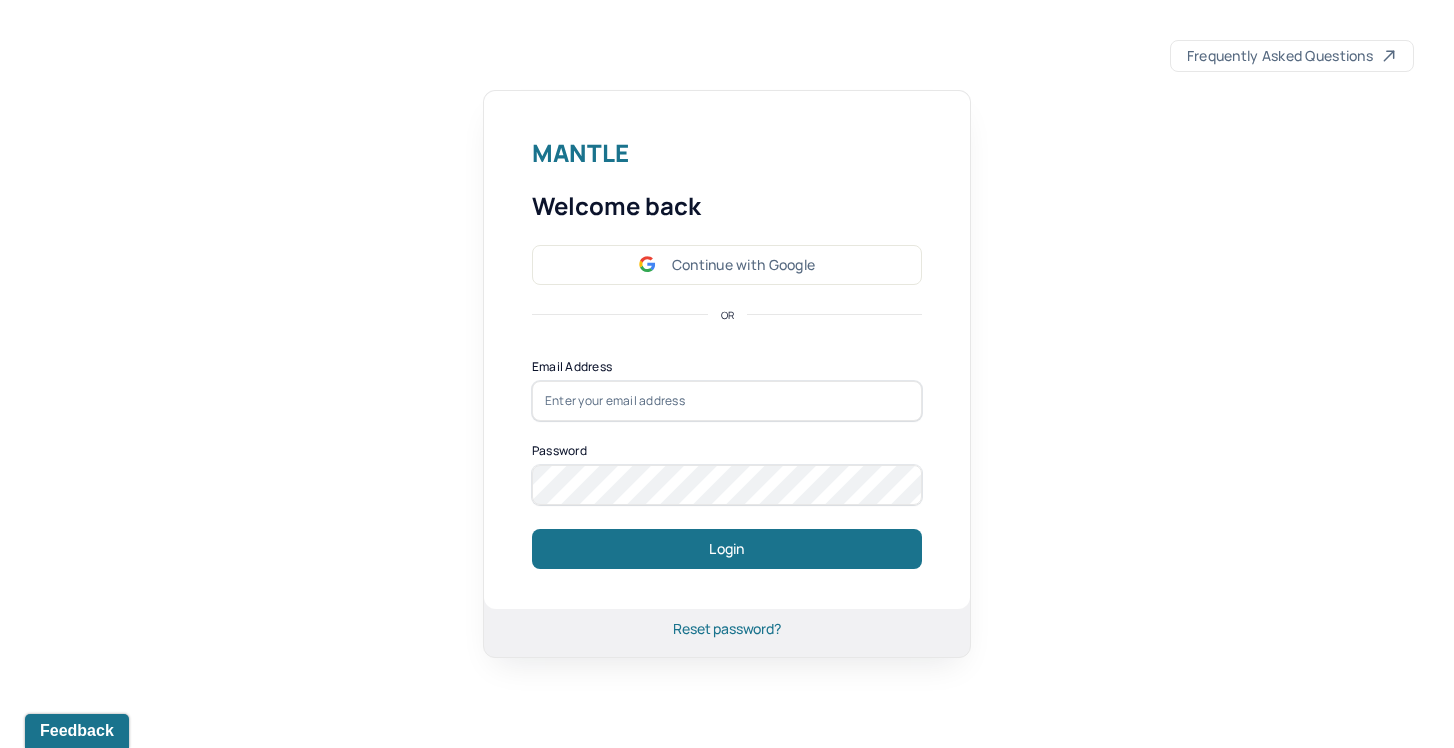 scroll, scrollTop: 0, scrollLeft: 0, axis: both 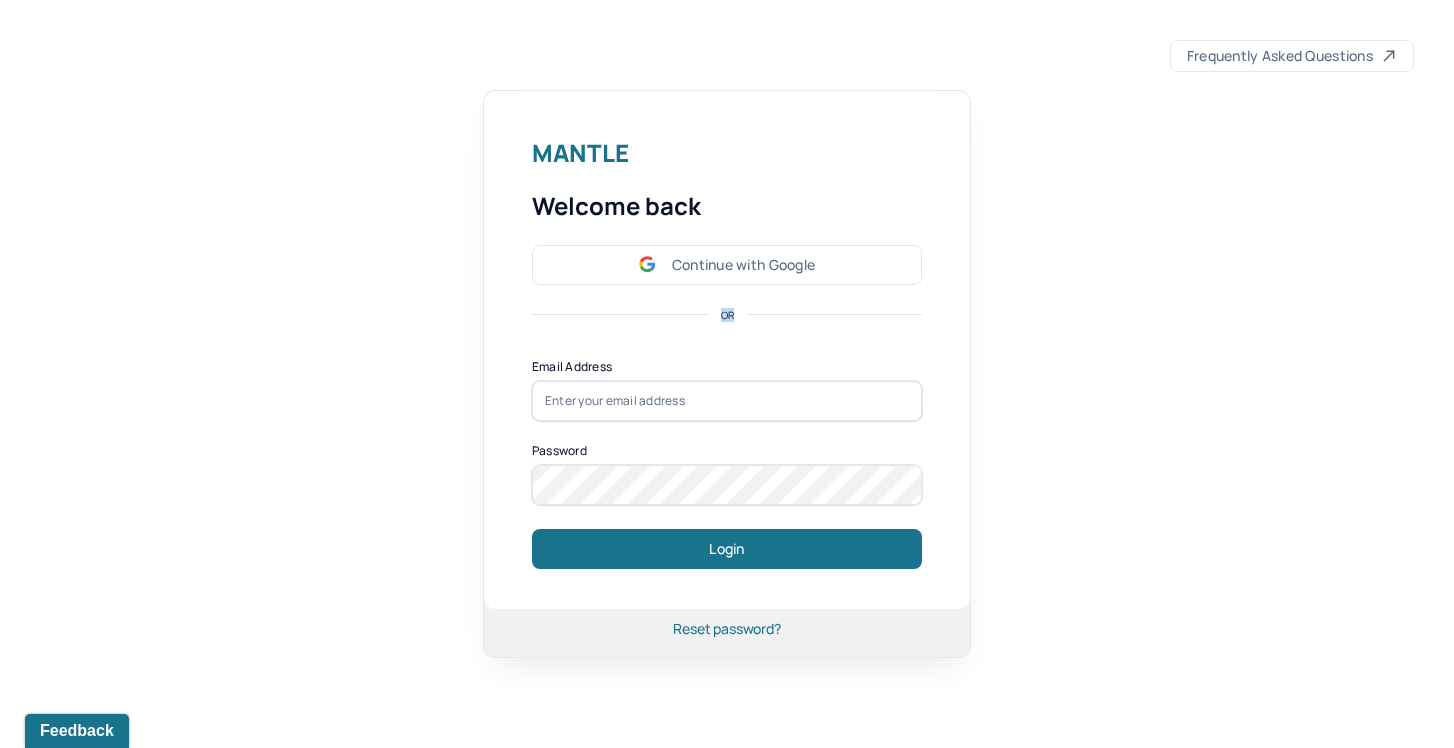 click on "Mantle Welcome back    Continue with Google   OR Email Address Password   Login" at bounding box center (727, 350) 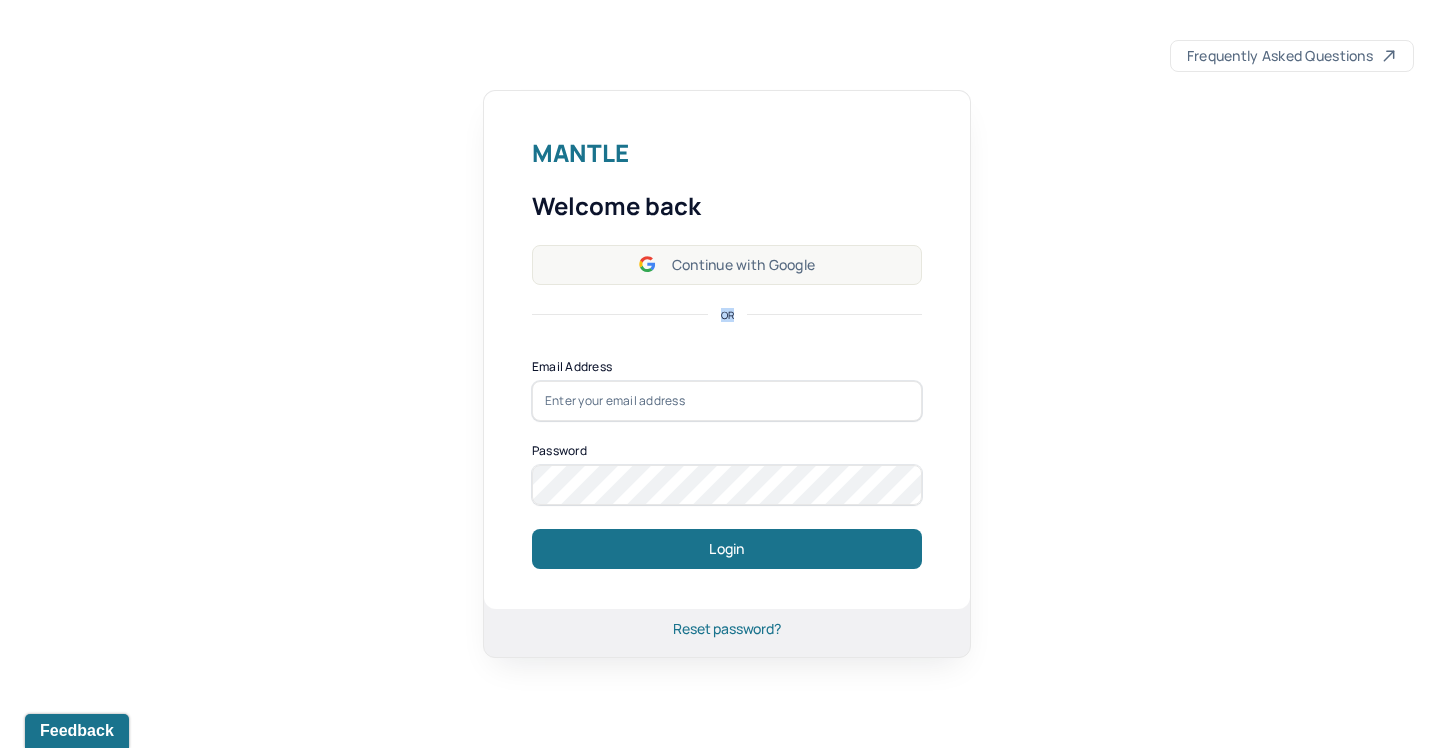 click on "Continue with Google" at bounding box center [727, 265] 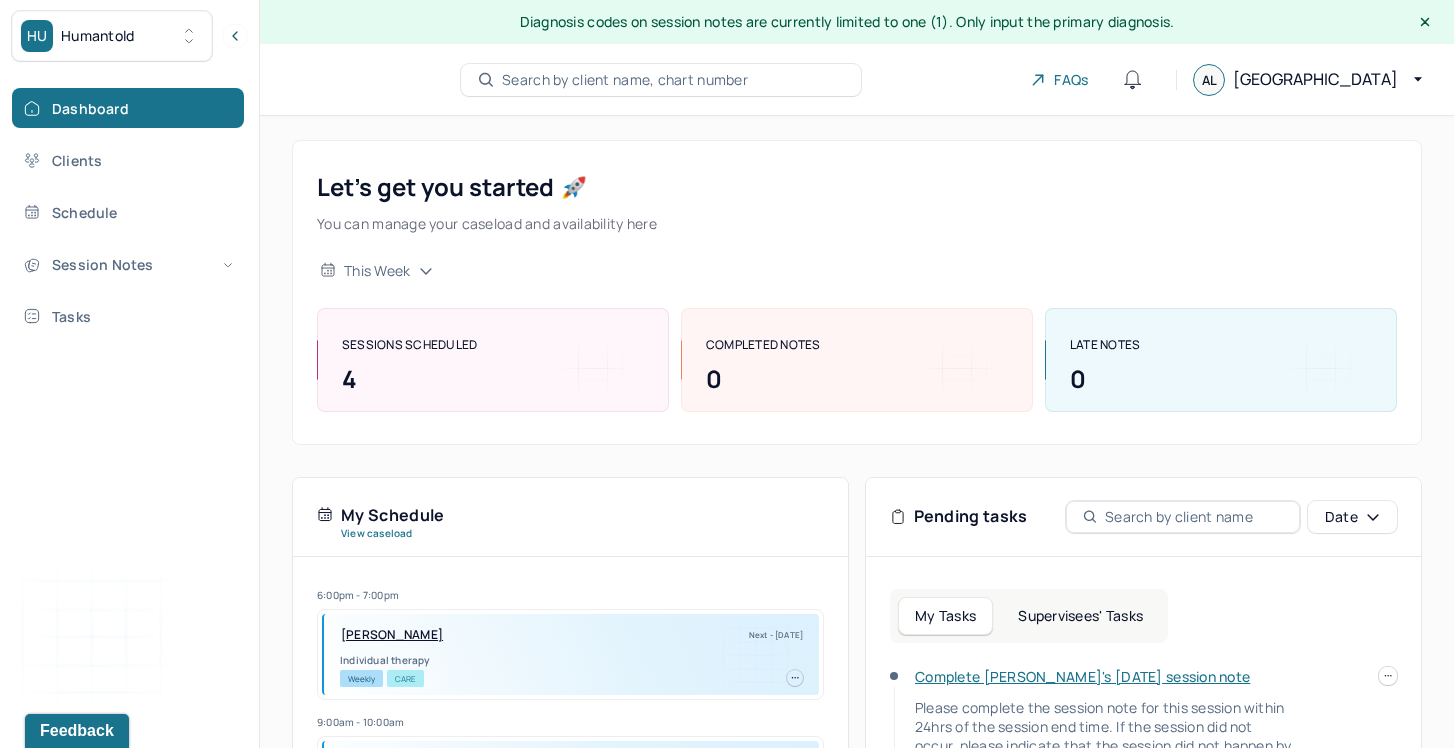 click on "Supervisees' Tasks" at bounding box center (1080, 616) 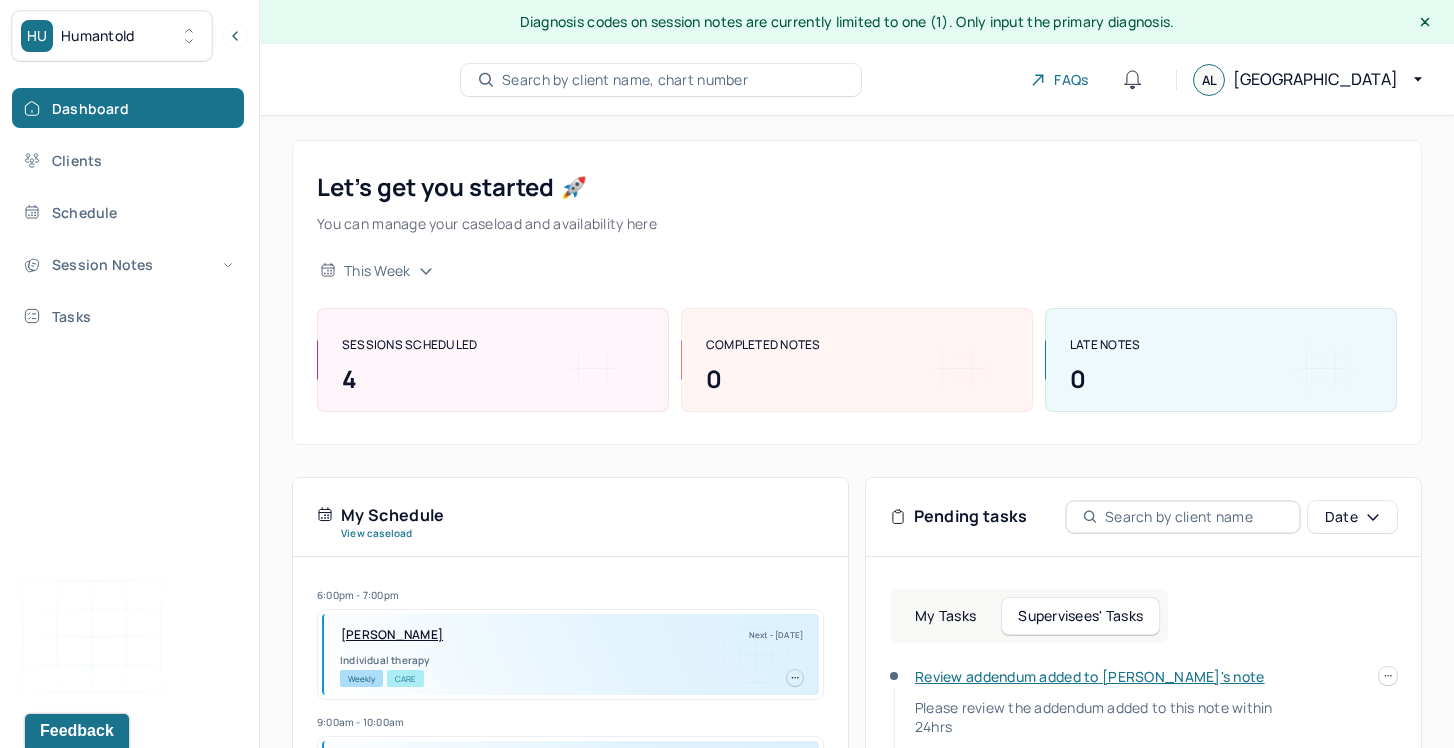 click on "My Tasks     Supervisees' Tasks   Review addendum added to [PERSON_NAME]'s note Please review the addendum added to this note within 24hrs Due date: [DATE]" at bounding box center [1143, 856] 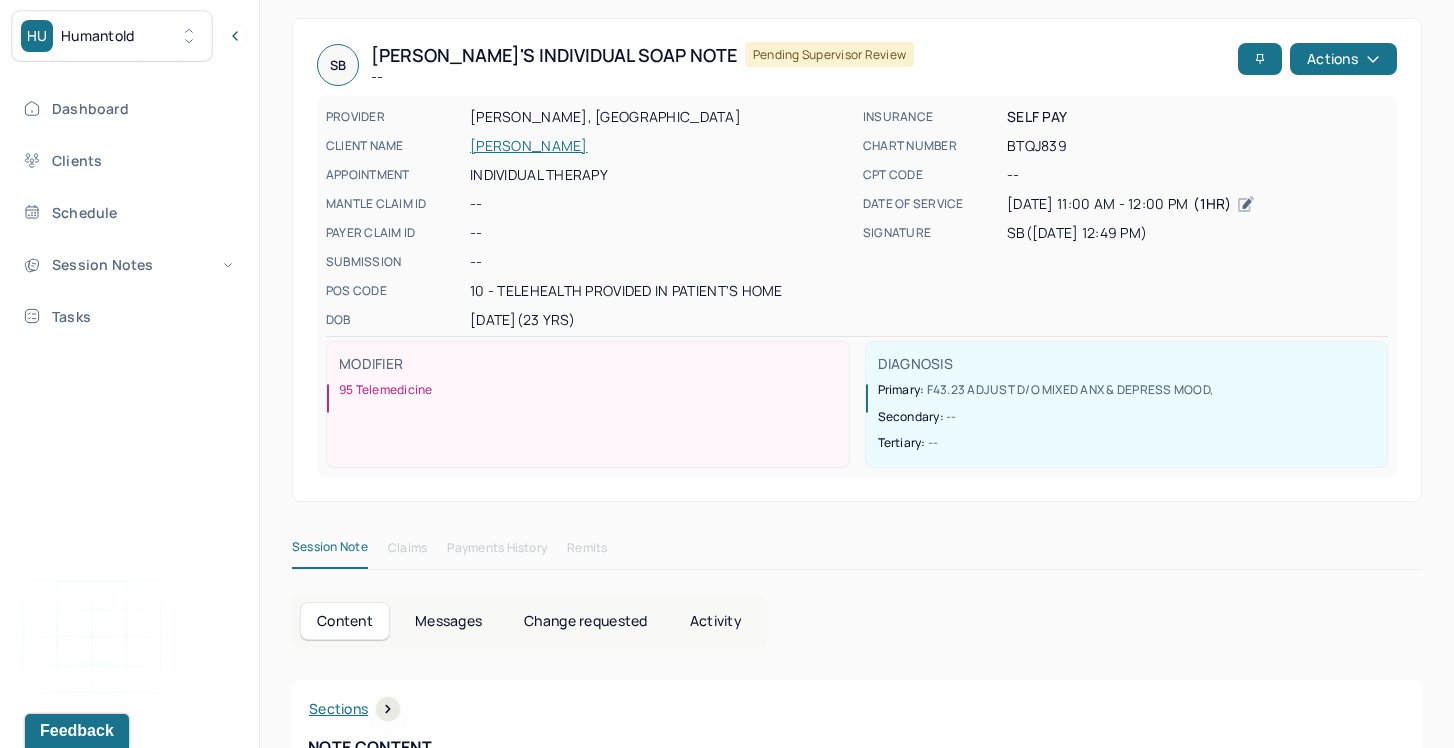 click on "Activity" at bounding box center [716, 621] 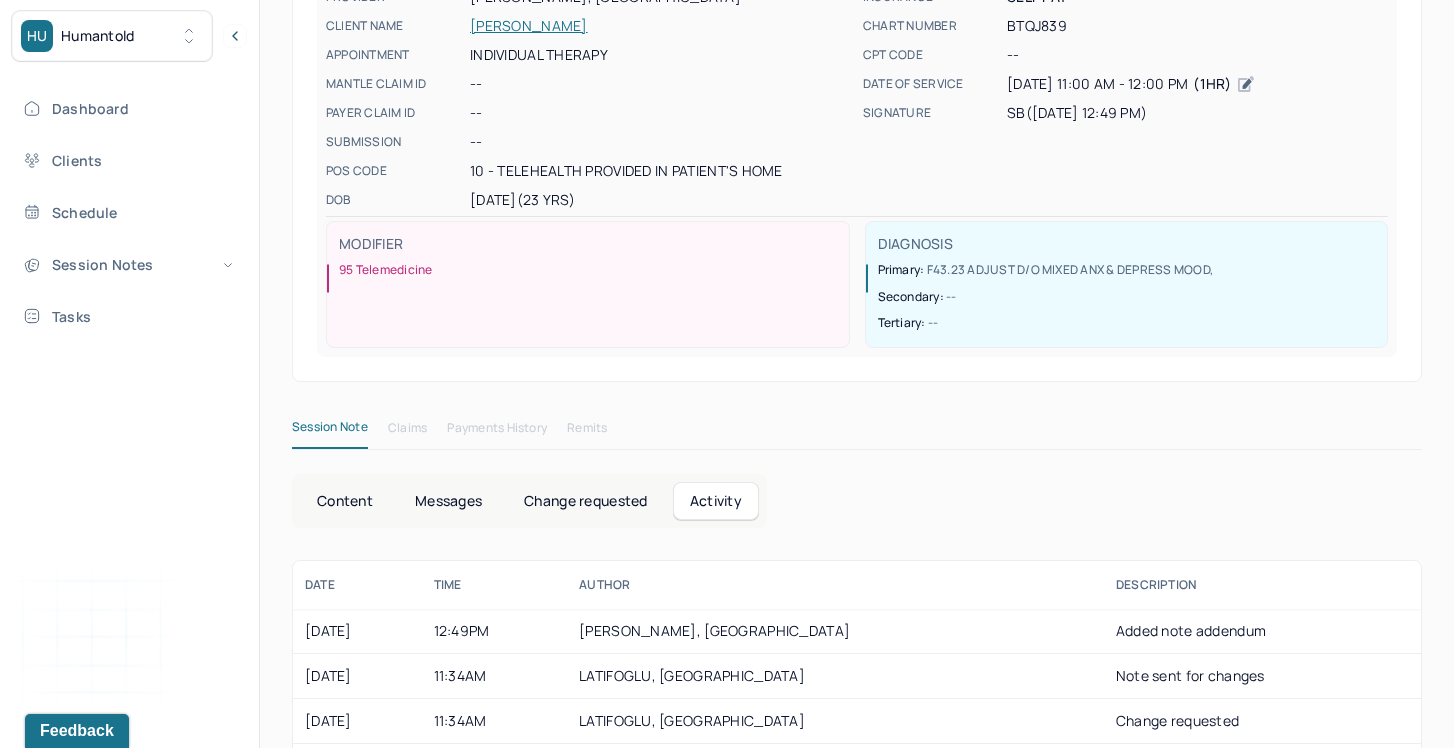 scroll, scrollTop: 264, scrollLeft: 0, axis: vertical 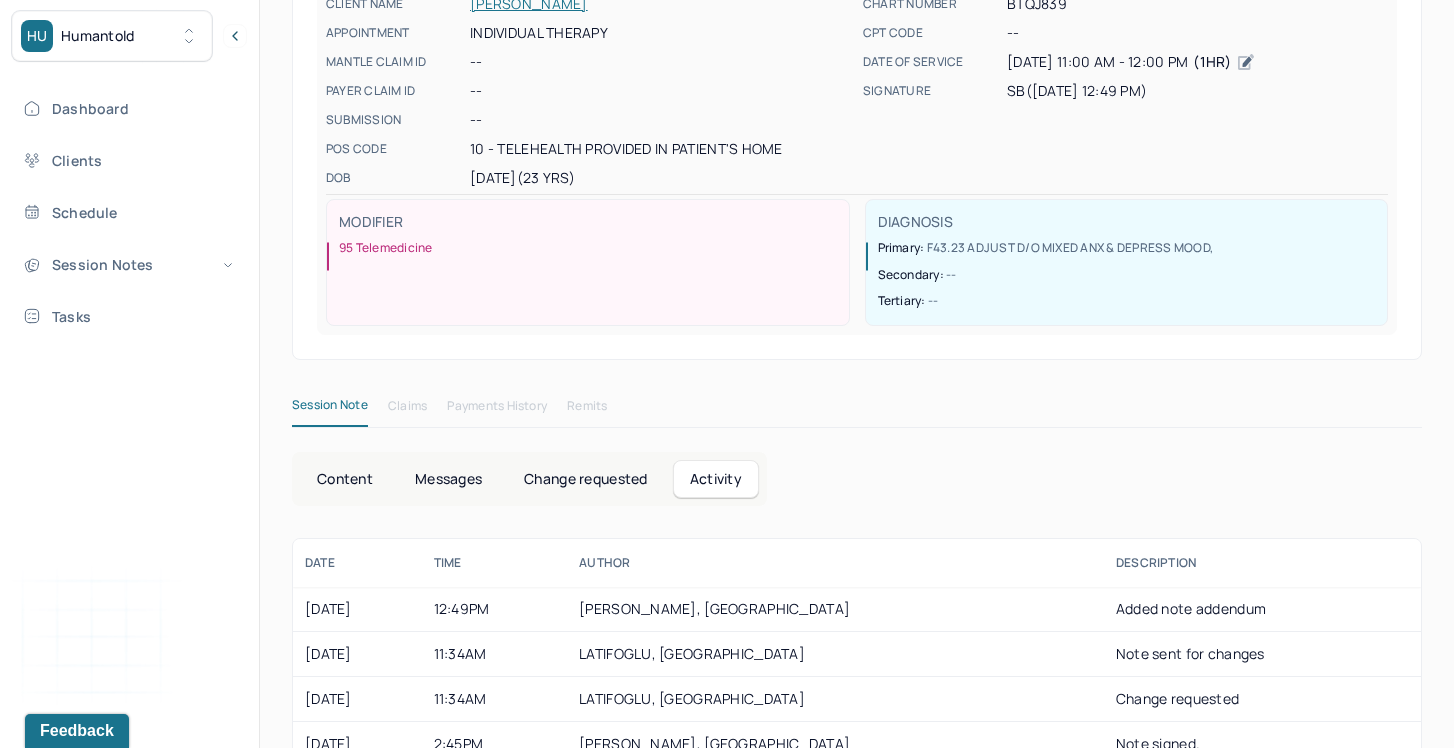 click on "Change requested" at bounding box center (585, 479) 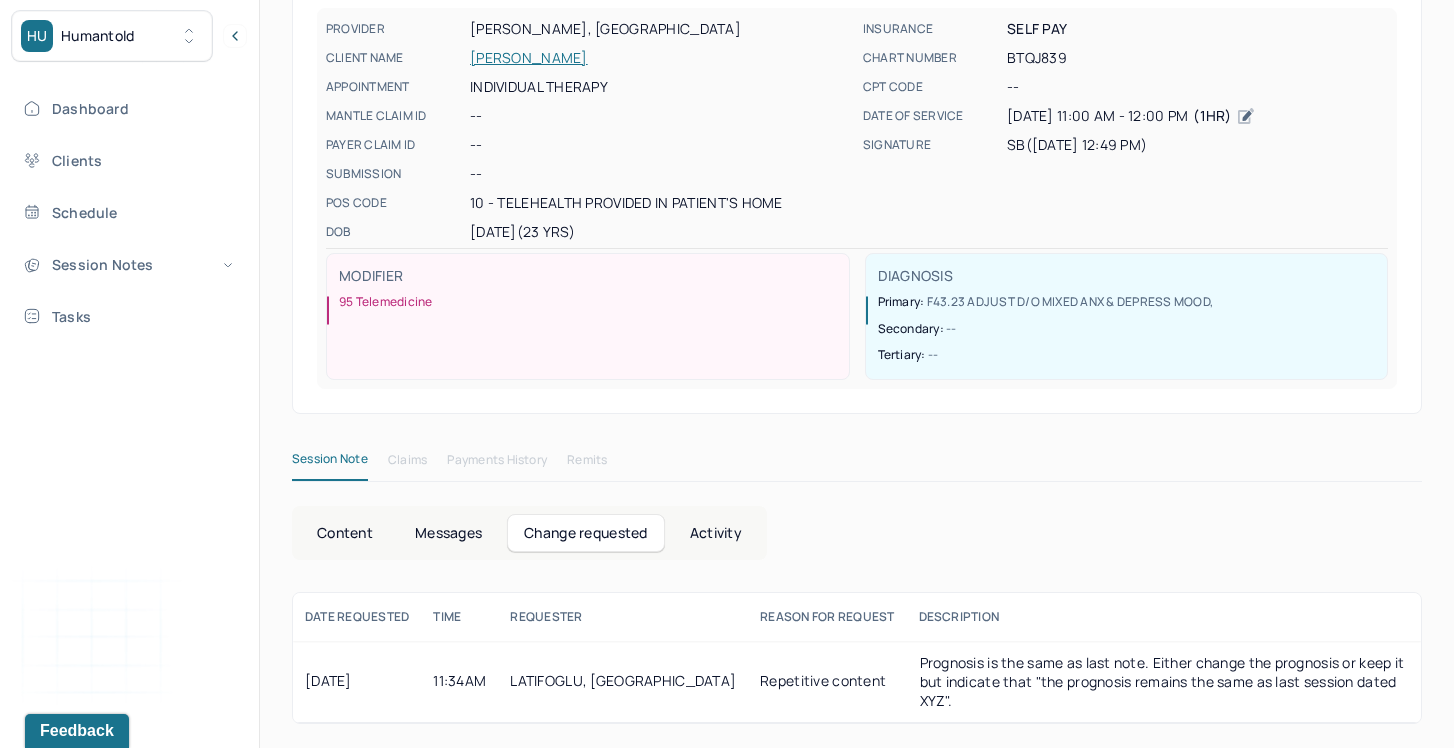 scroll, scrollTop: 192, scrollLeft: 0, axis: vertical 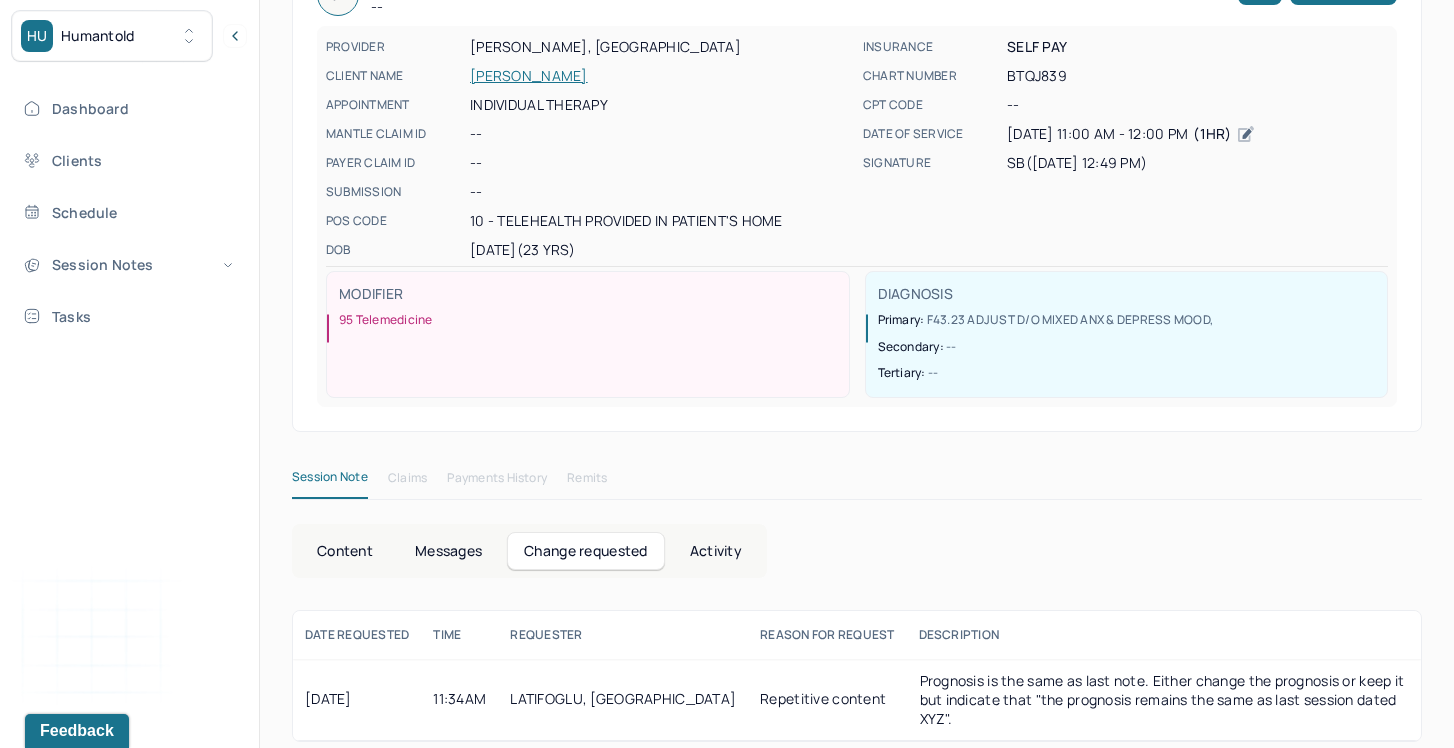 click on "Content" at bounding box center (345, 551) 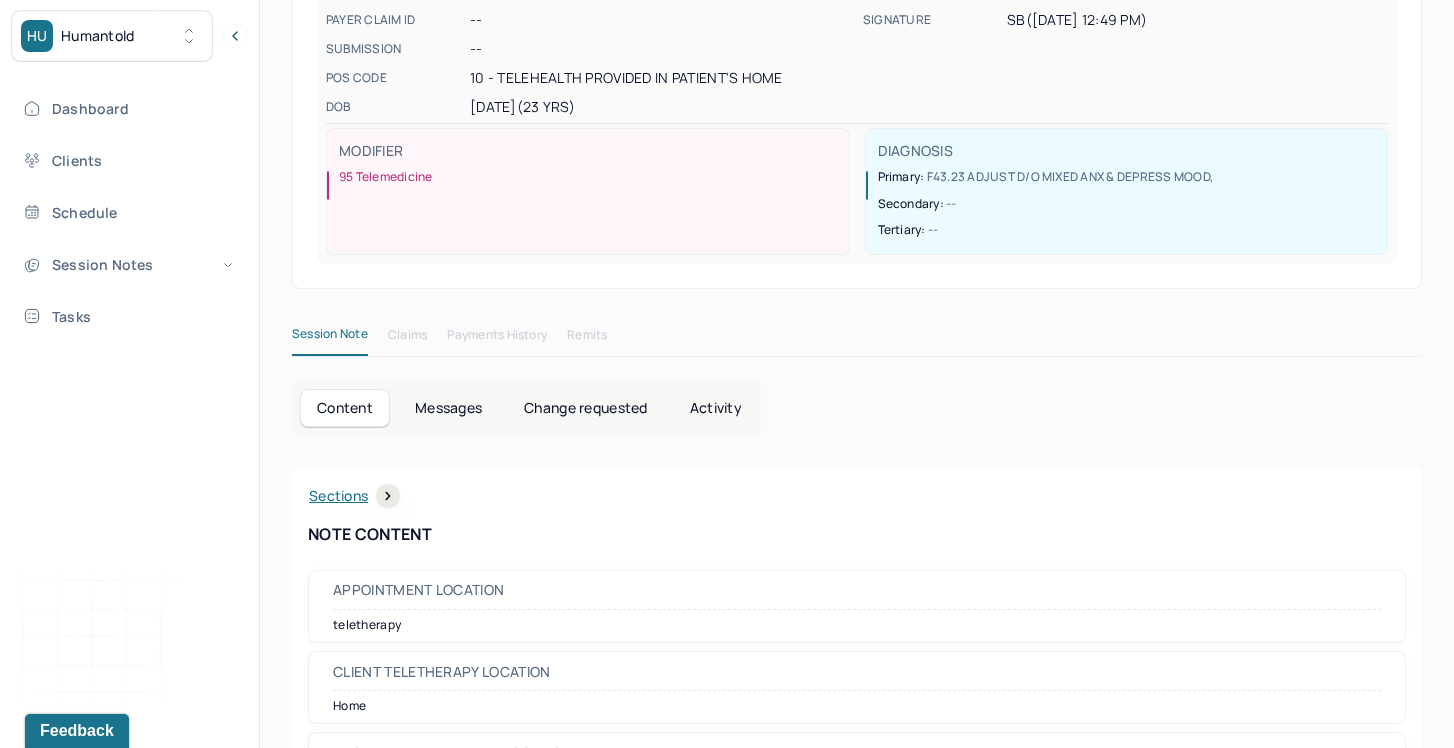 scroll, scrollTop: 393, scrollLeft: 0, axis: vertical 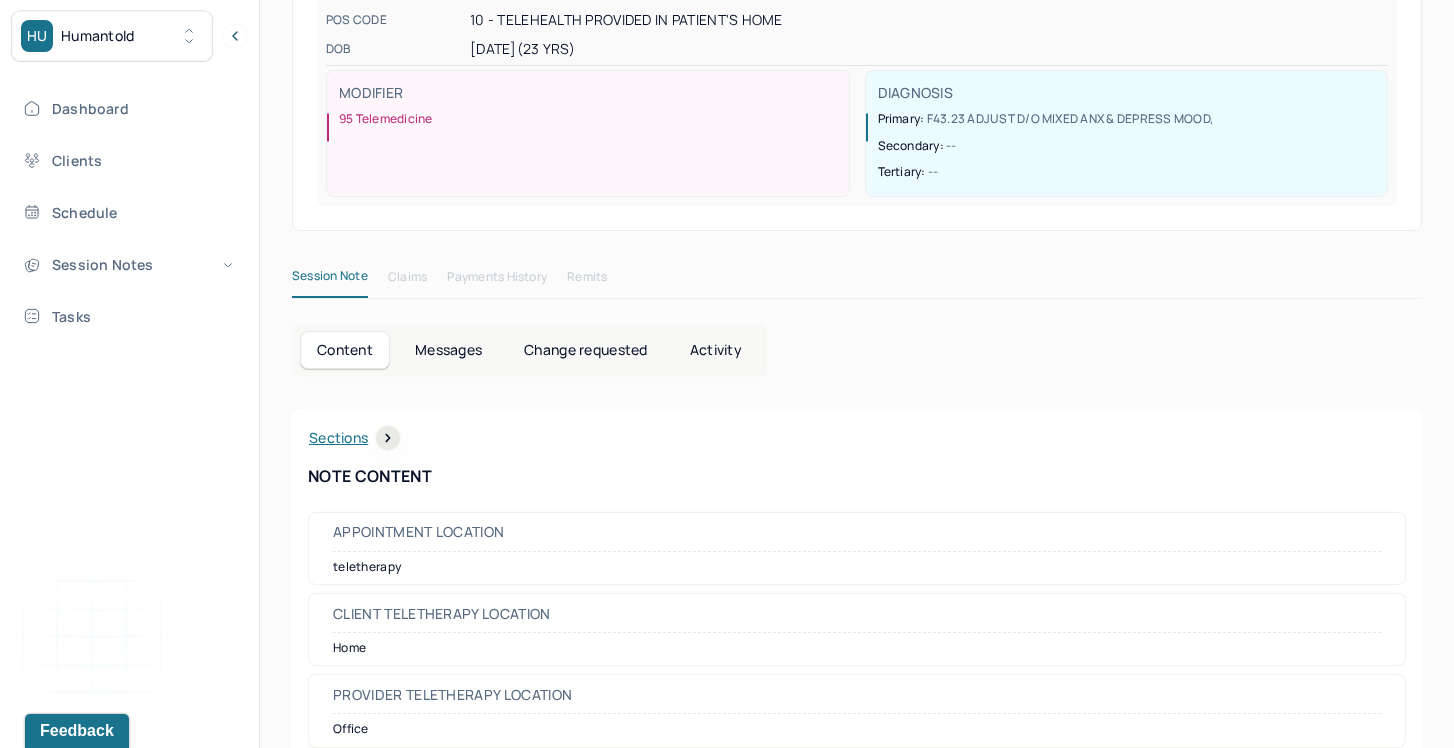 type 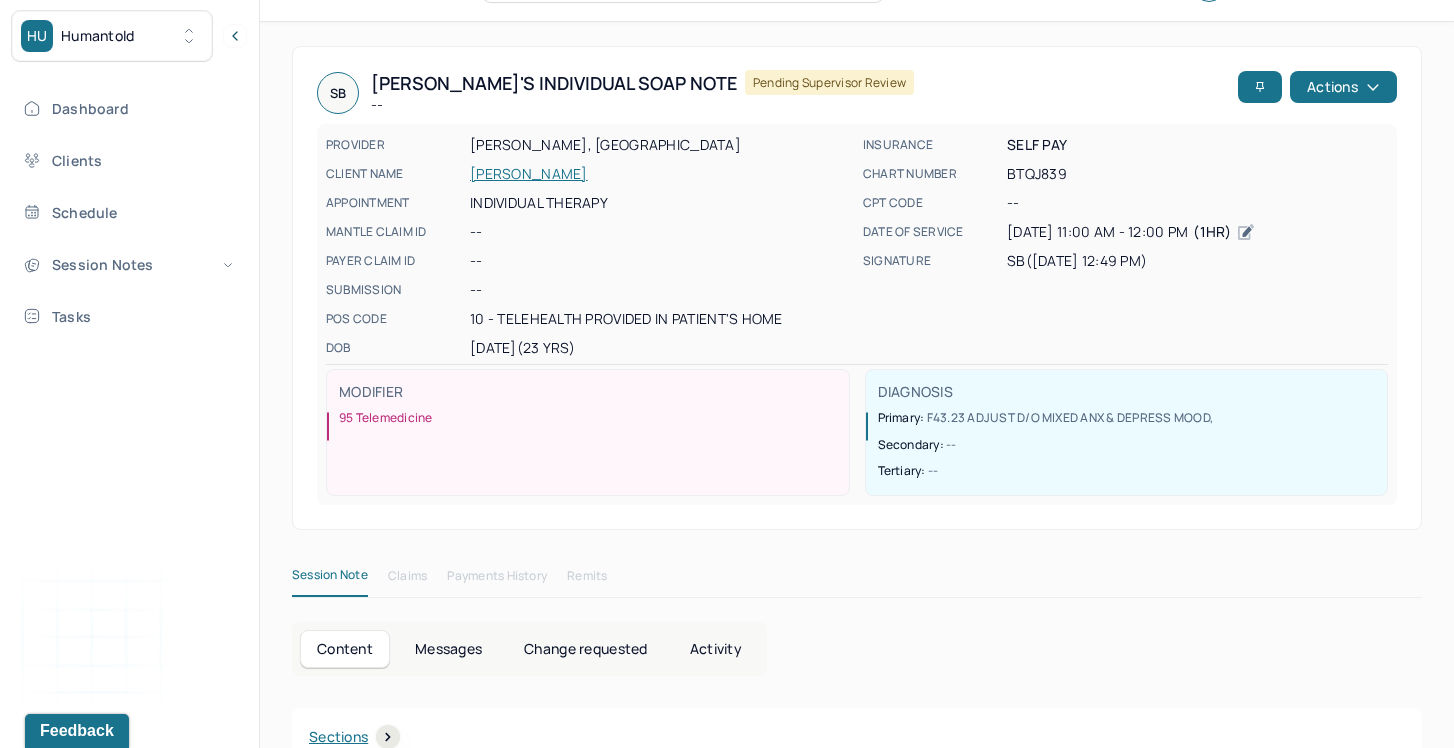 scroll, scrollTop: 102, scrollLeft: 0, axis: vertical 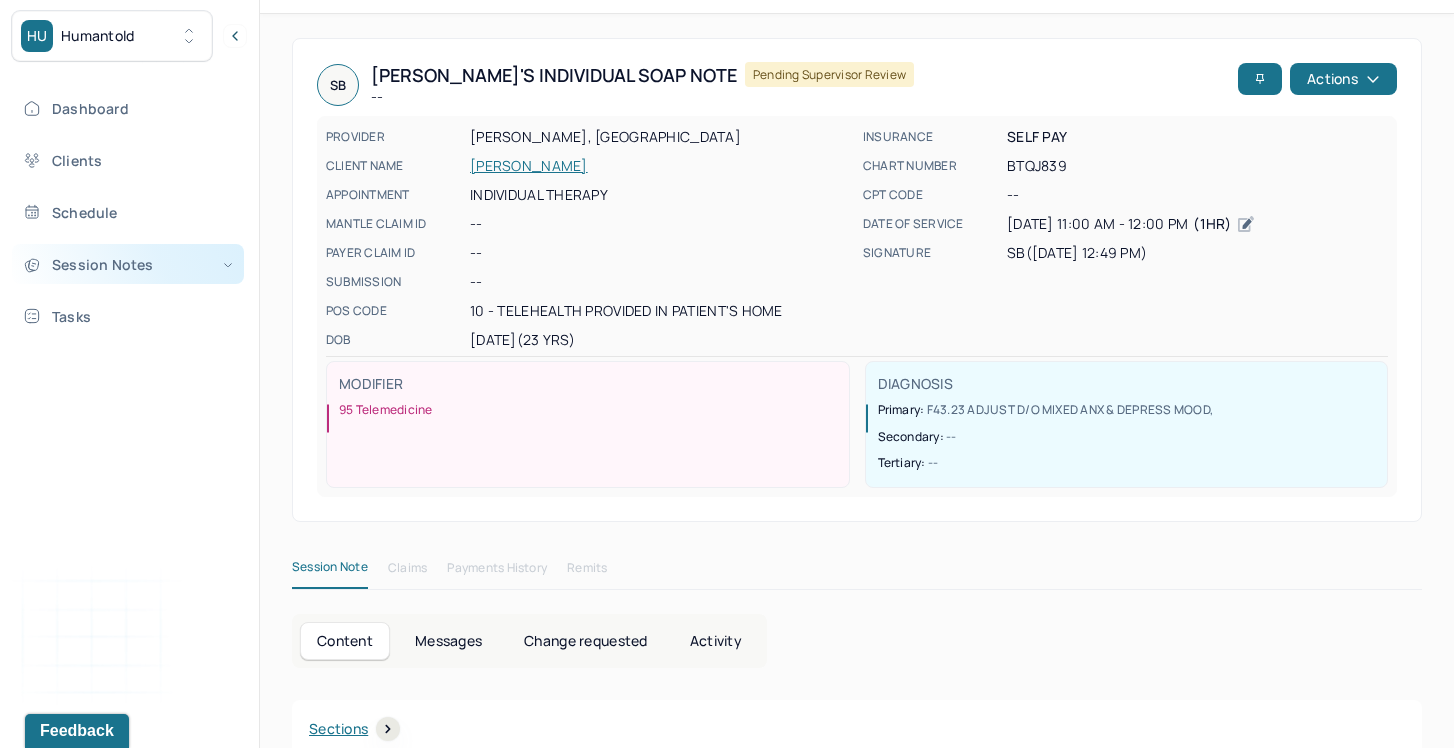 click on "Session Notes" at bounding box center [128, 264] 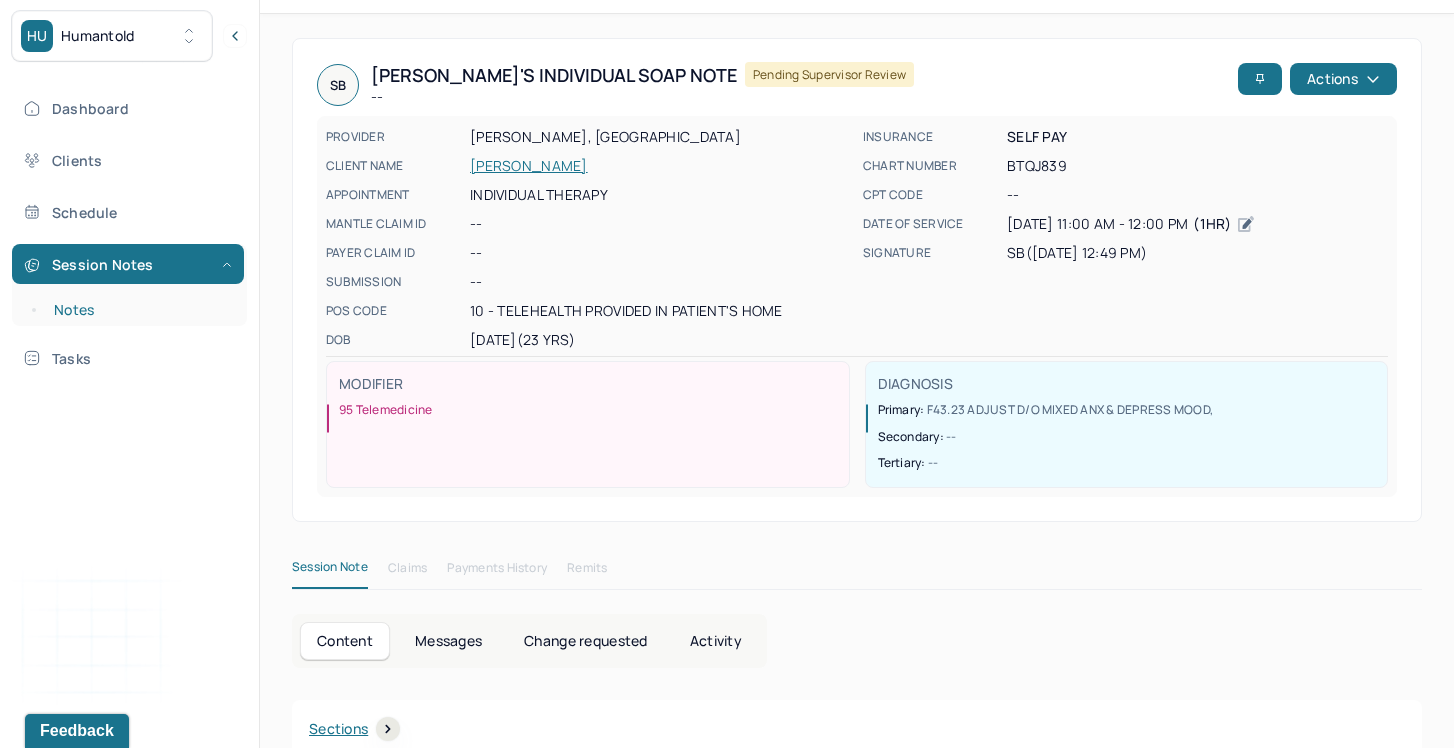 click on "Notes" at bounding box center (139, 310) 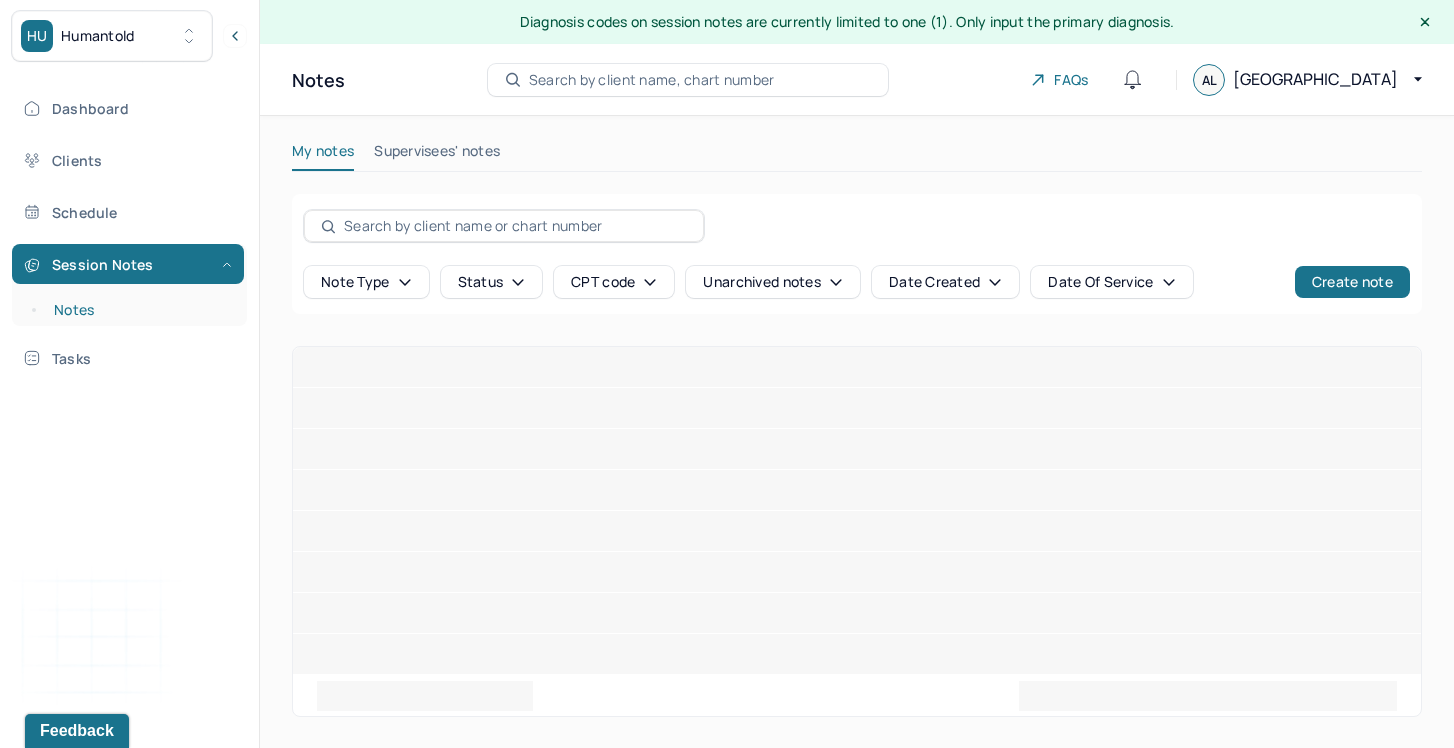 scroll, scrollTop: 0, scrollLeft: 0, axis: both 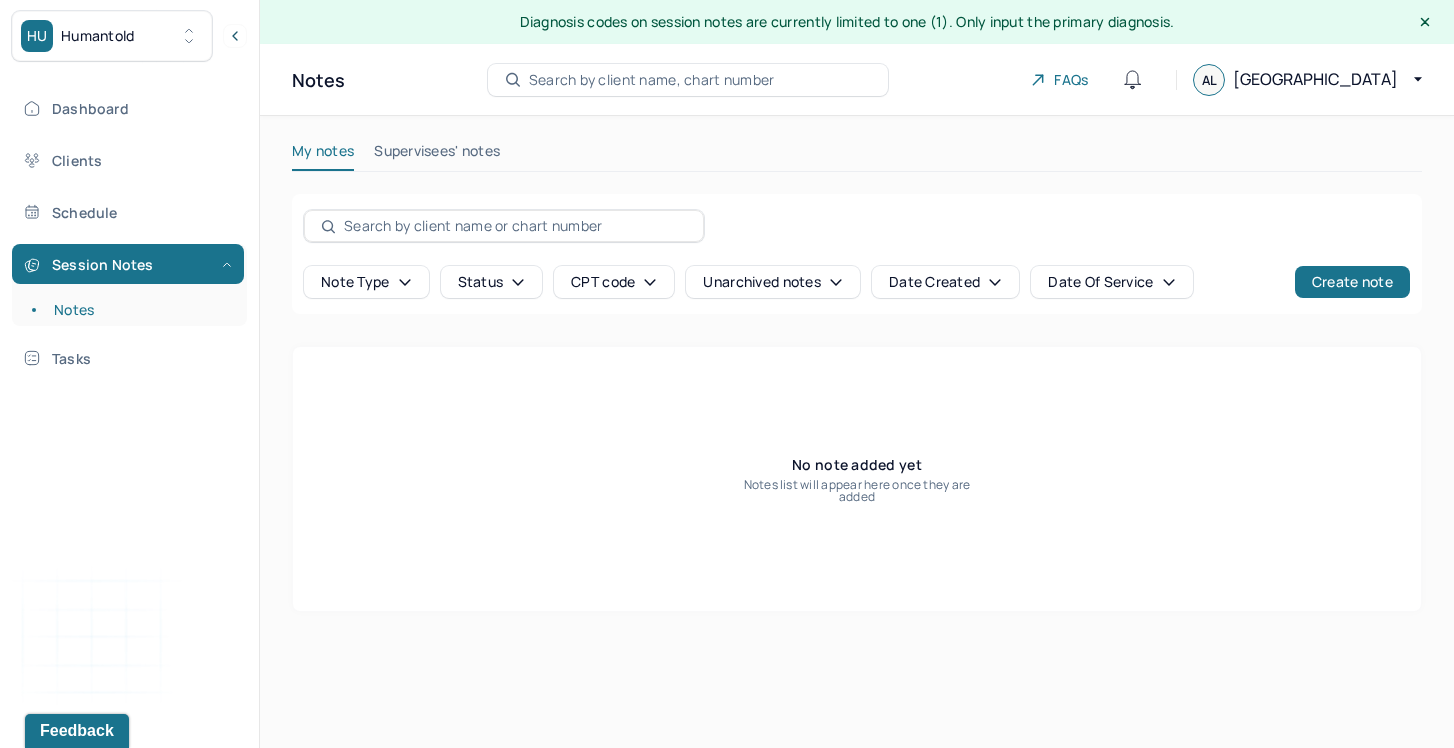 click at bounding box center (515, 226) 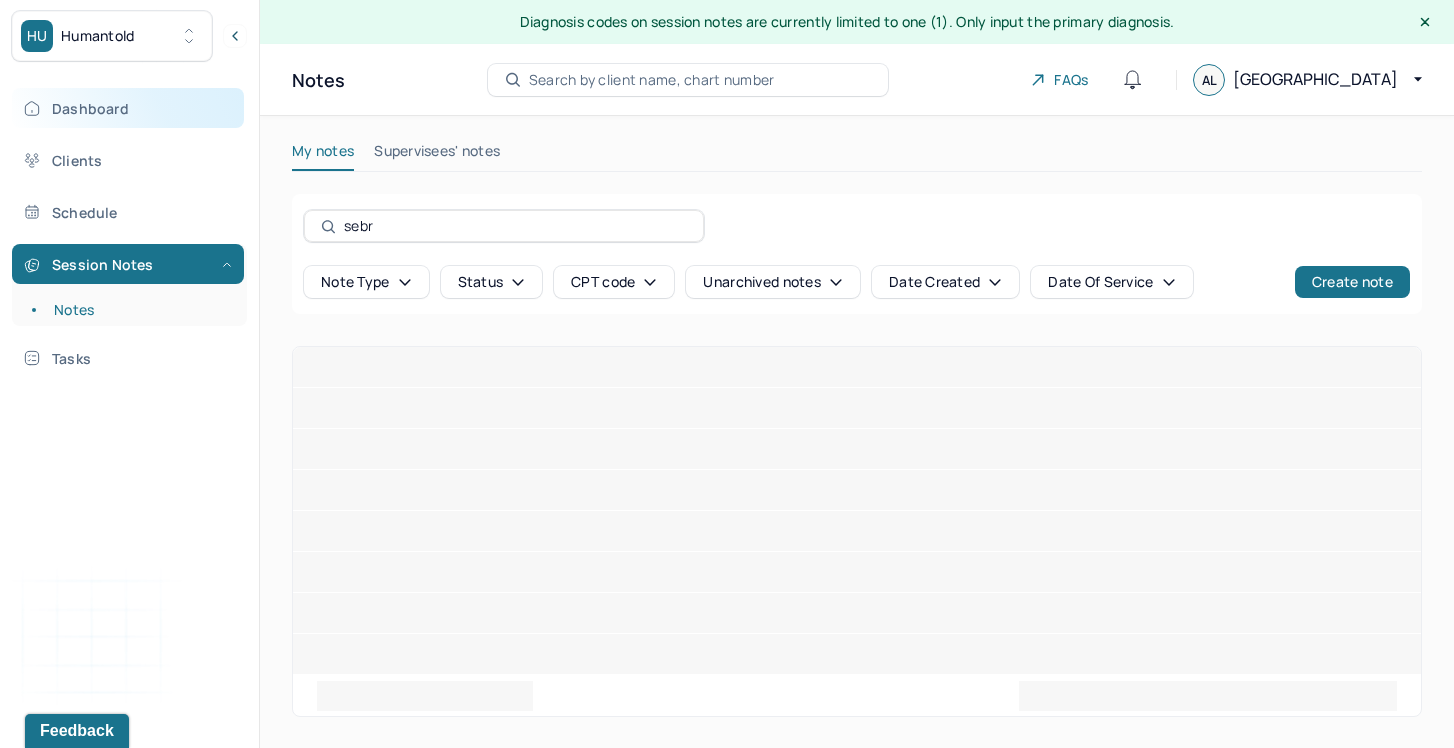 type on "sebr" 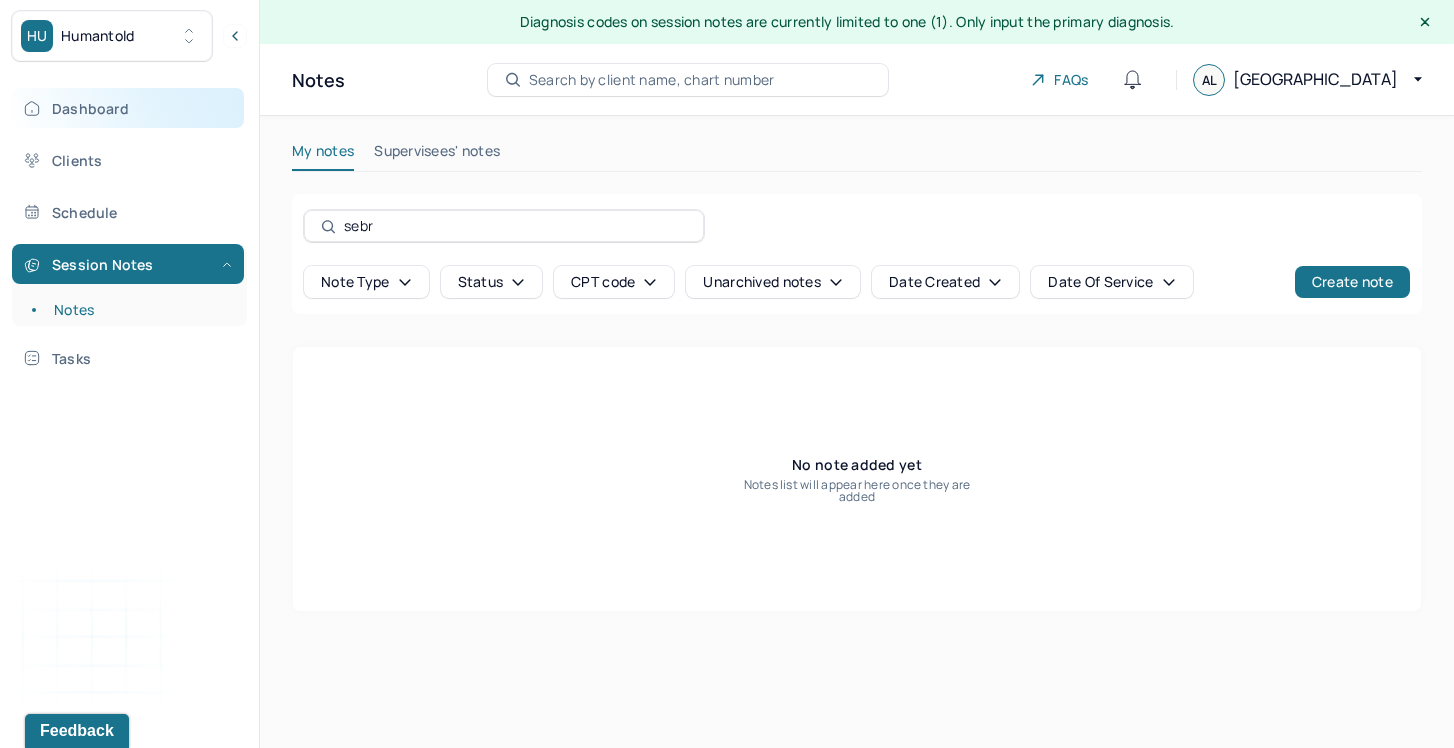 click on "Dashboard" at bounding box center (128, 108) 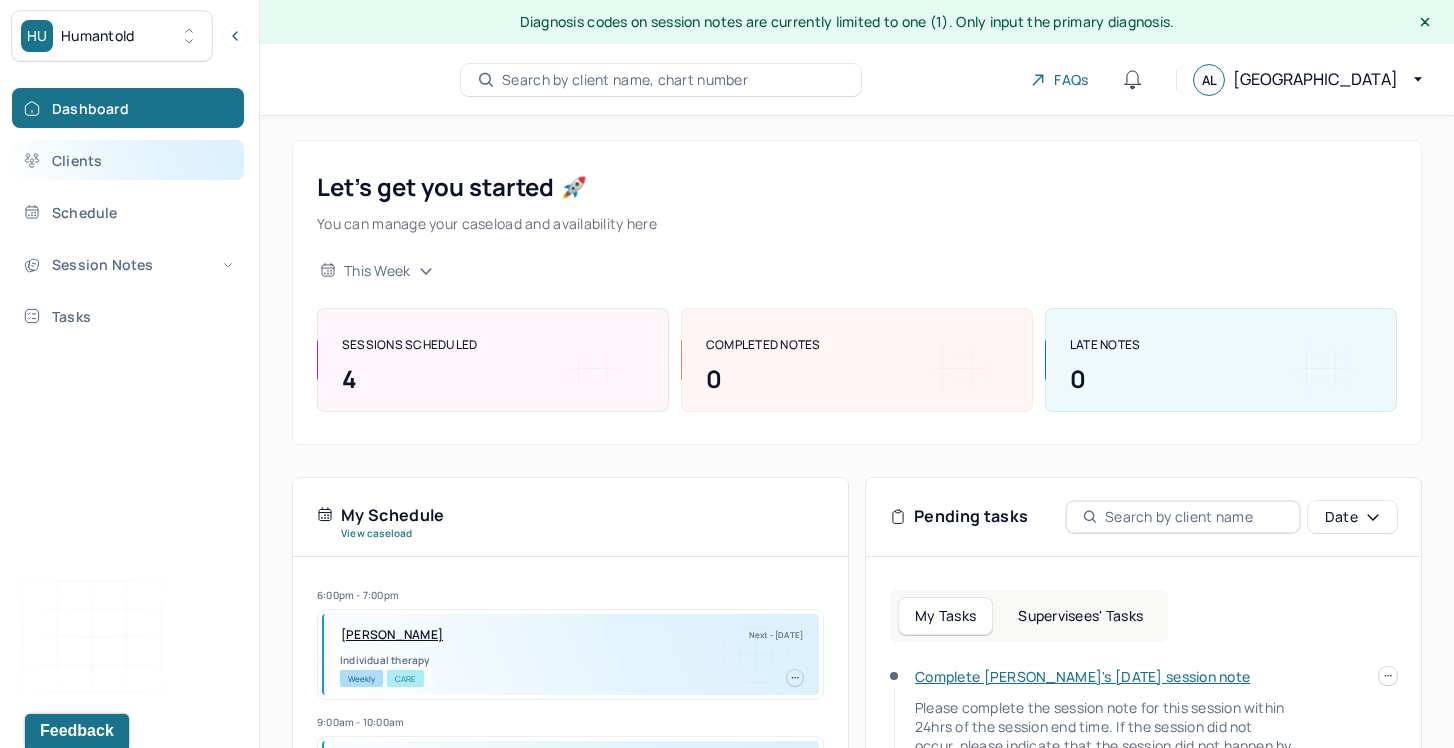 click on "Clients" at bounding box center [128, 160] 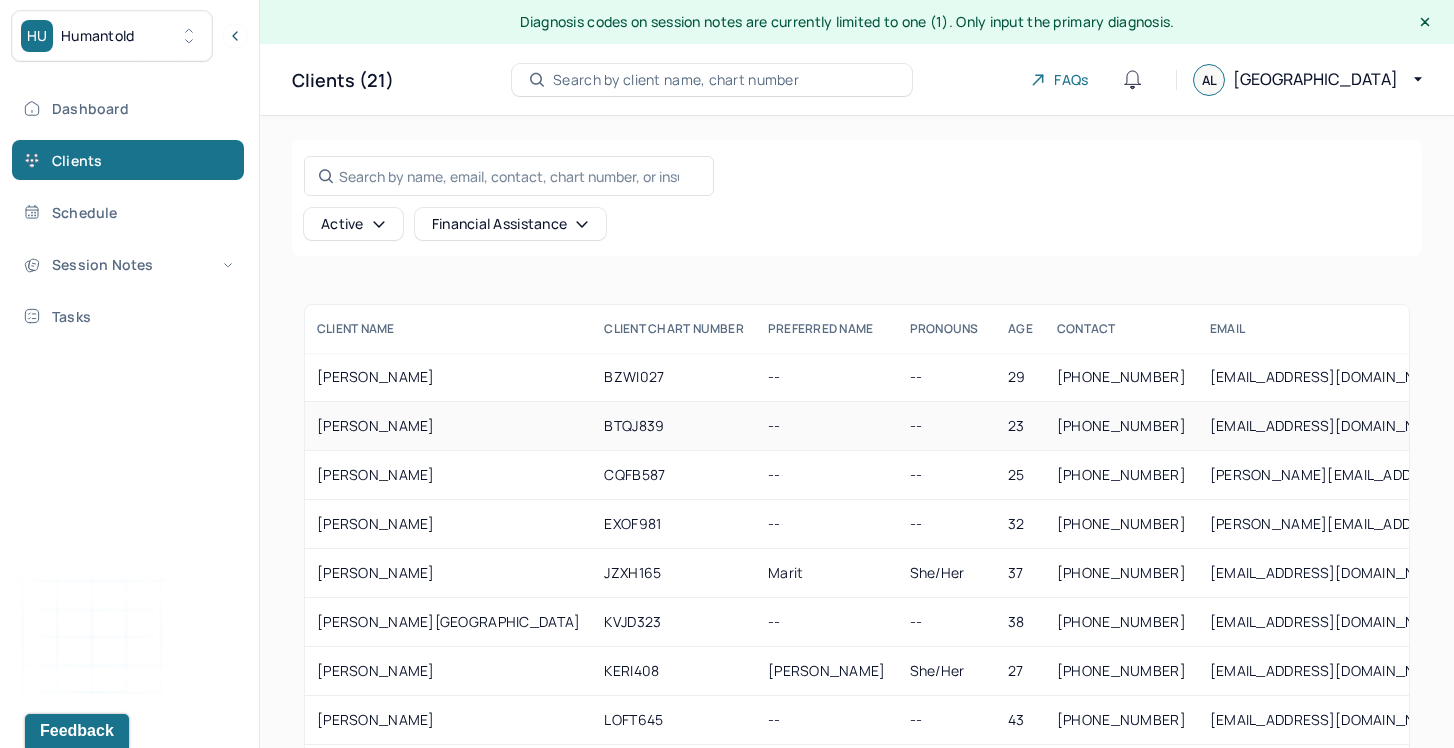 click on "[PERSON_NAME]" at bounding box center [448, 426] 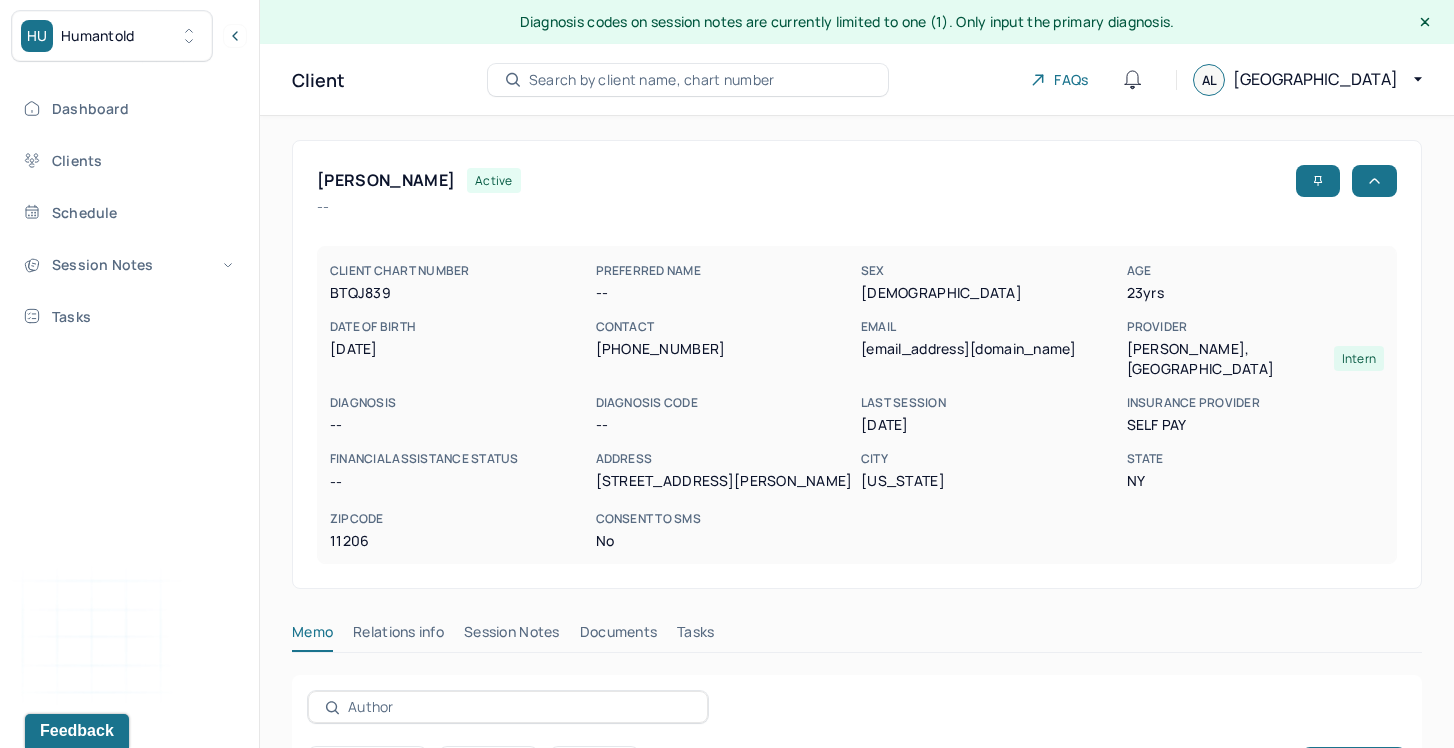 click on "[PERSON_NAME] active         -- CLIENT CHART NUMBER BTQJ839 PREFERRED NAME -- SEX [DEMOGRAPHIC_DATA] AGE [DEMOGRAPHIC_DATA]  yrs DATE OF BIRTH [DEMOGRAPHIC_DATA]  CONTACT [PHONE_NUMBER] EMAIL [EMAIL_ADDRESS][DOMAIN_NAME] PROVIDER [PERSON_NAME], SIERRA Intern DIAGNOSIS -- DIAGNOSIS CODE -- LAST SESSION [DATE] insurance provider Self Pay FINANCIAL ASSISTANCE STATUS -- Address [STREET_ADDRESS][PERSON_NAME][US_STATE][US_STATE] Consent to Sms No   Memo     Relations info     Session Notes     Documents     Tasks     Category     active     Date     Add memo   No memo yet Client memos will appear here when added   Add memo" at bounding box center [857, 616] 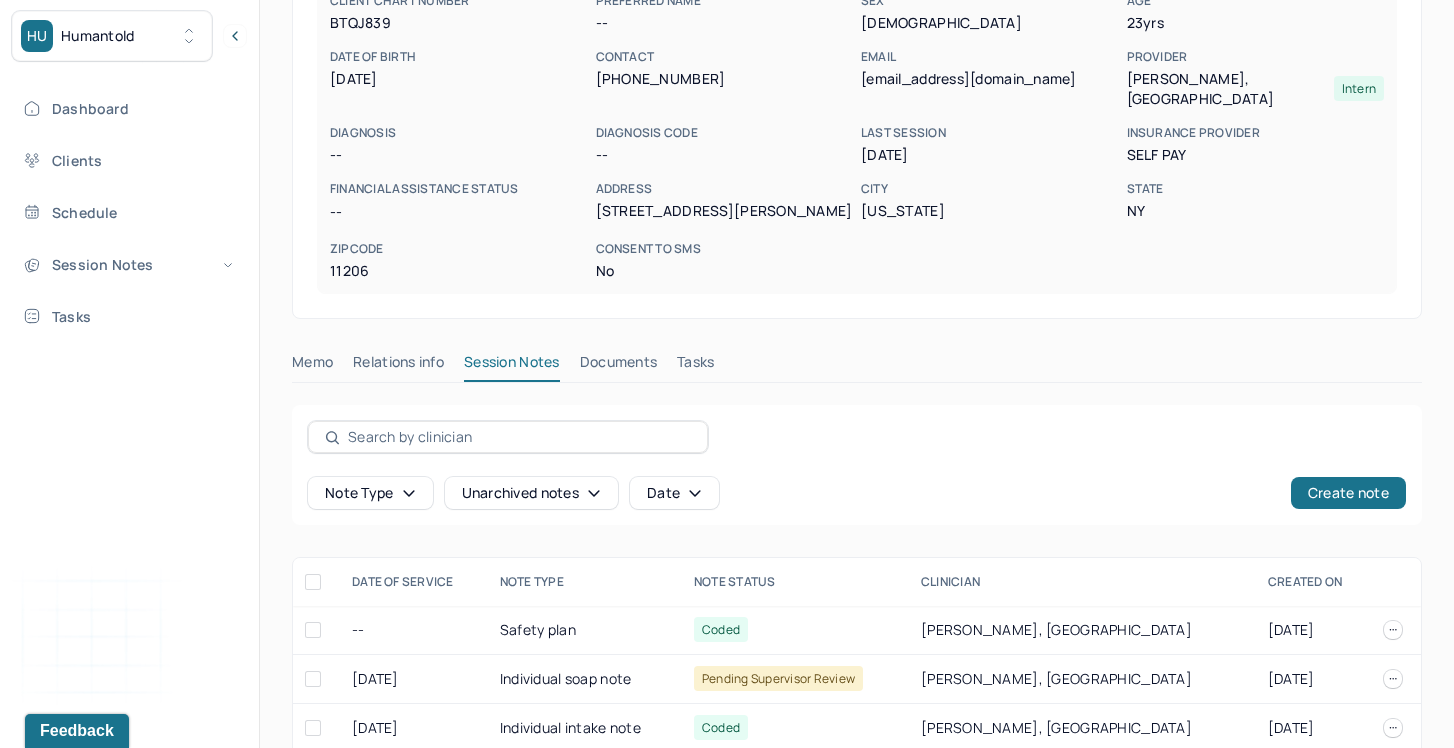 scroll, scrollTop: 295, scrollLeft: 0, axis: vertical 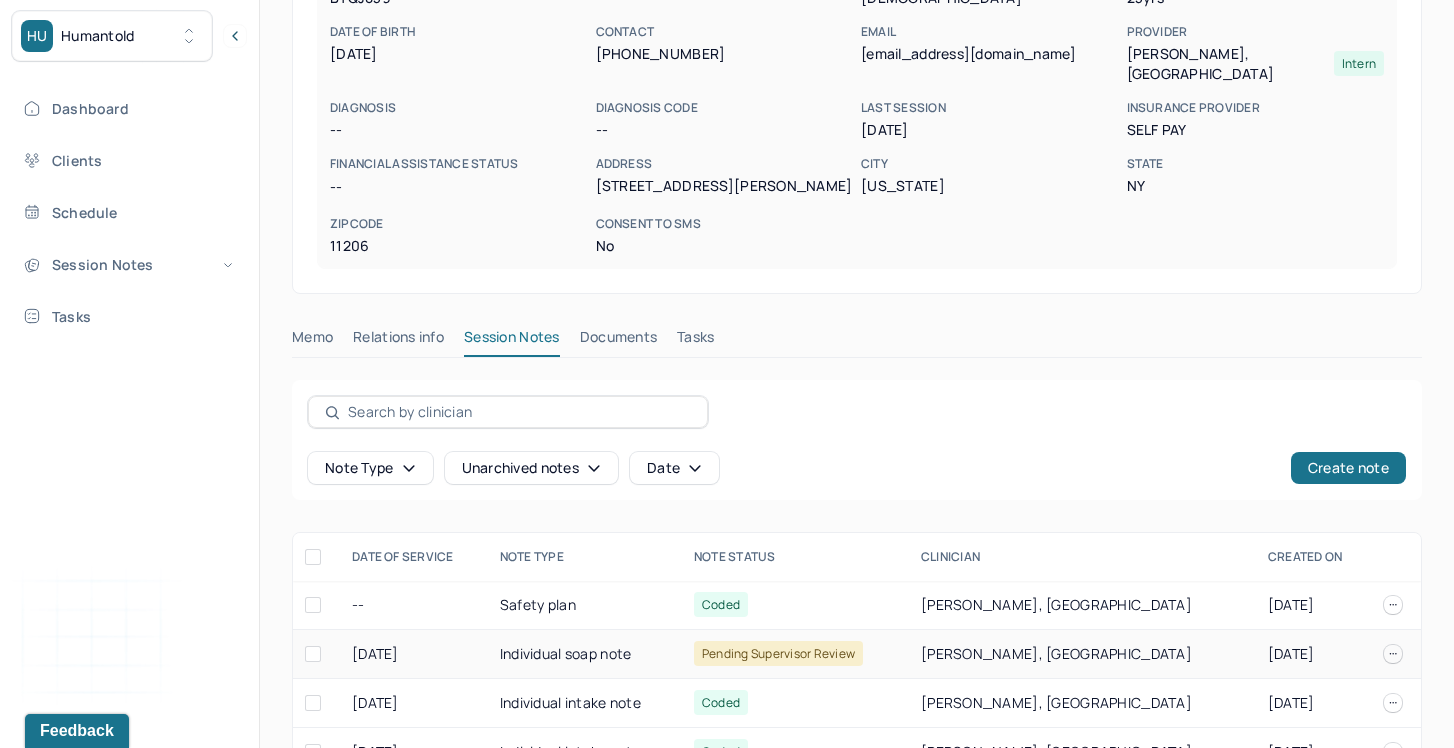 click on "Individual soap note" at bounding box center [585, 654] 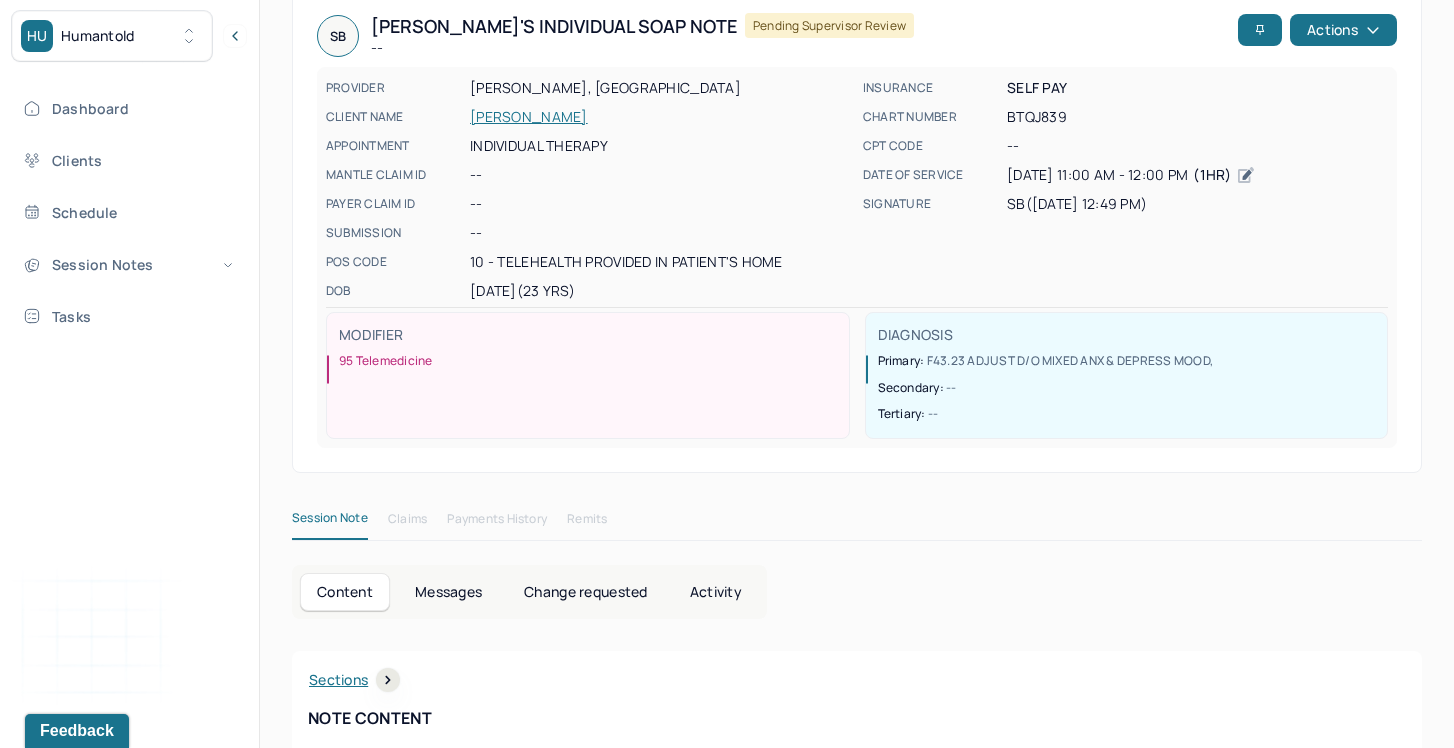 scroll, scrollTop: 0, scrollLeft: 0, axis: both 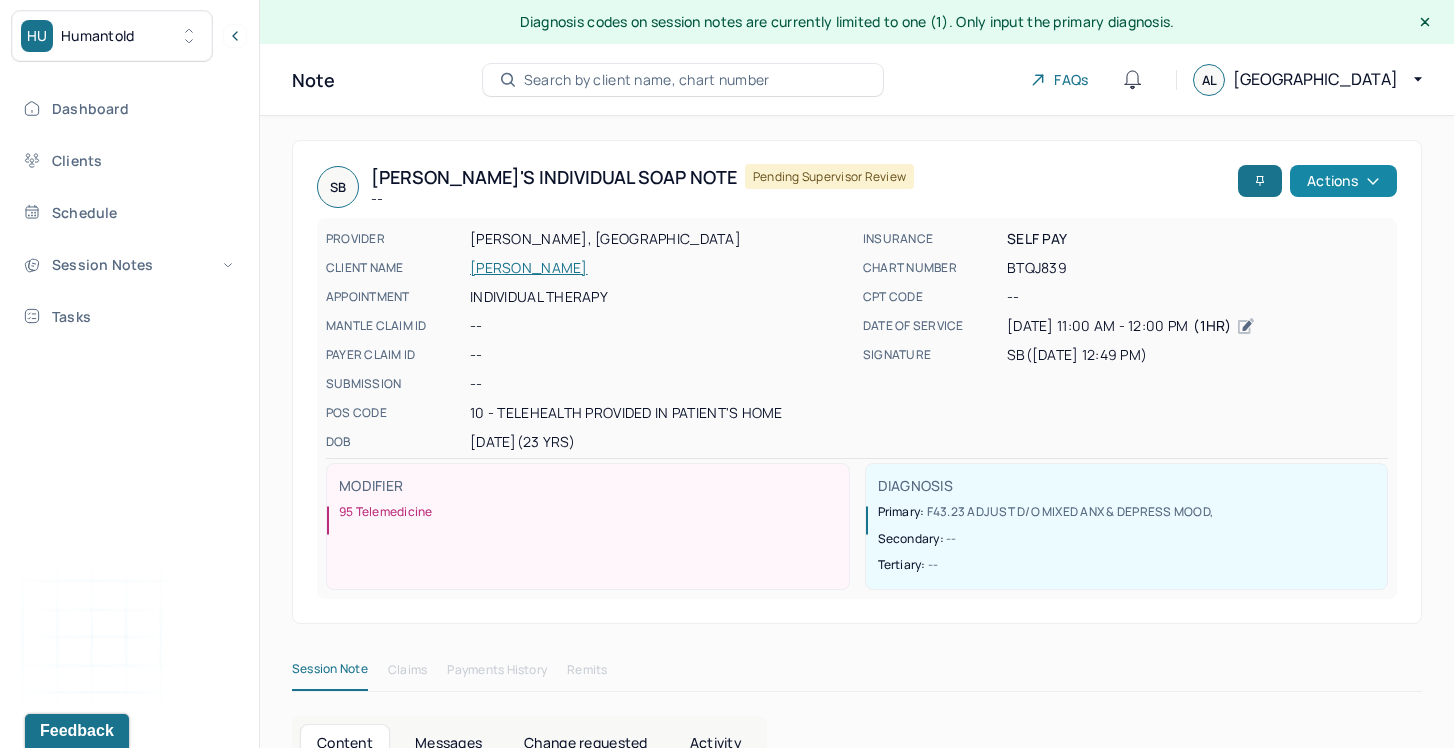 click on "Actions" at bounding box center [1343, 181] 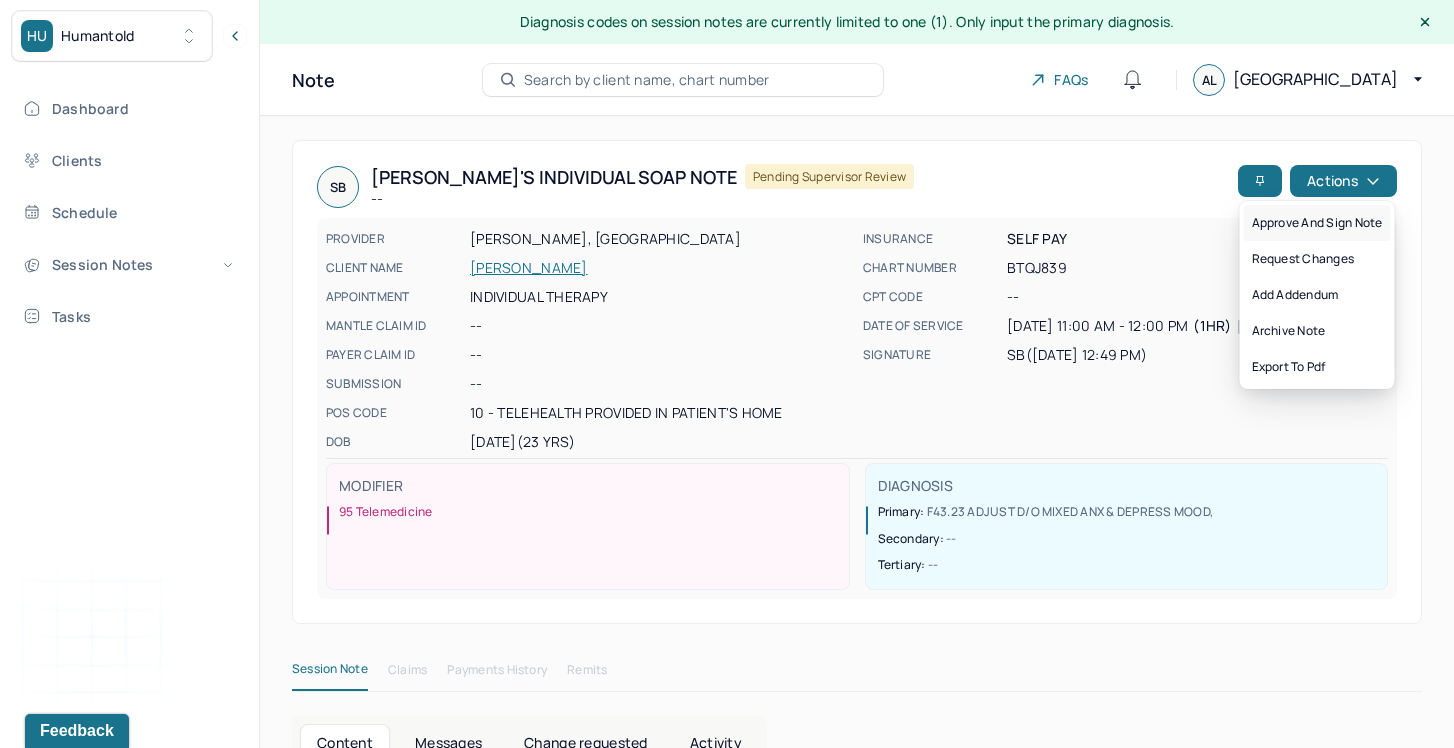 click on "Approve and sign note" at bounding box center [1317, 223] 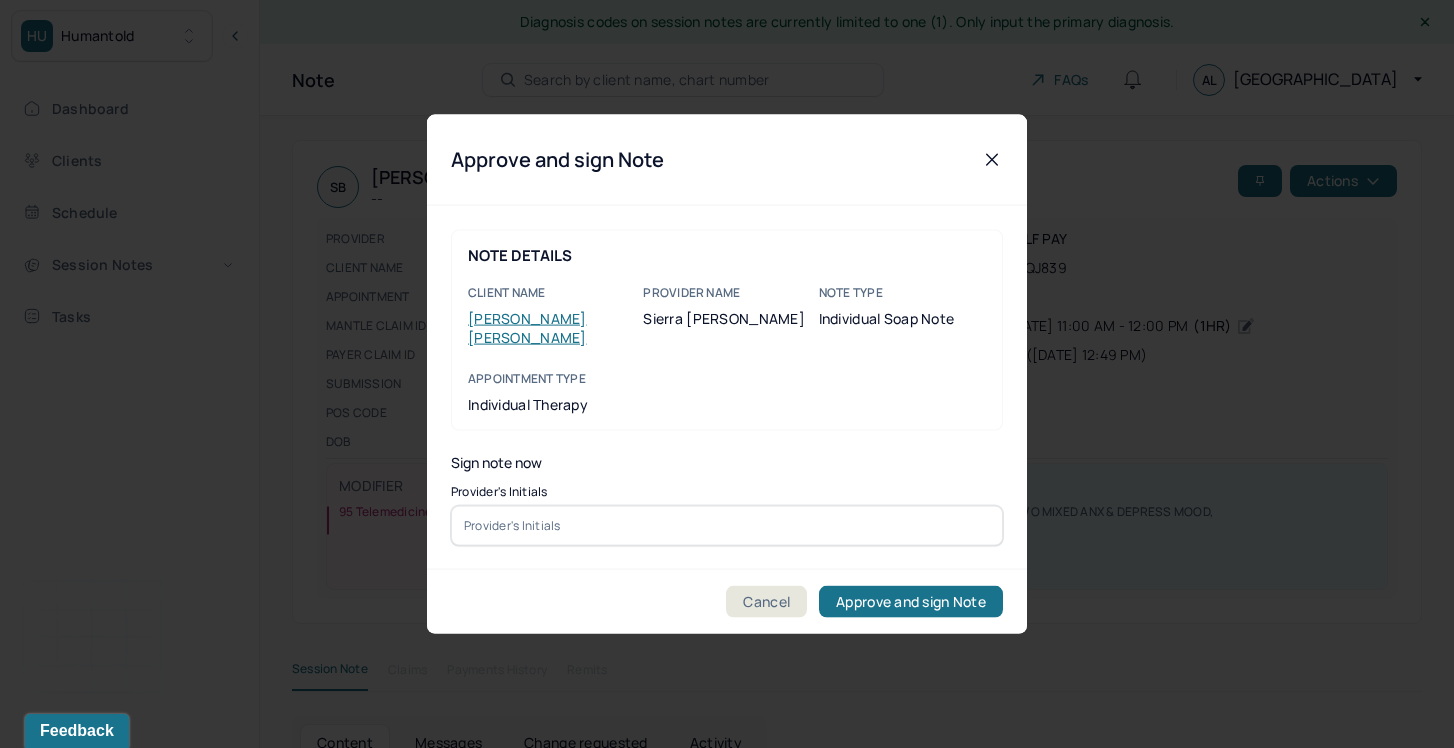 click at bounding box center (727, 525) 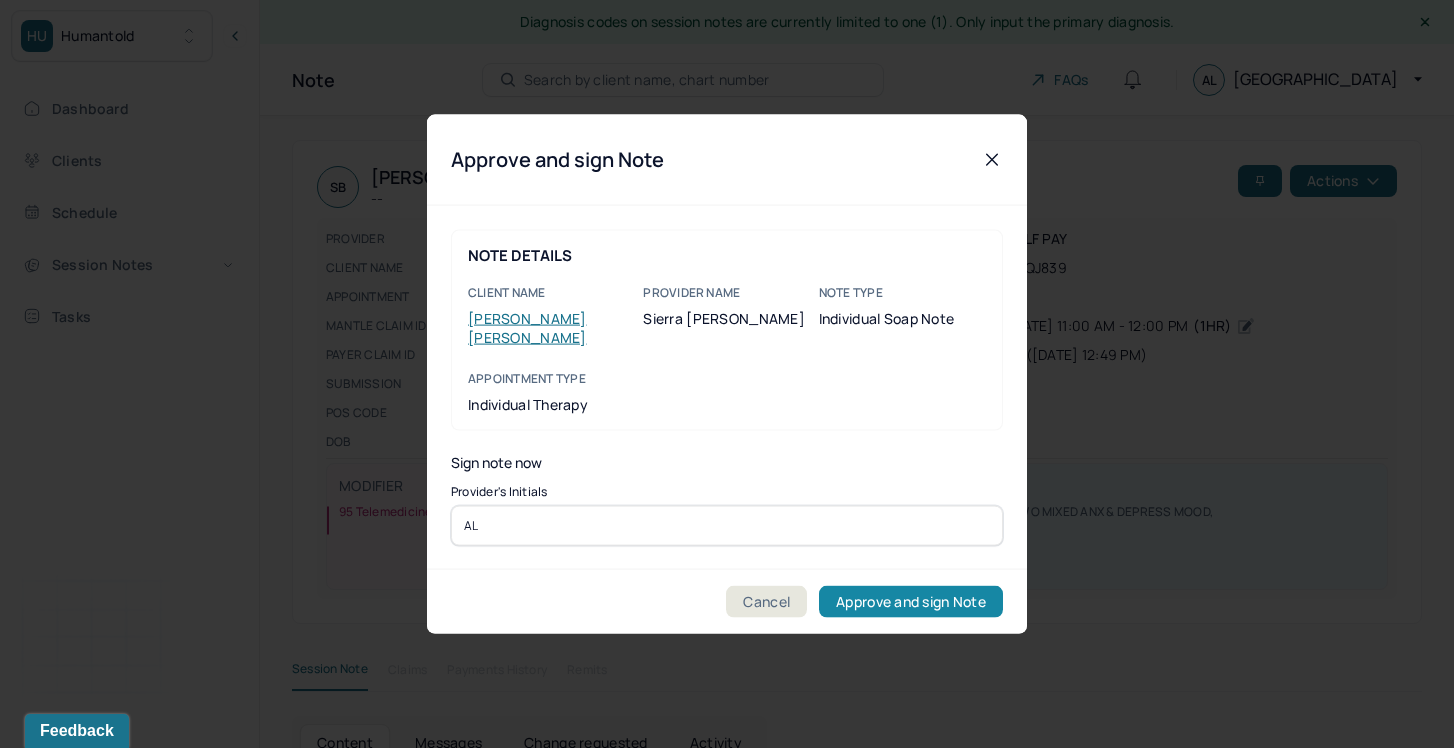 type on "AL" 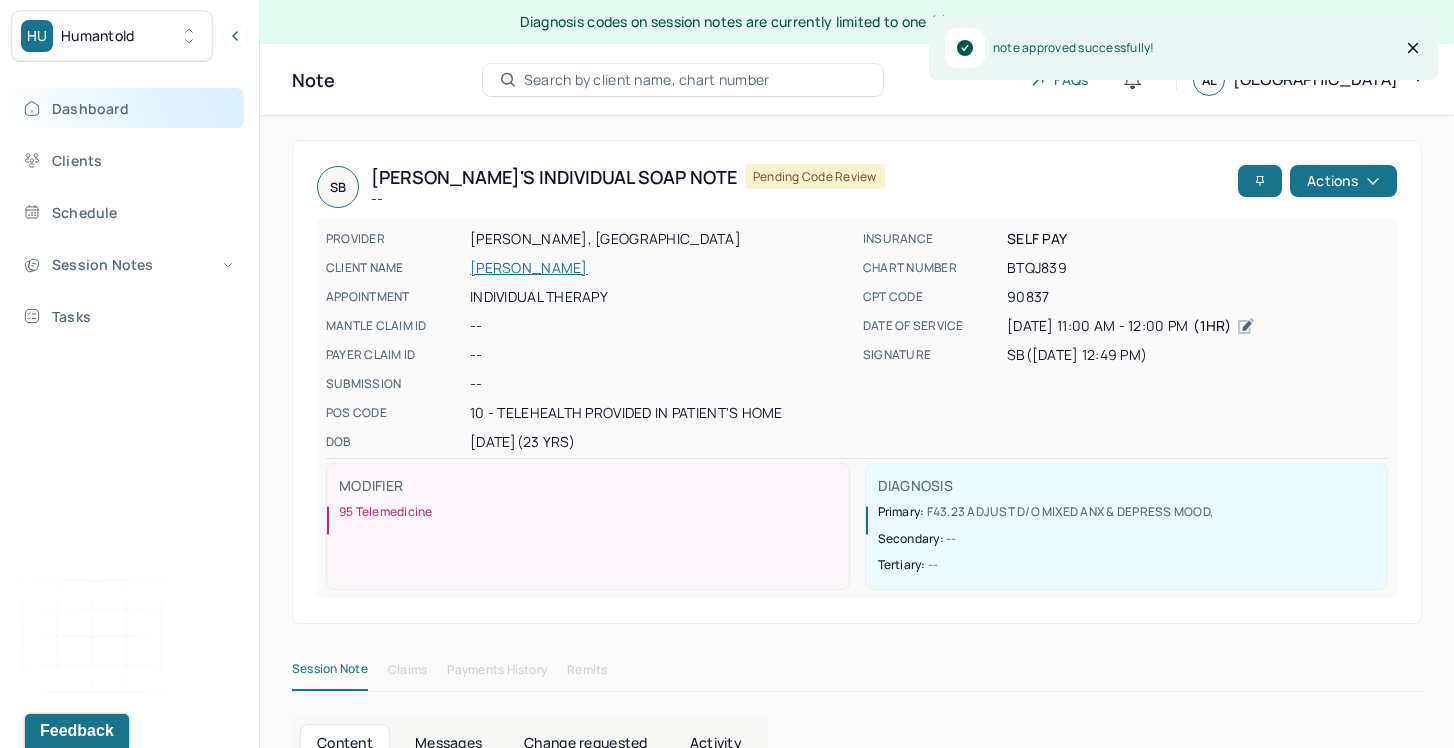 click on "Dashboard" at bounding box center (128, 108) 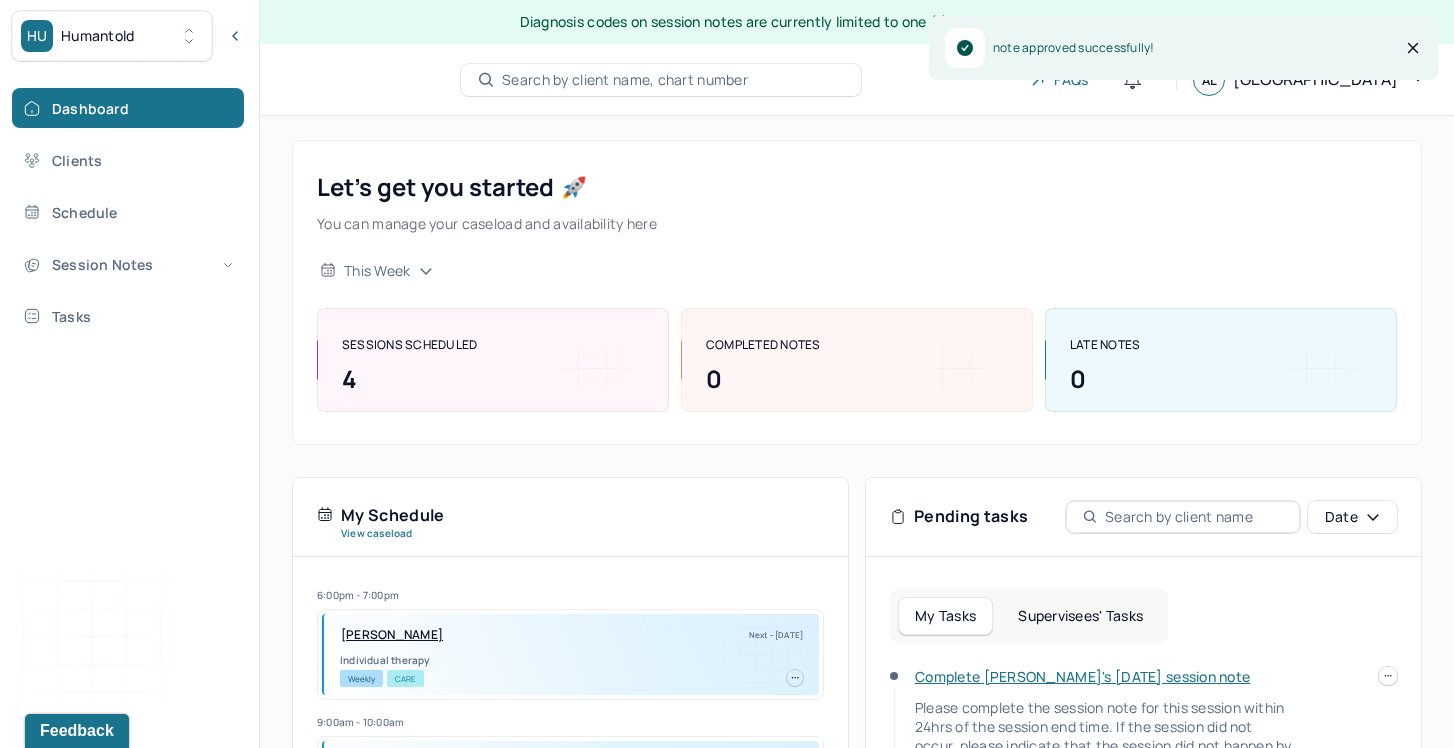 click on "Supervisees' Tasks" at bounding box center (1080, 616) 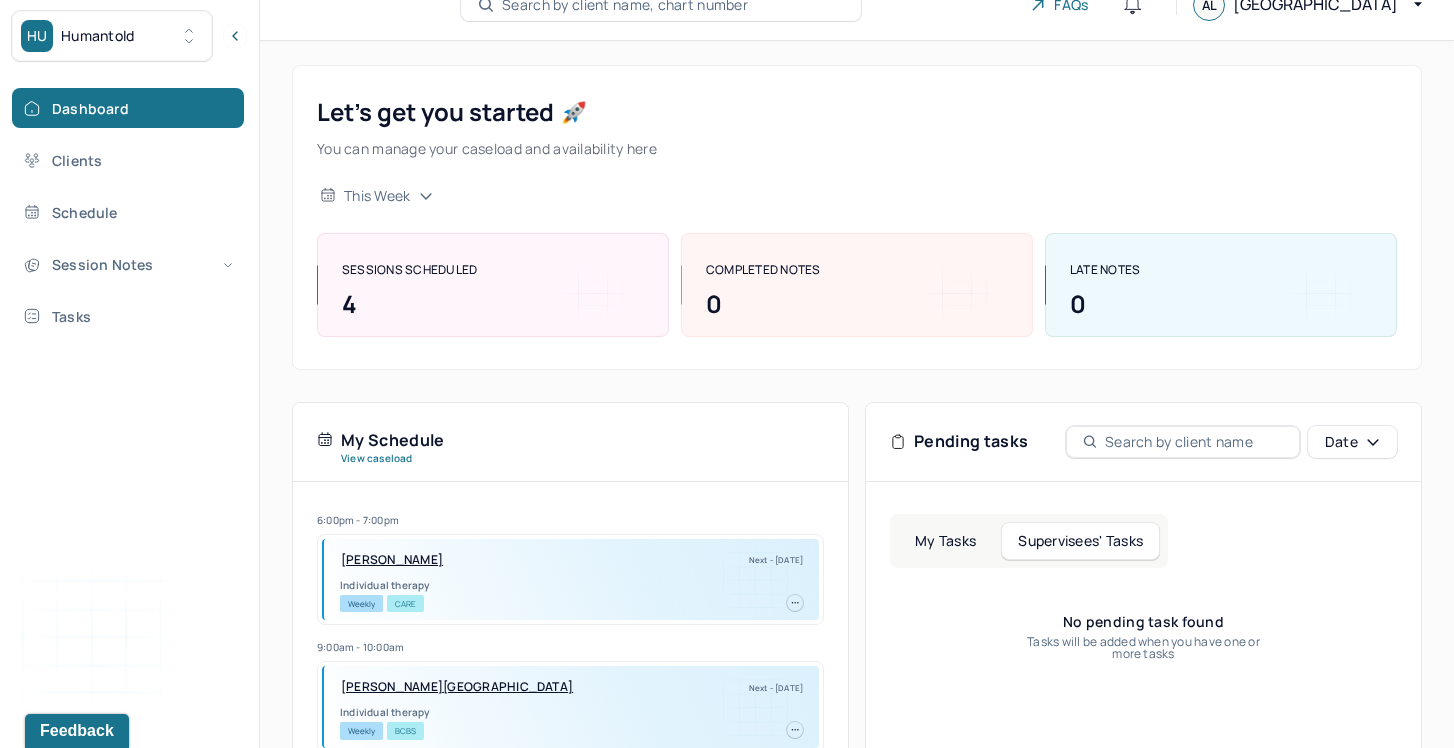scroll, scrollTop: 94, scrollLeft: 0, axis: vertical 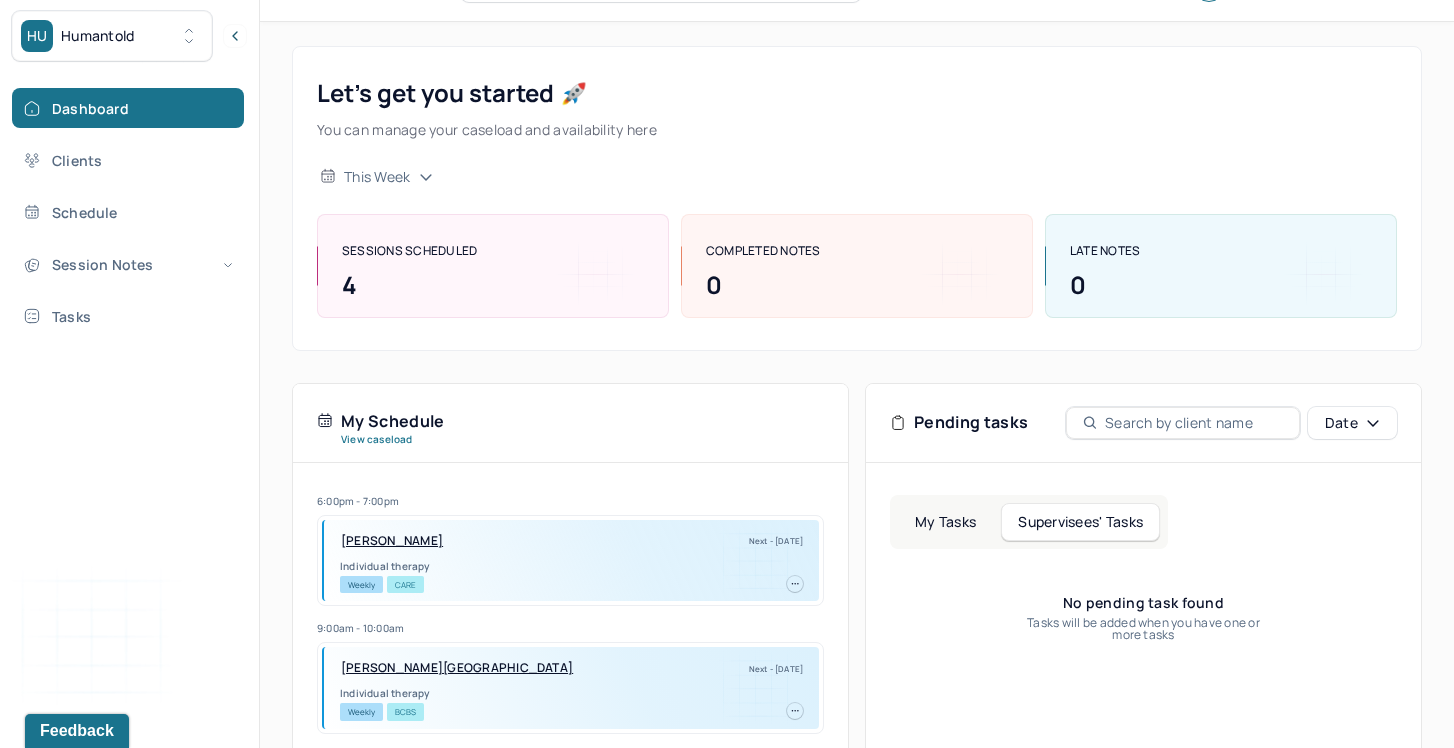 click on "My Tasks" at bounding box center [945, 522] 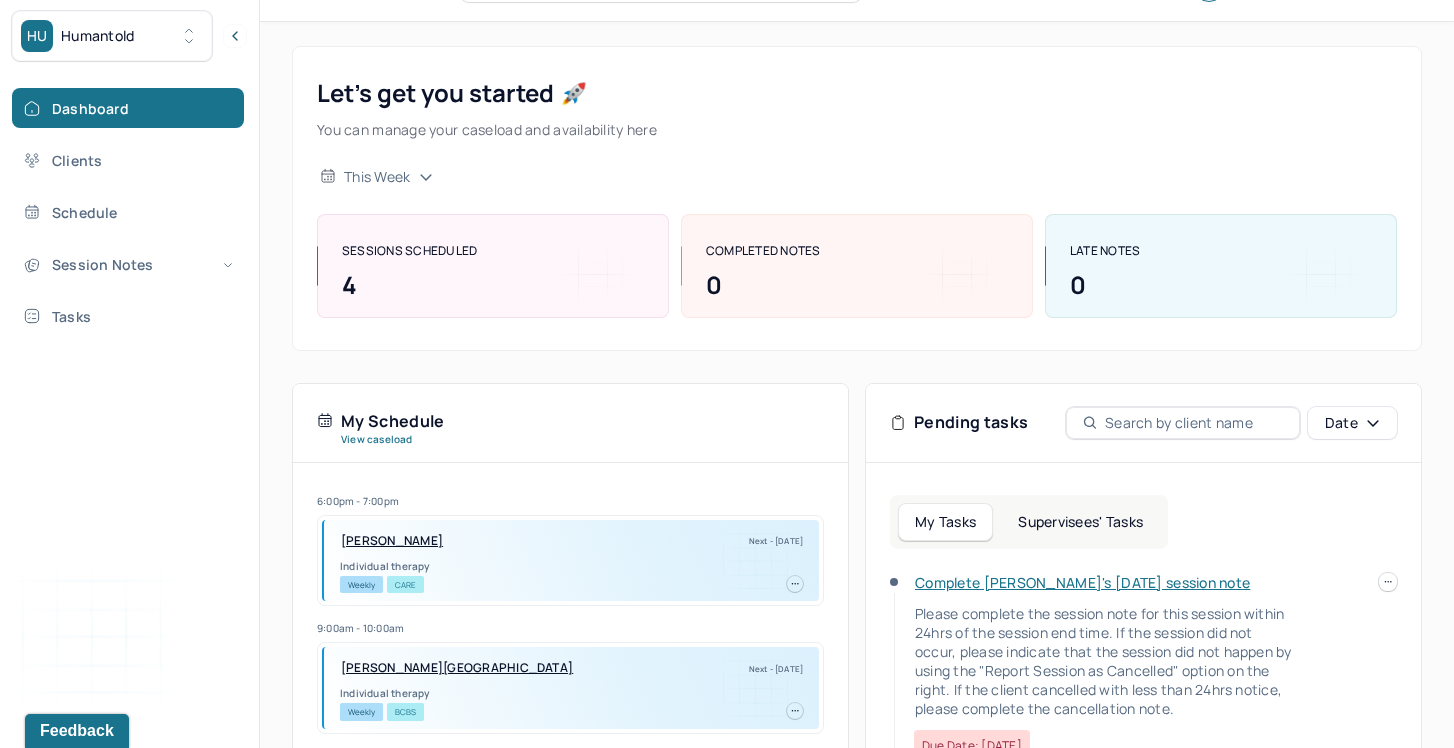 click on "Complete [PERSON_NAME]'s [DATE] session note" at bounding box center [1082, 582] 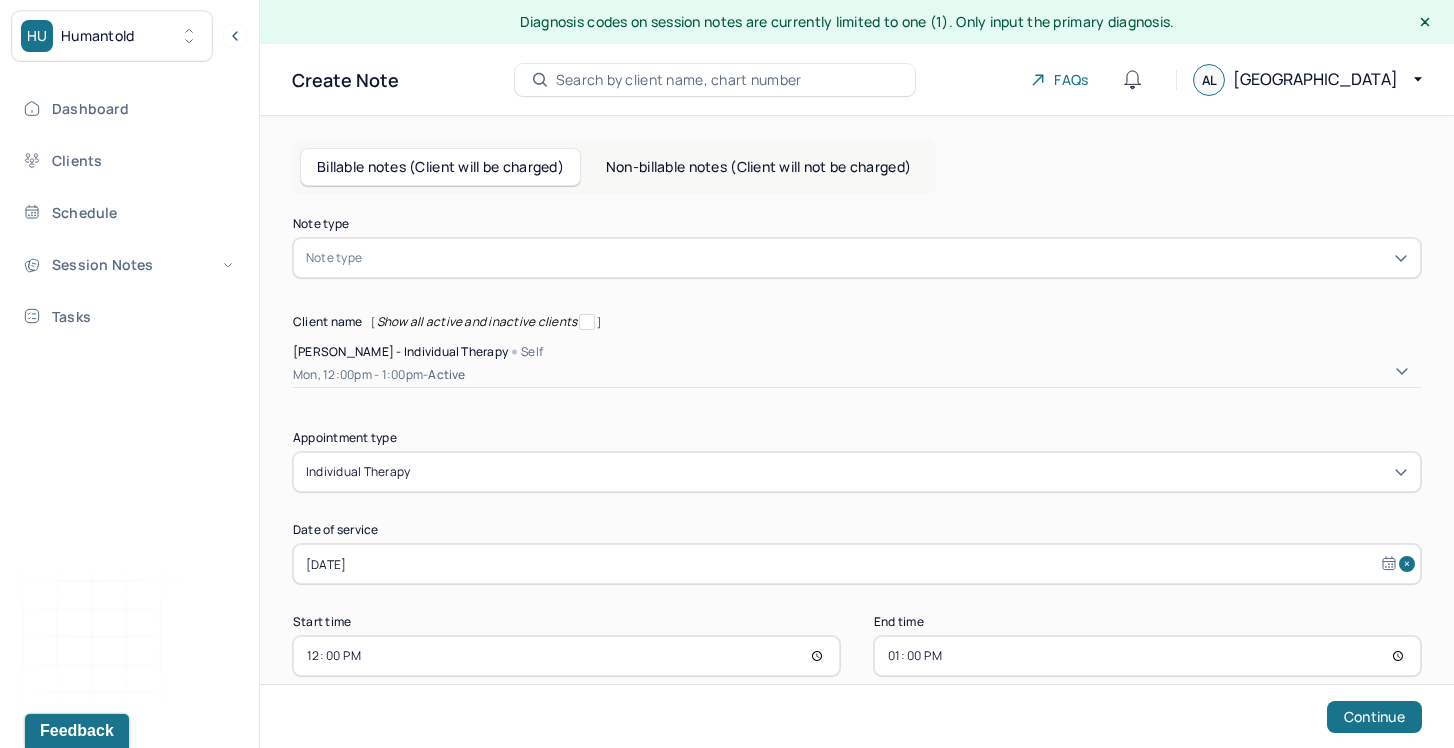 click at bounding box center [466, 258] 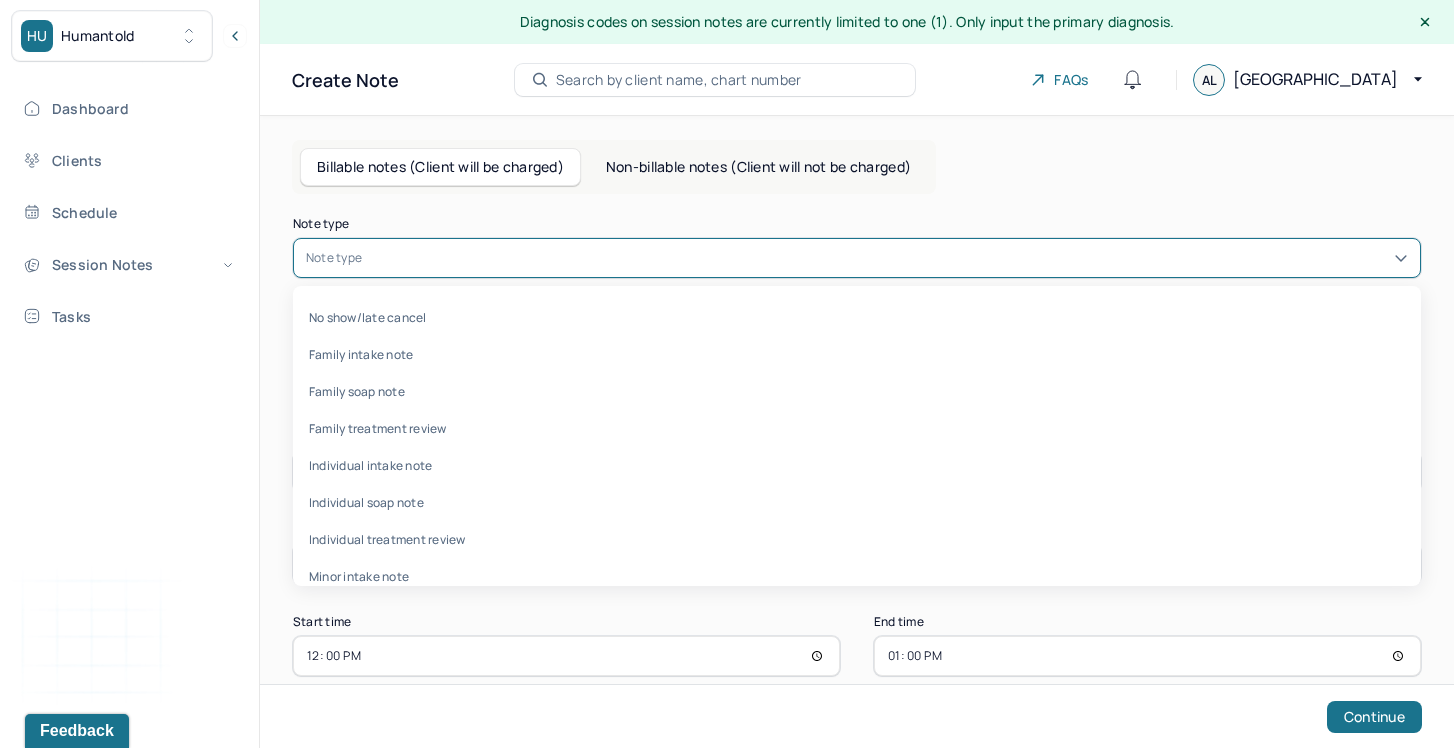 click on "No show/late cancel Family intake note Family soap note Family treatment review Individual intake note Individual soap note Individual treatment review Minor intake note Record of disclosure Termination note" at bounding box center [857, 436] 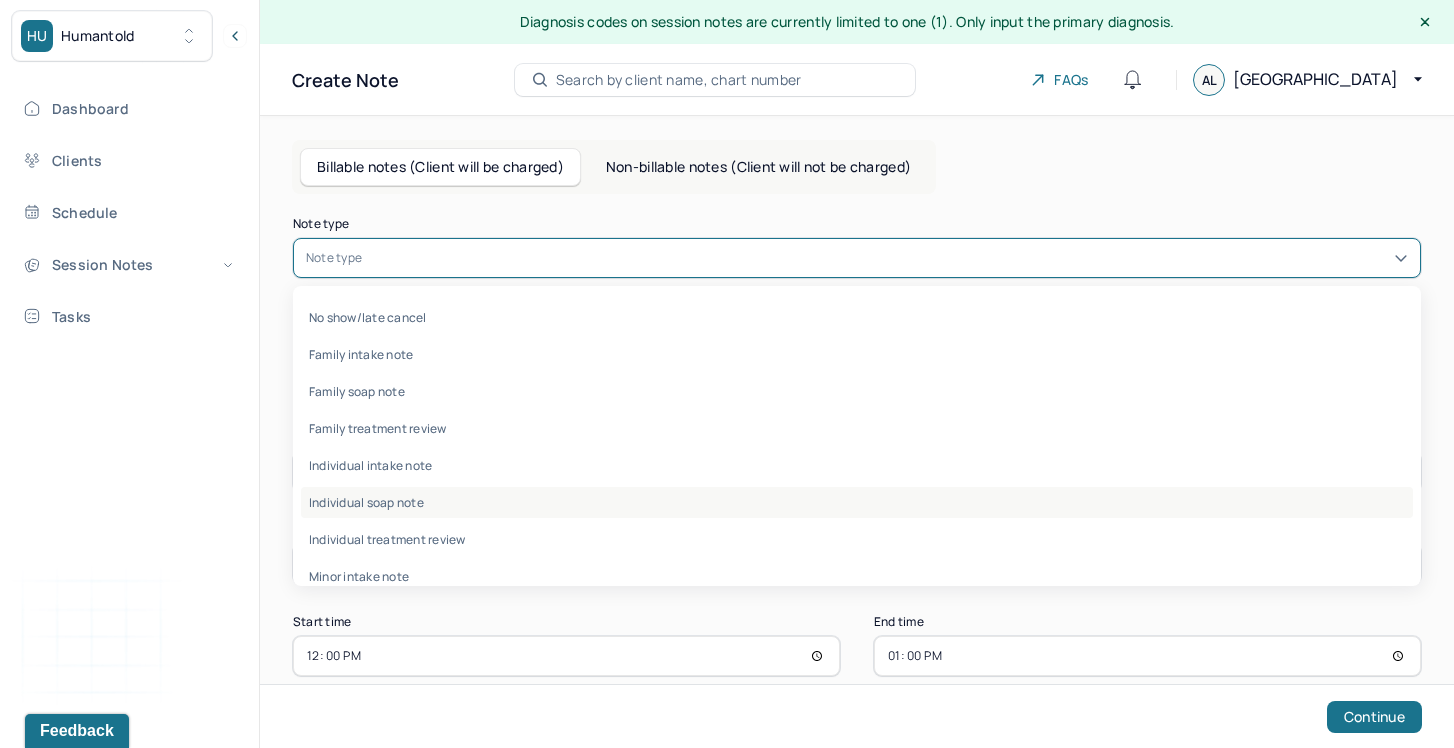 click on "Individual soap note" at bounding box center [857, 502] 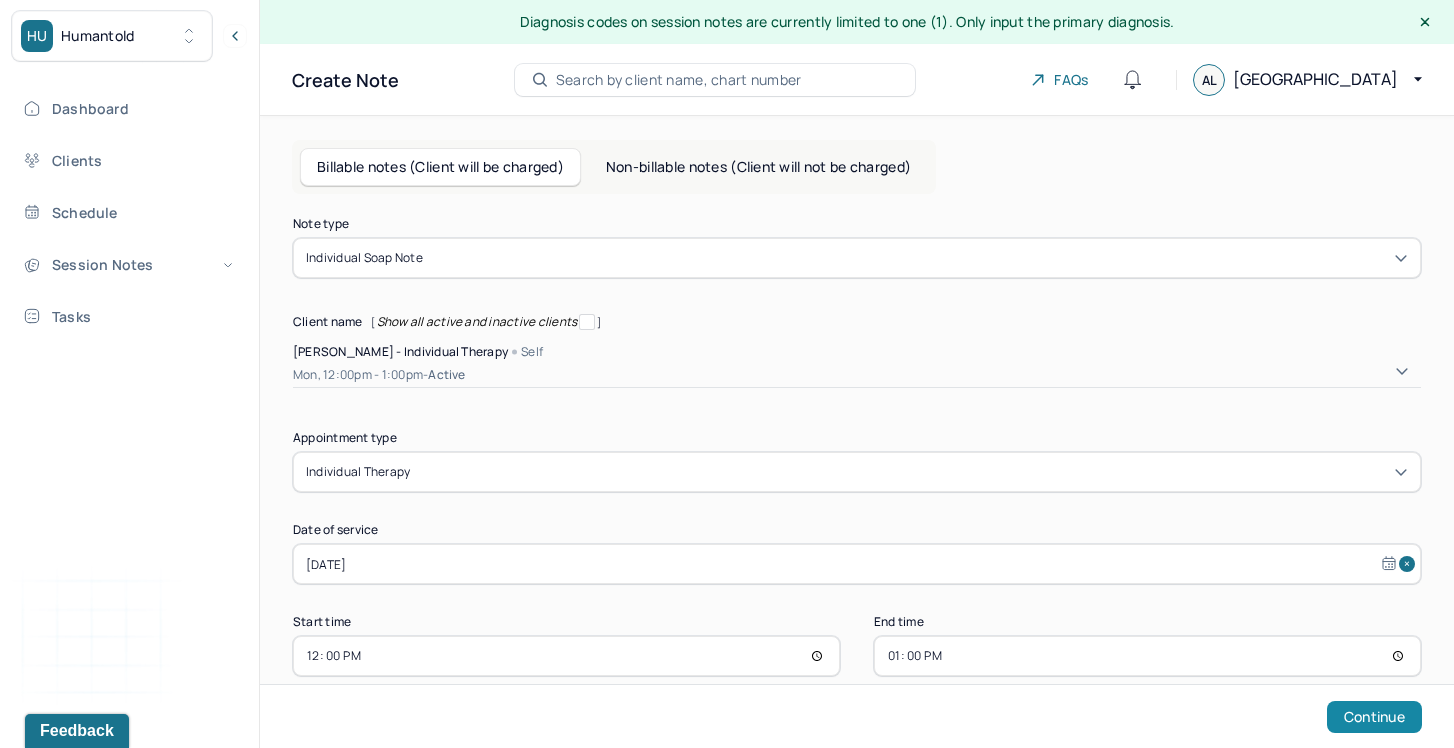 click on "Continue" at bounding box center (1374, 717) 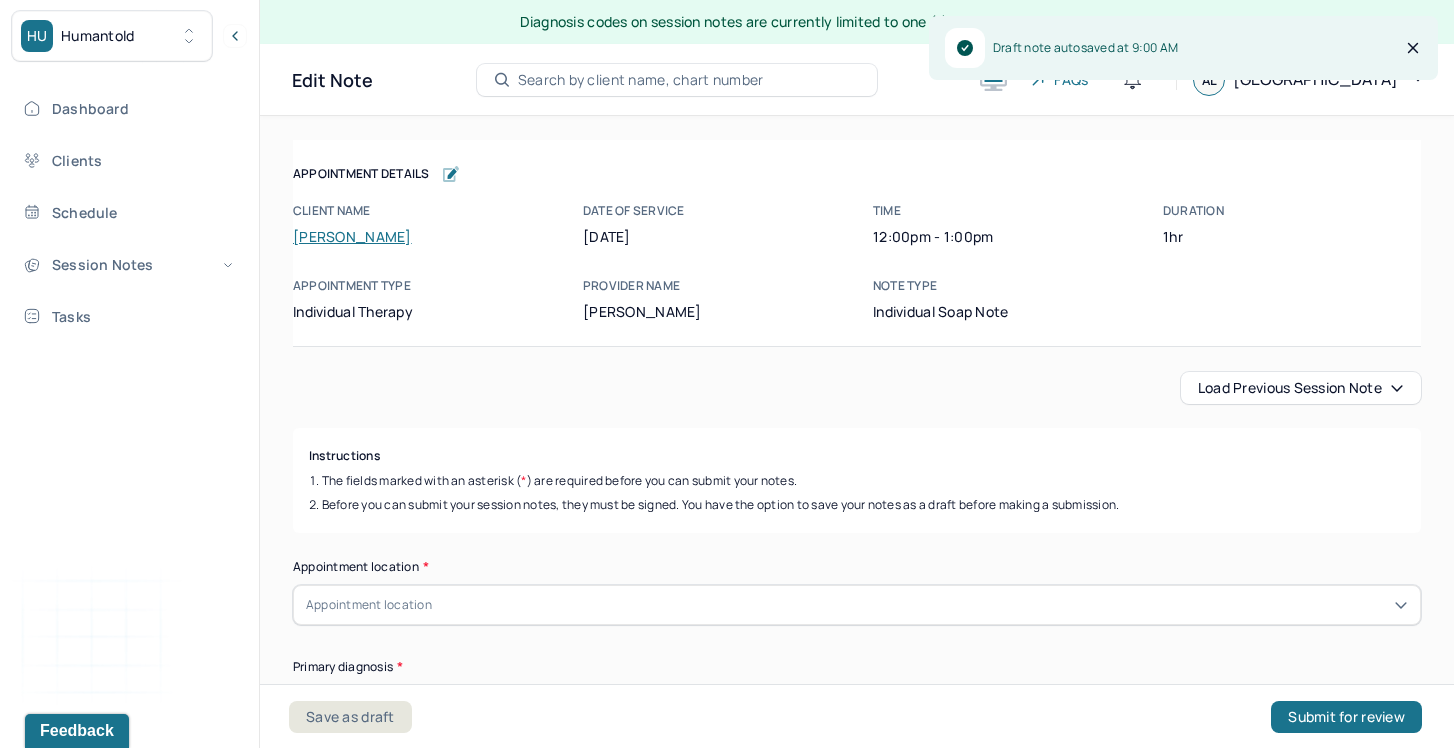 click on "Load previous session note" at bounding box center [1301, 388] 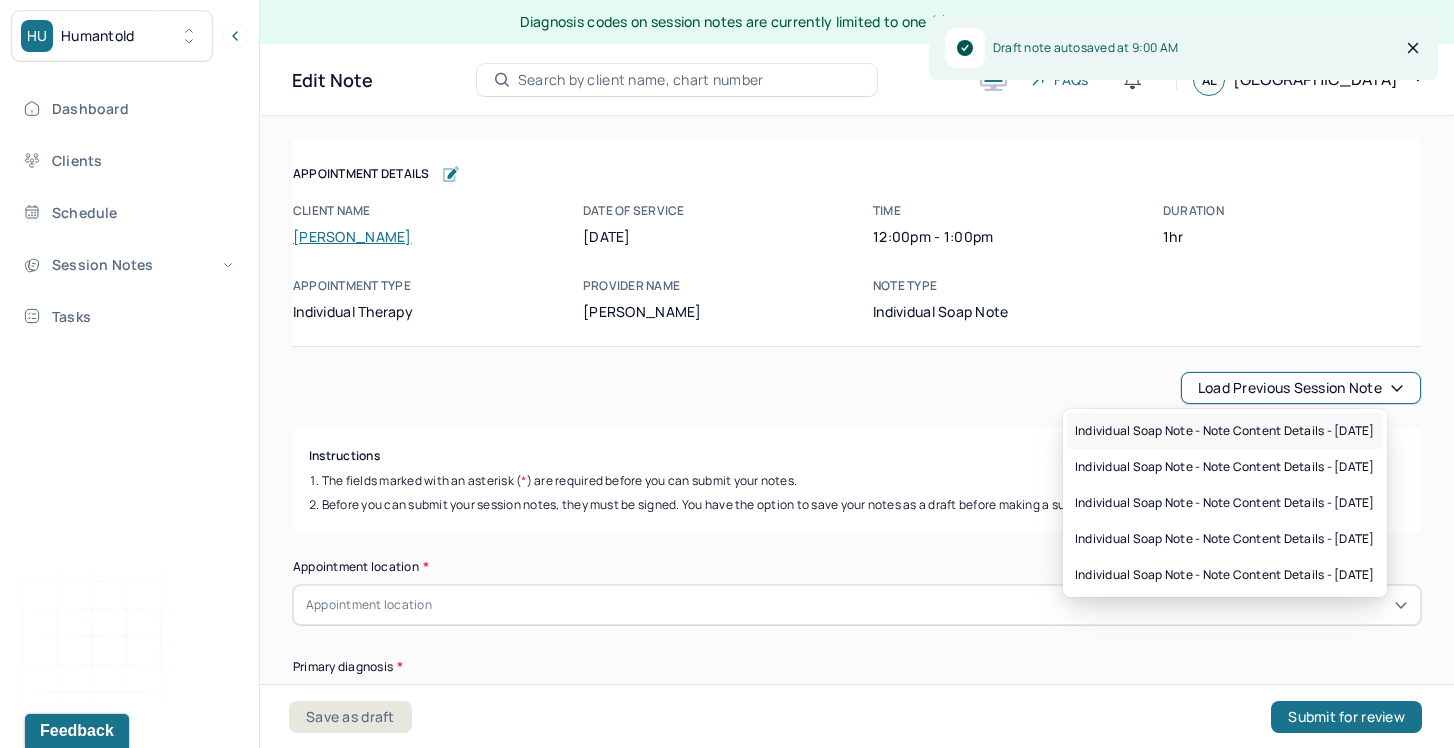 click on "Individual soap note   - Note content Details -   [DATE]" at bounding box center [1225, 431] 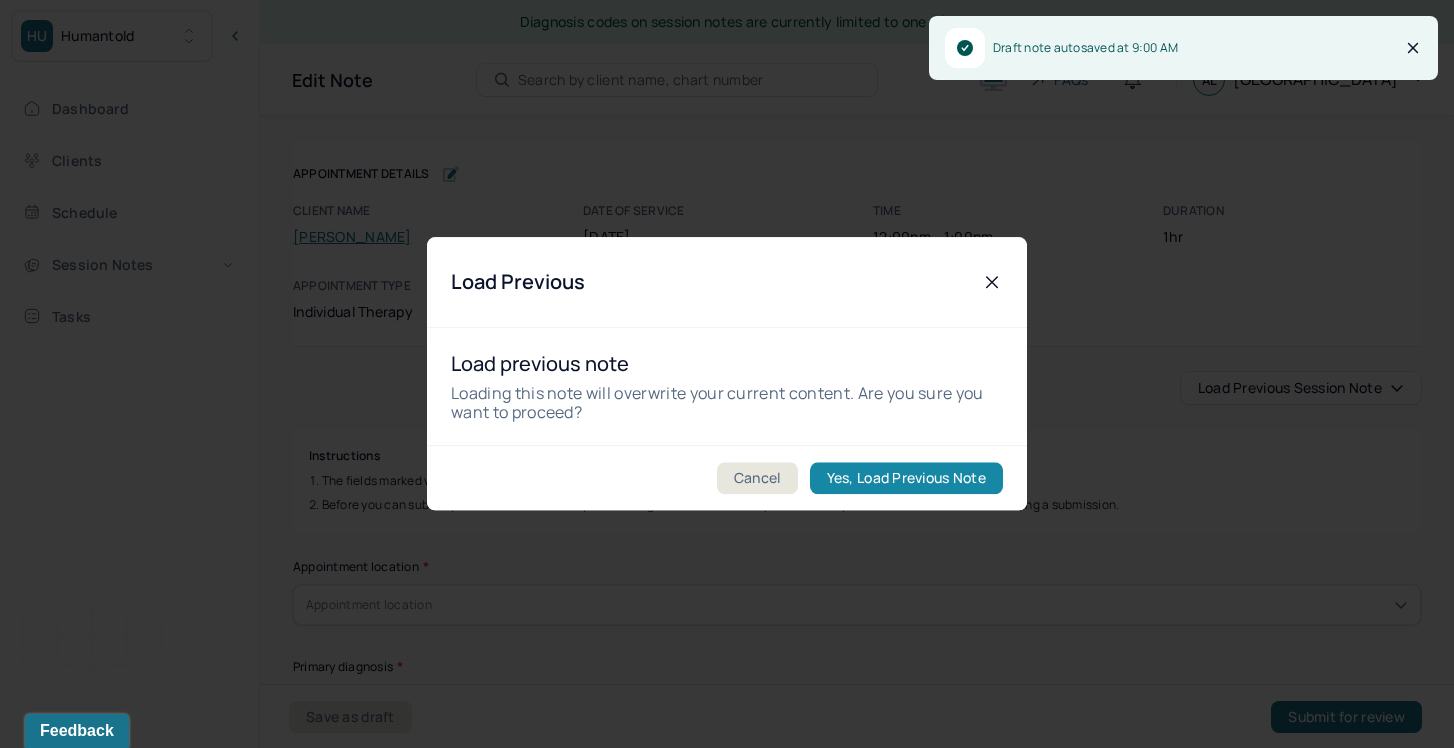 click on "Yes, Load Previous Note" at bounding box center (906, 479) 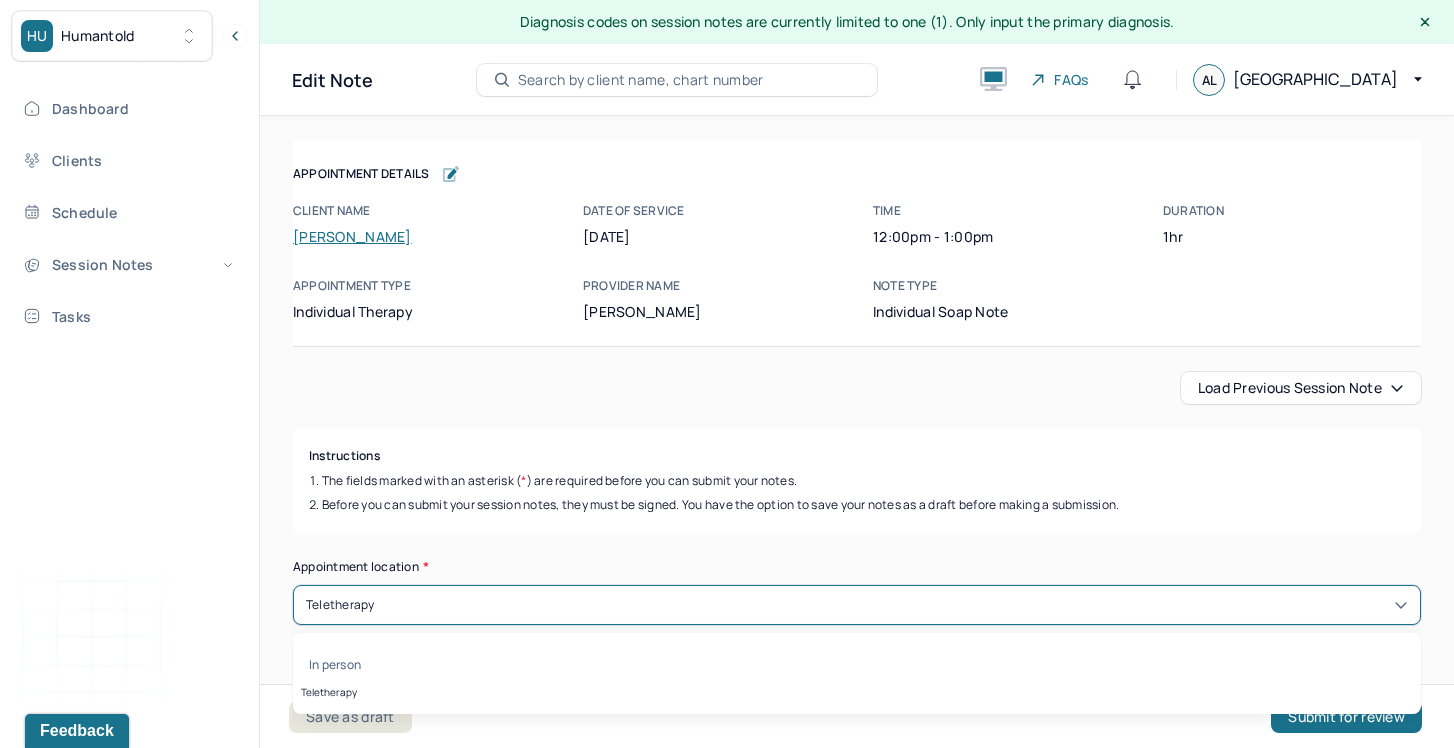 click on "Teletherapy" at bounding box center [857, 605] 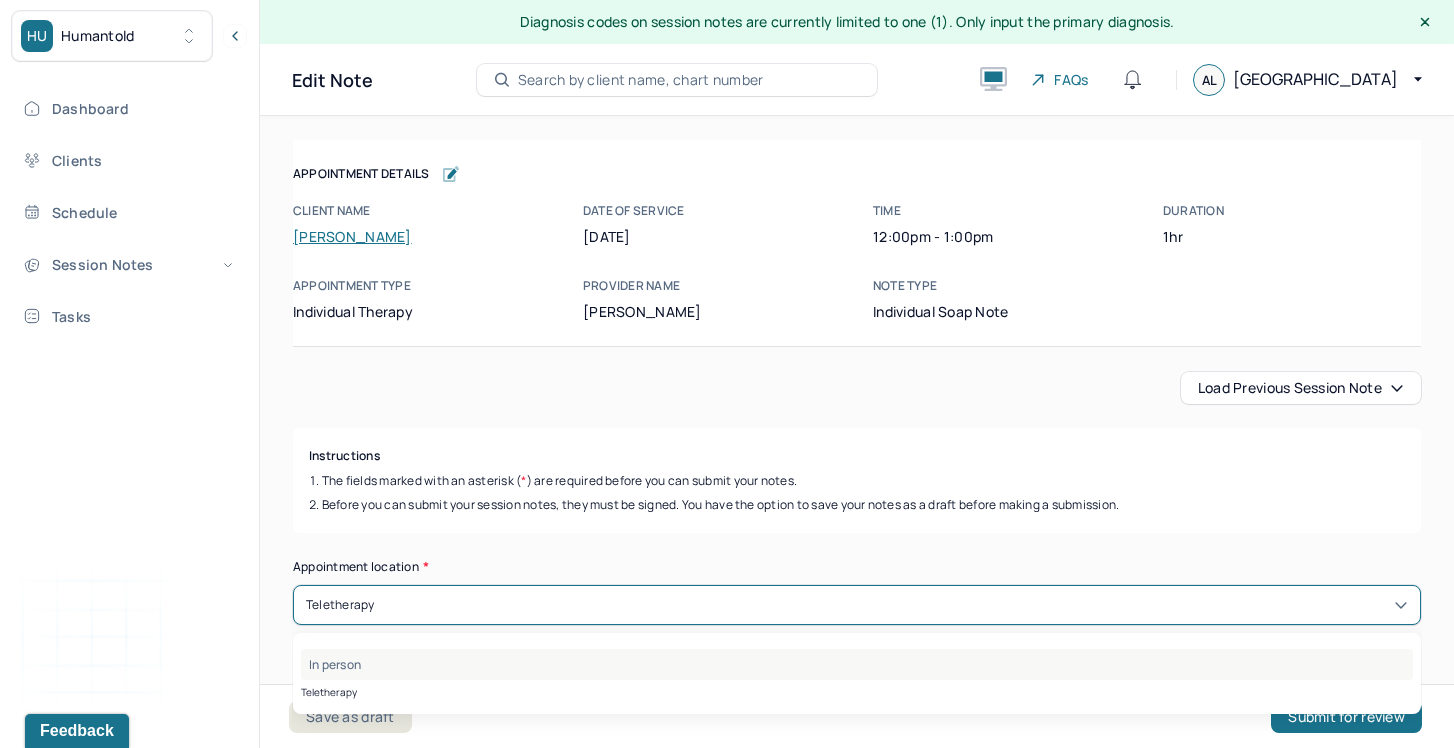 click on "In person" at bounding box center [857, 664] 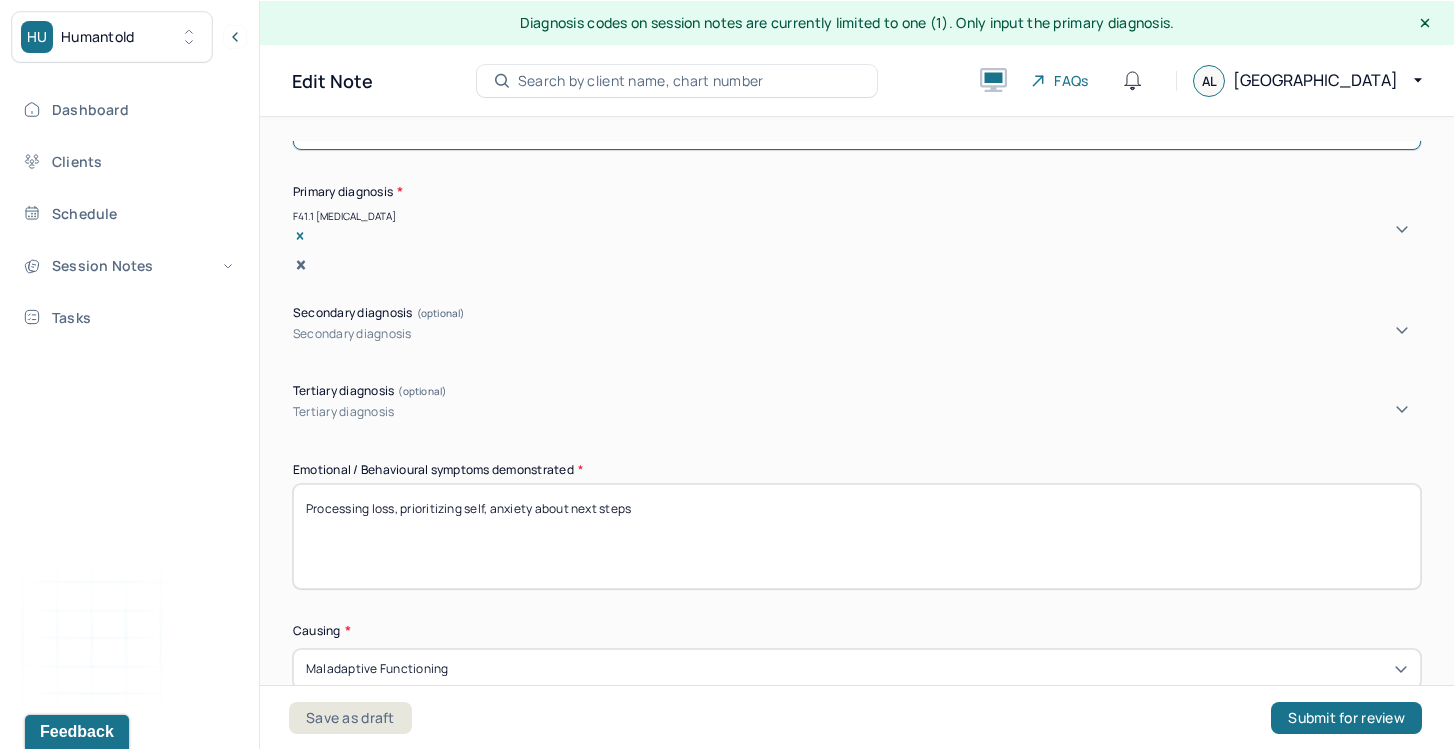 scroll, scrollTop: 477, scrollLeft: 0, axis: vertical 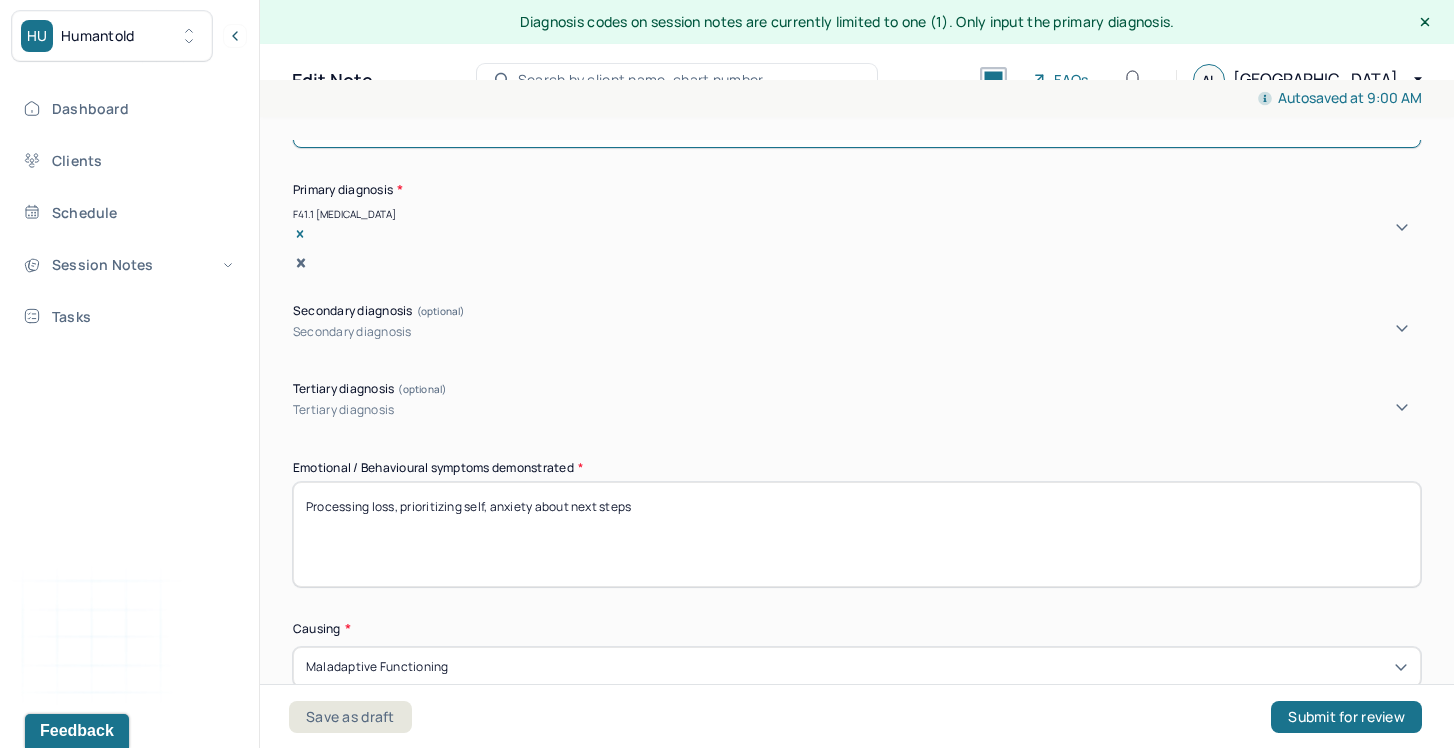 click on "Processing loss, prioritizing self, anxiety about next steps" at bounding box center [857, 534] 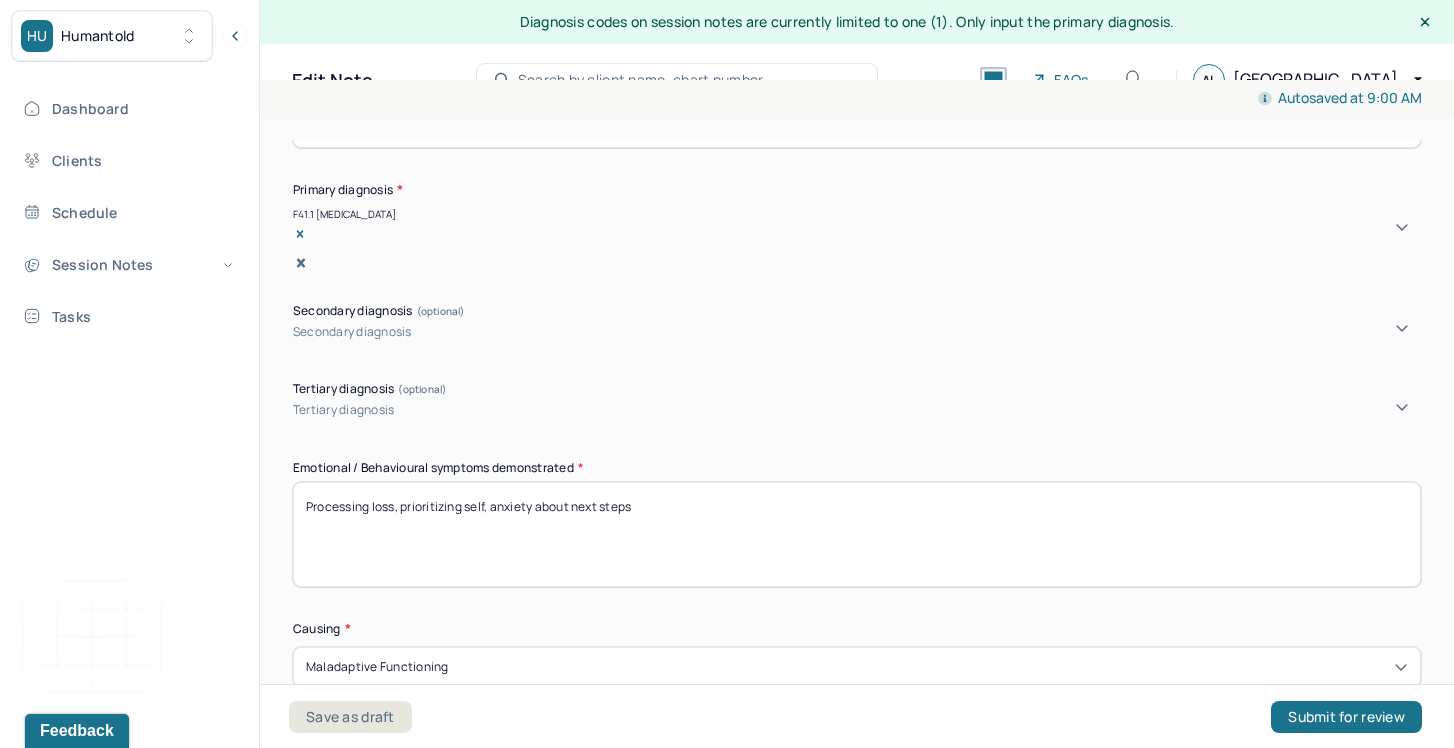 click on "Processing loss, prioritizing self, anxiety about next steps" at bounding box center [857, 534] 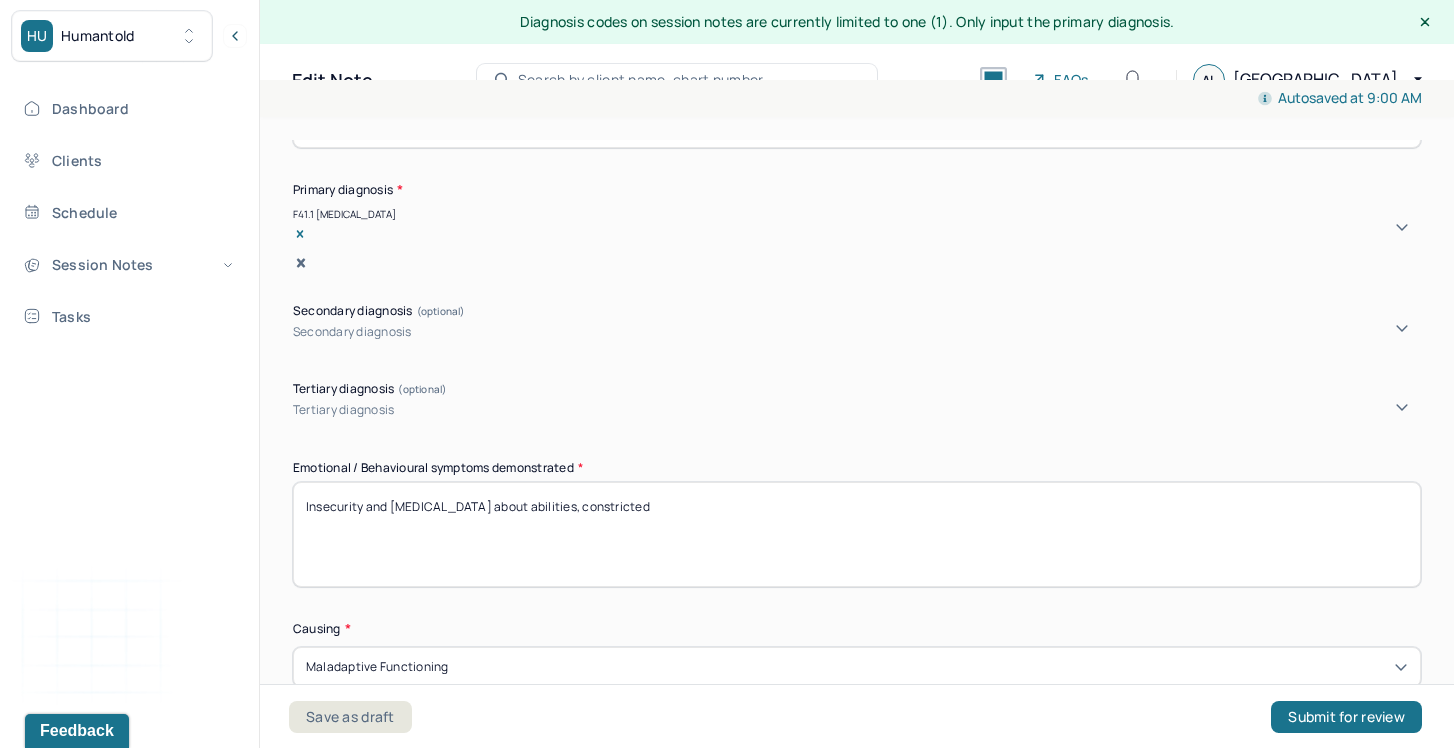 drag, startPoint x: 650, startPoint y: 506, endPoint x: 572, endPoint y: 508, distance: 78.025635 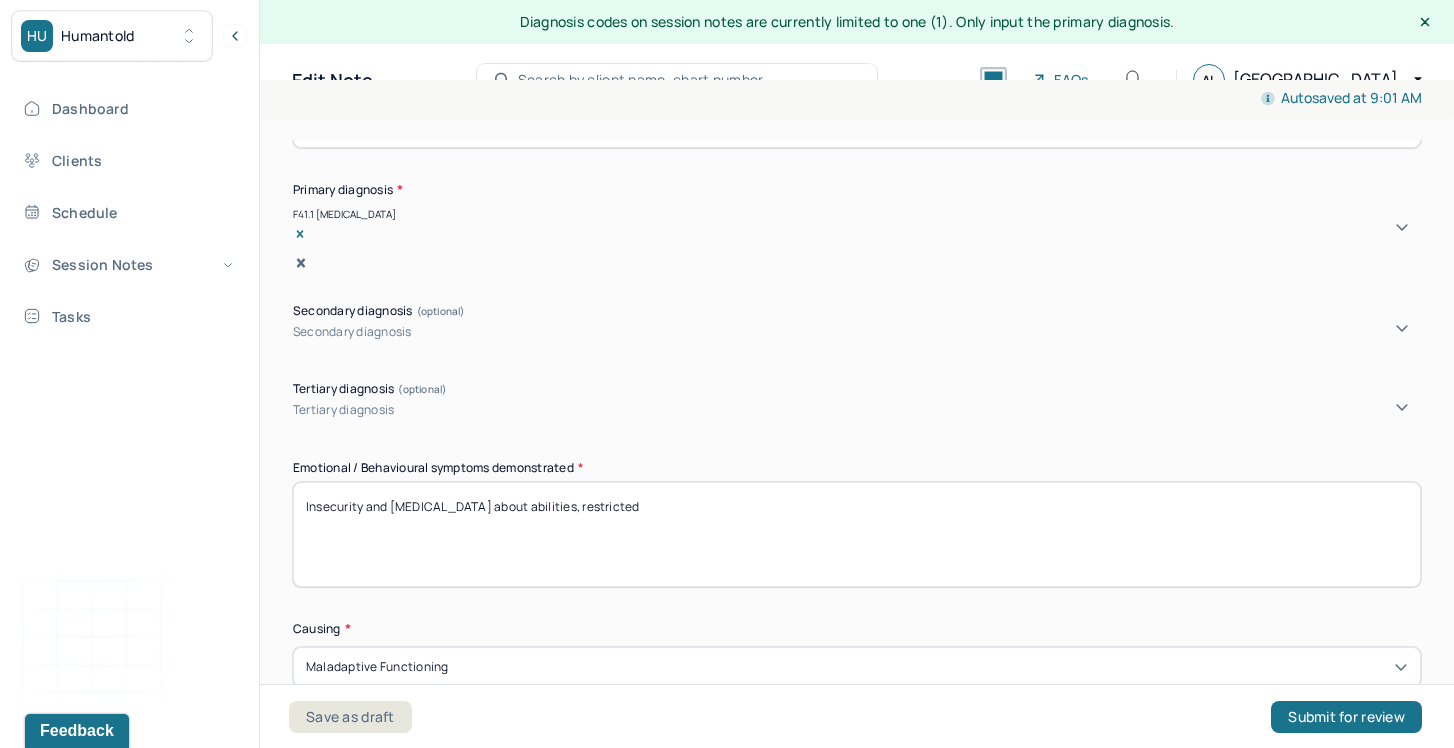 click on "Insecurity and [MEDICAL_DATA] about abilities, restricted" at bounding box center (857, 534) 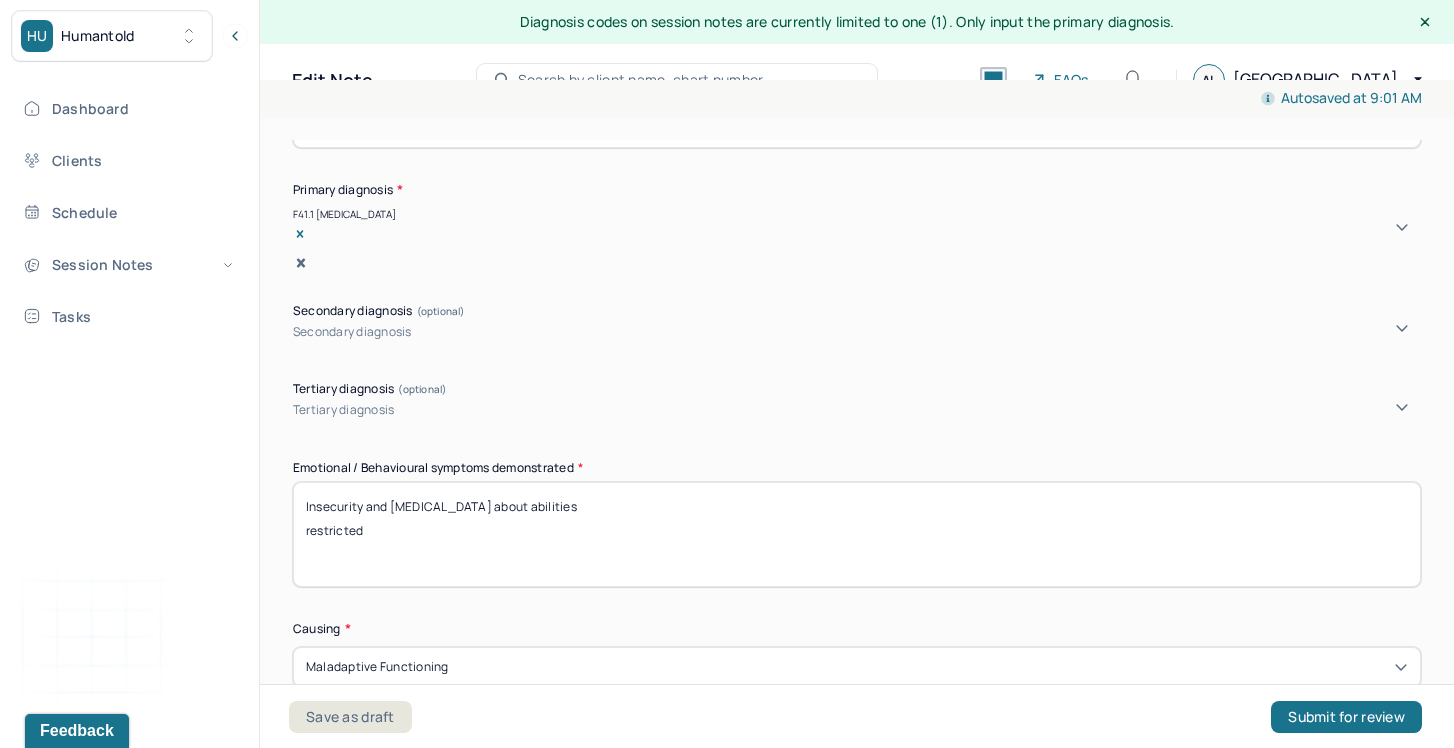 drag, startPoint x: 305, startPoint y: 541, endPoint x: 380, endPoint y: 542, distance: 75.00667 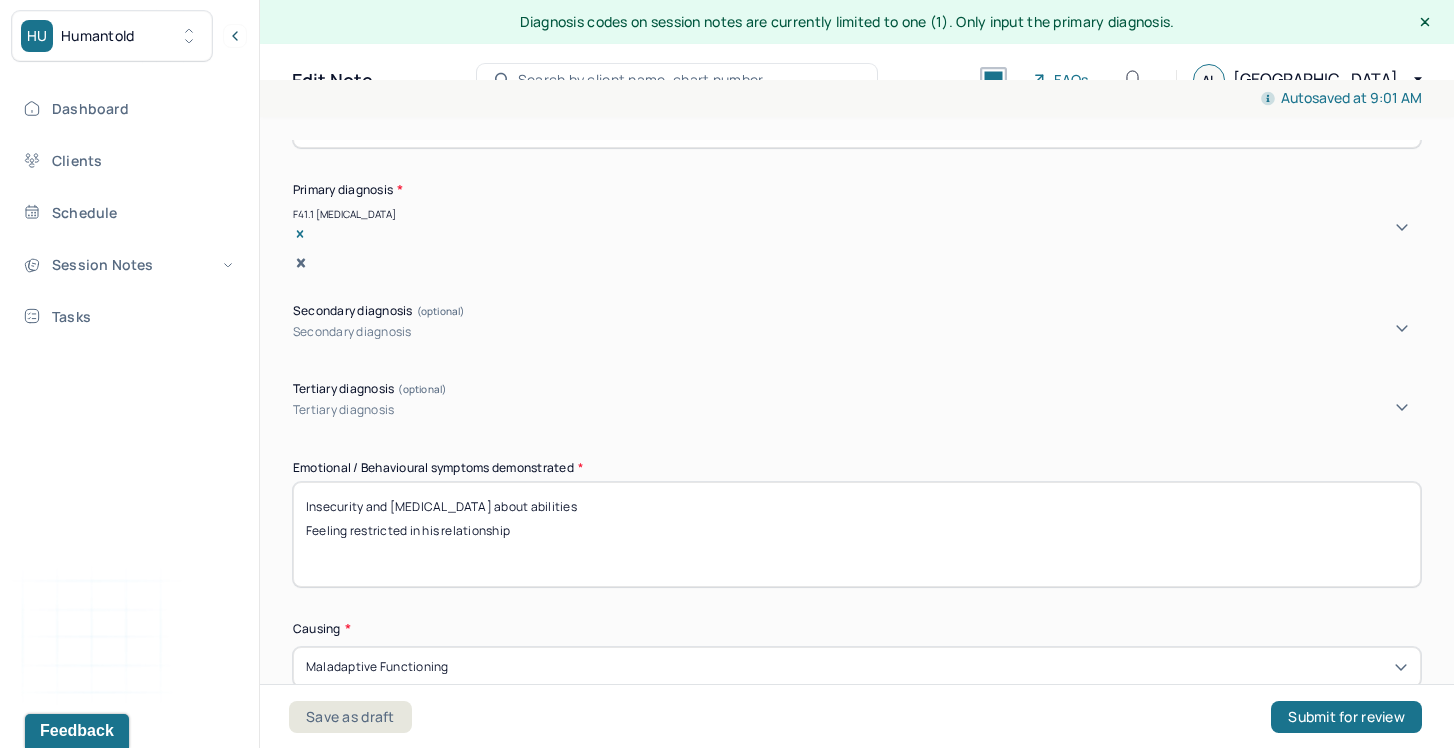 type on "Insecurity and [MEDICAL_DATA] about abilities
Feeling restricted in his relationship" 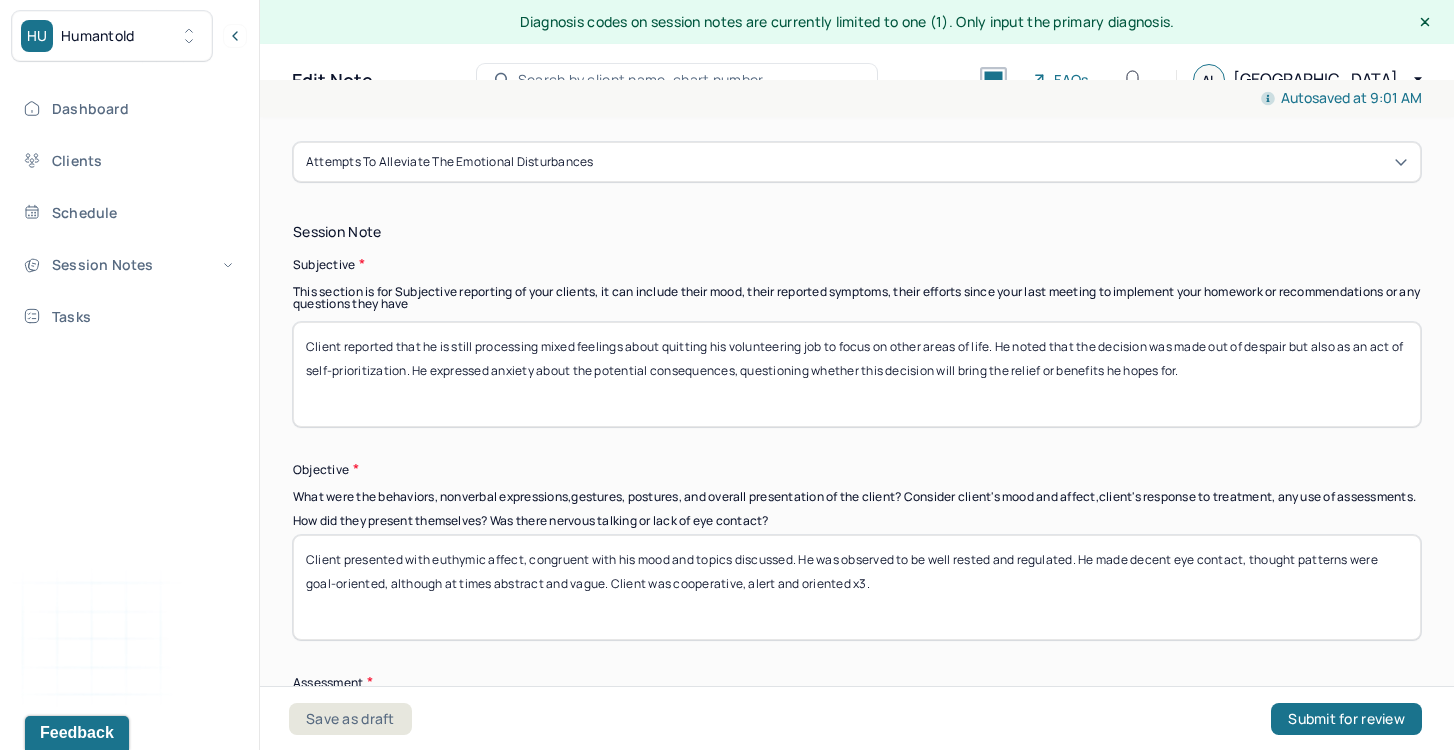 scroll, scrollTop: 1109, scrollLeft: 0, axis: vertical 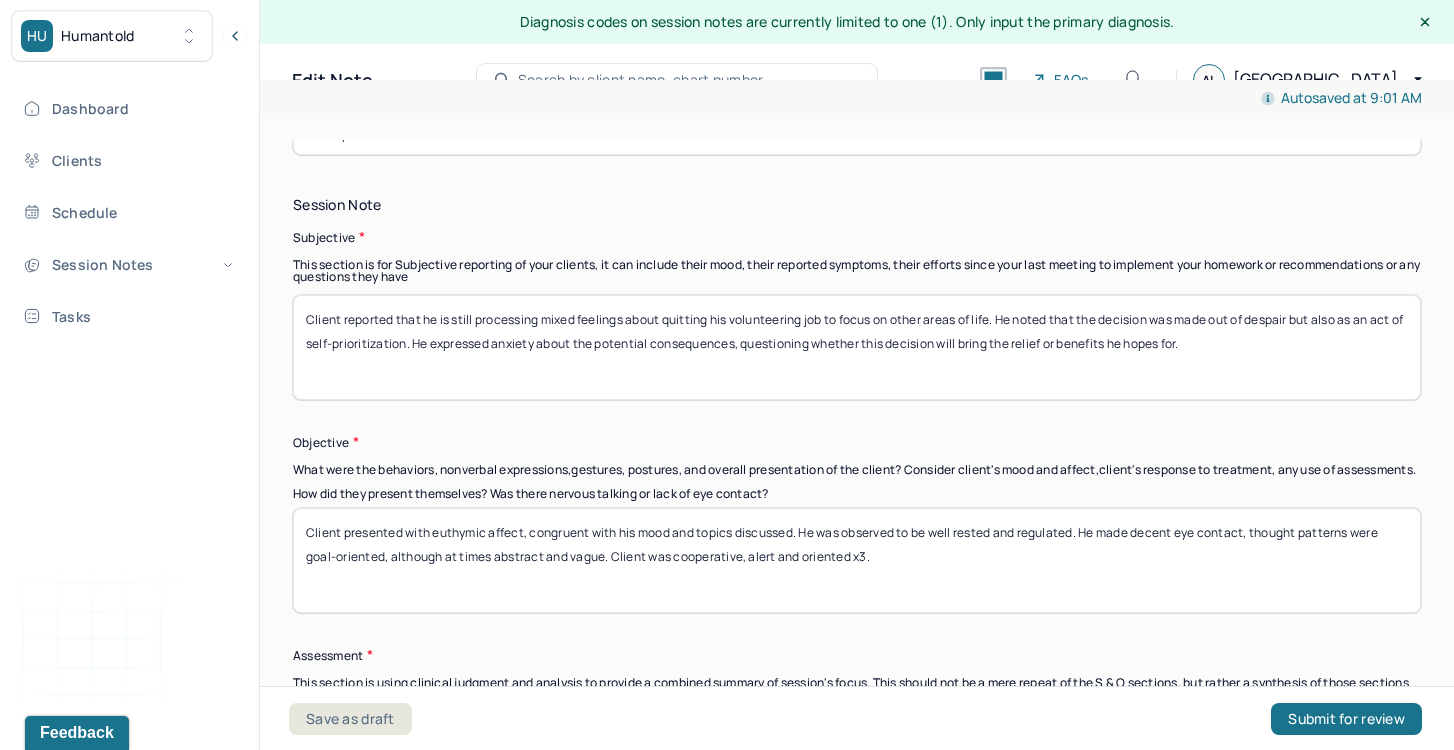 click on "Client reported that he is still processing mixed feelings about quitting his volunteering job to focus on other areas of life. He noted that the decision was made out of despair but also as an act of self-prioritization. He expressed anxiety about the potential consequences, questioning whether this decision will bring the relief or benefits he hopes for." at bounding box center [857, 347] 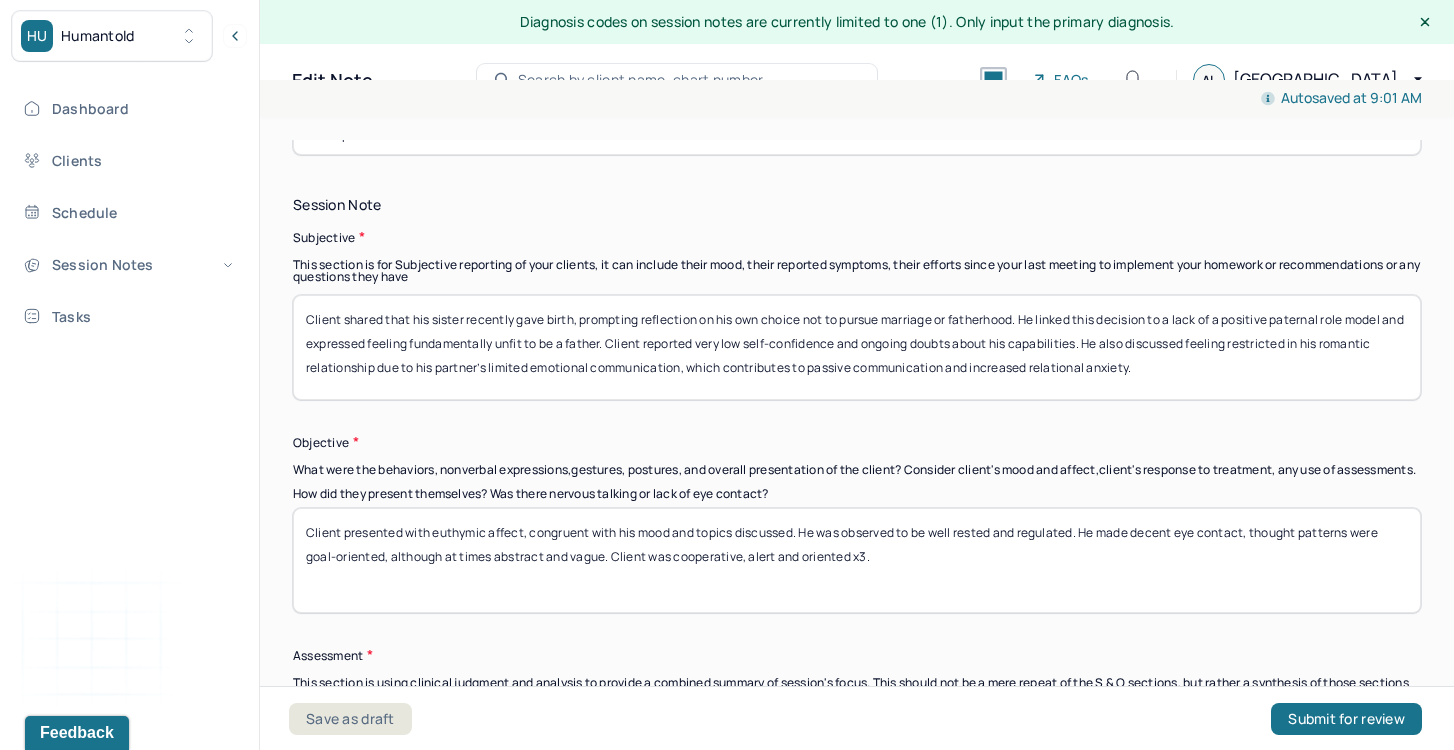 drag, startPoint x: 443, startPoint y: 332, endPoint x: 566, endPoint y: 363, distance: 126.84637 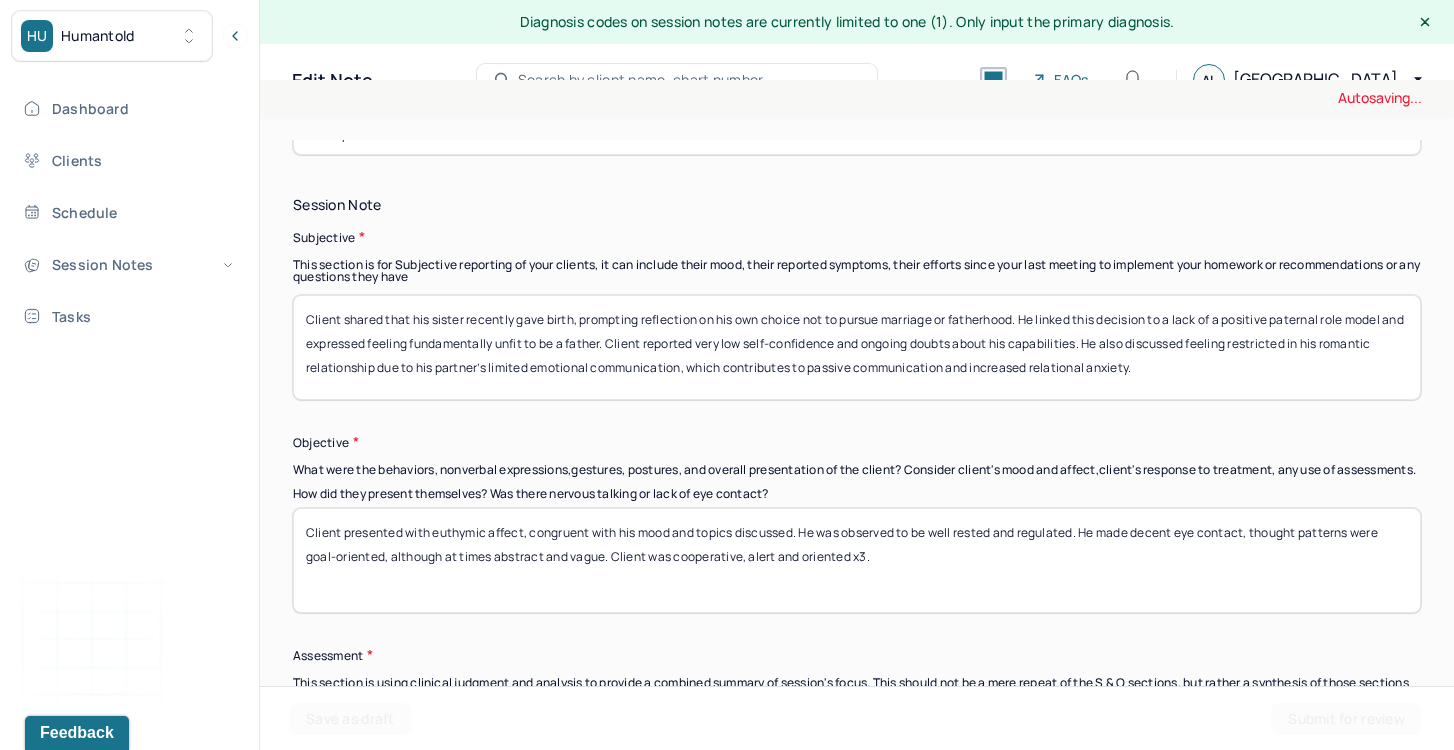 drag, startPoint x: 608, startPoint y: 326, endPoint x: 680, endPoint y: 407, distance: 108.37435 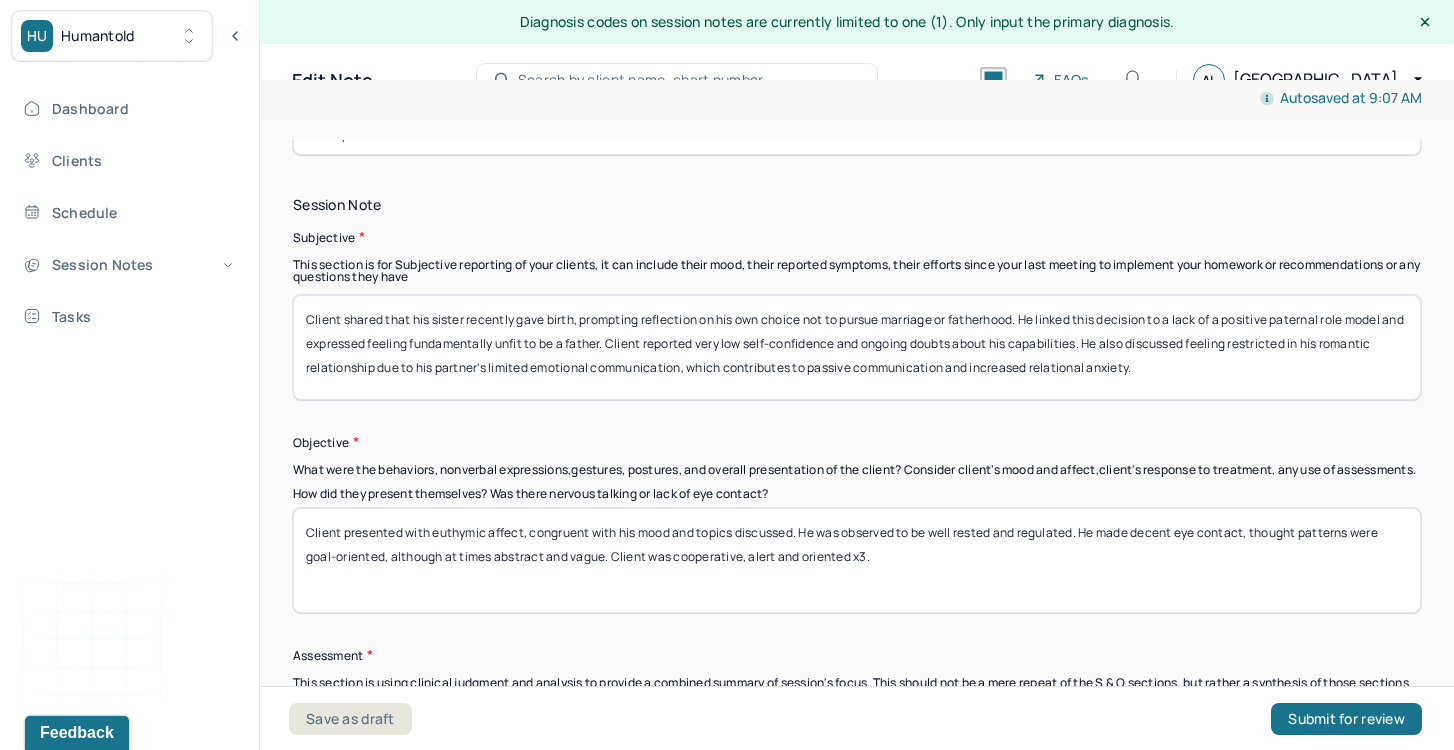 click on "Client shared that his sister recently gave birth, prompting reflection on his own choice not to pursue marriage or fatherhood. He linked this decision to a lack of a positive paternal role model and expressed feeling fundamentally unfit to be a father. Client reported very low self-confidence and ongoing doubts about his capabilities. He also discussed feeling restricted in his romantic relationship due to his partner’s limited emotional communication, which contributes to passive communication and increased relational anxiety." at bounding box center [857, 347] 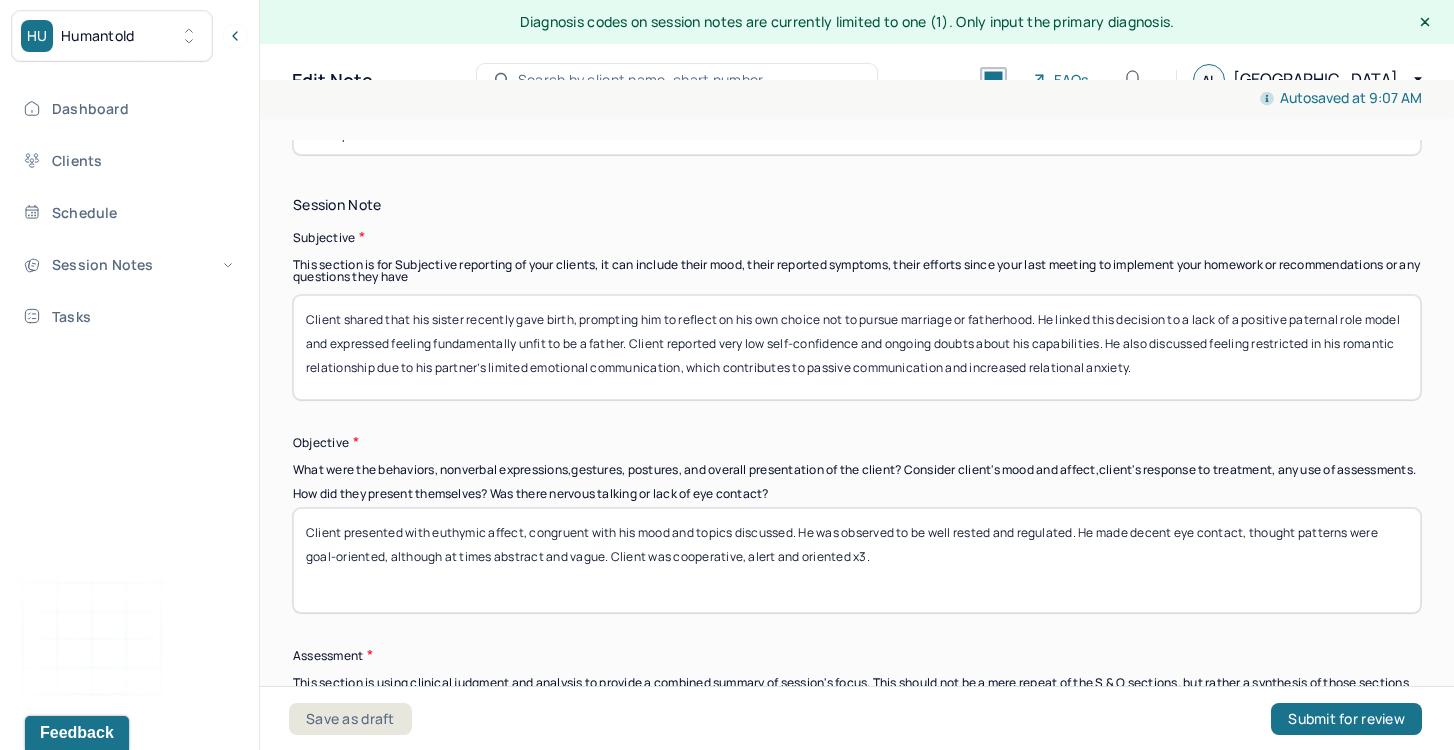 click on "Client shared that his sister recently gave birth, prompting him to reflect on his own choice not to pursue marriage or fatherhood. He linked this decision to a lack of a positive paternal role model and expressed feeling fundamentally unfit to be a father. Client reported very low self-confidence and ongoing doubts about his capabilities. He also discussed feeling restricted in his romantic relationship due to his partner’s limited emotional communication, which contributes to passive communication and increased relational anxiety." at bounding box center [857, 347] 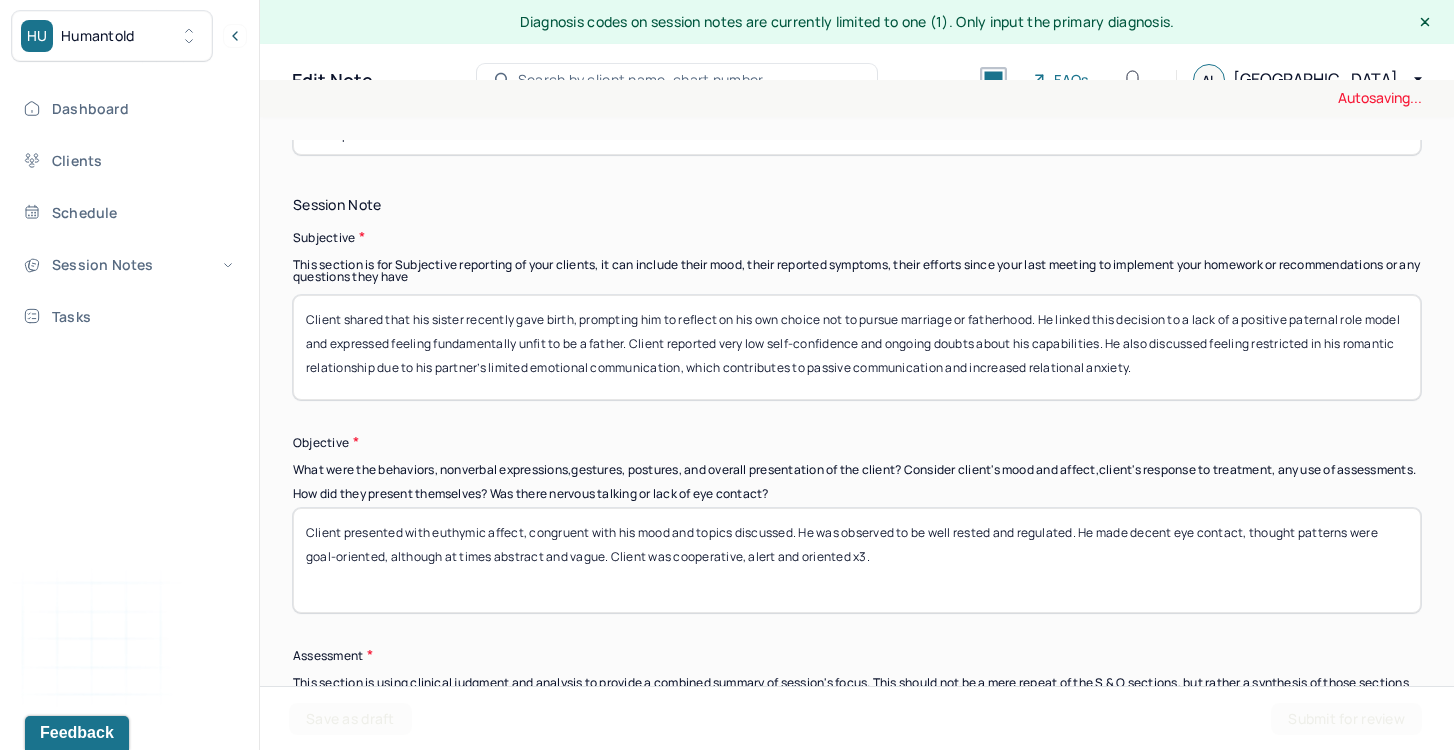 drag, startPoint x: 767, startPoint y: 347, endPoint x: 903, endPoint y: 369, distance: 137.76791 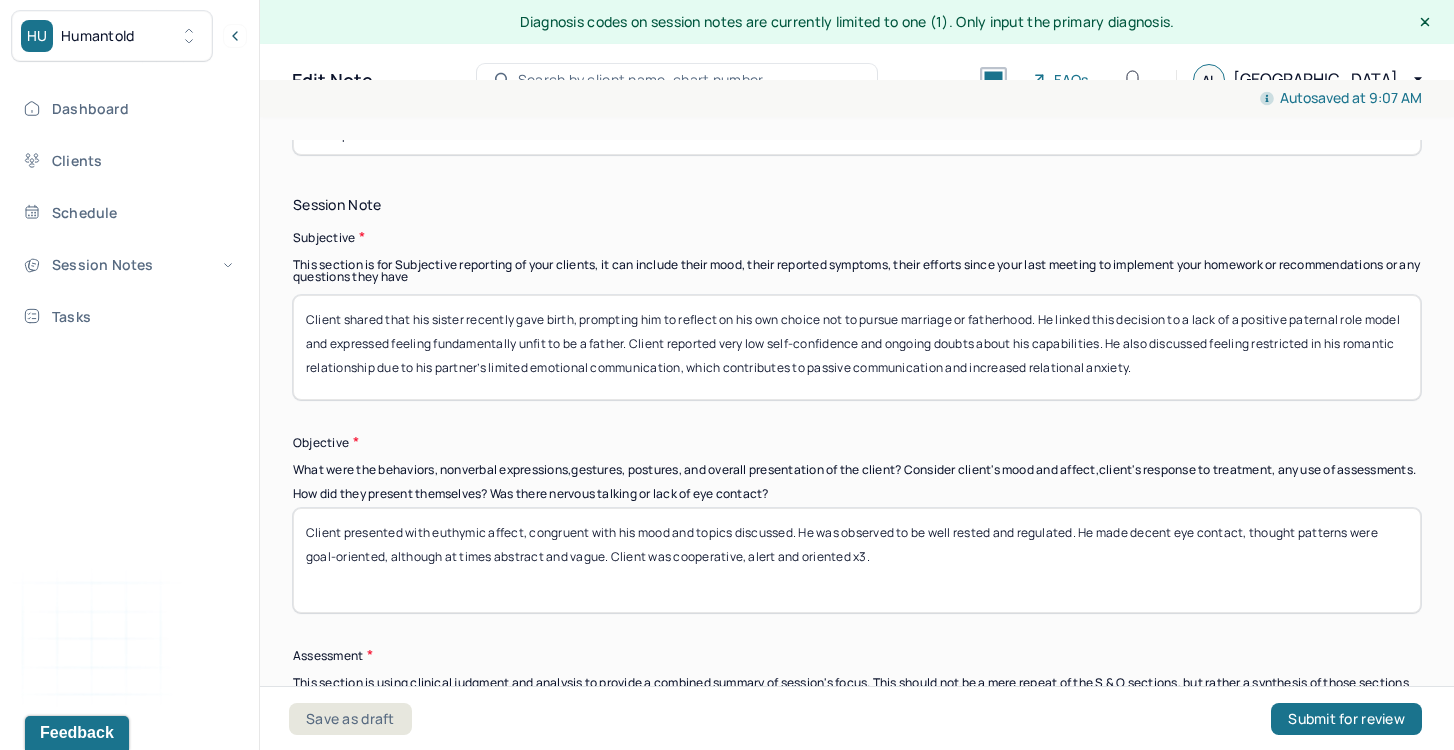 click on "Client shared that his sister recently gave birth, prompting him to reflect on his own choice not to pursue marriage or fatherhood. He linked this decision to a lack of a positive paternal role model and expressed feeling fundamentally unfit to be a father. Client reported very low self-confidence and ongoing doubts about his capabilities. He also discussed feeling restricted in his romantic relationship due to his partner’s limited emotional communication, which contributes to passive communication and increased relational anxiety." at bounding box center (857, 347) 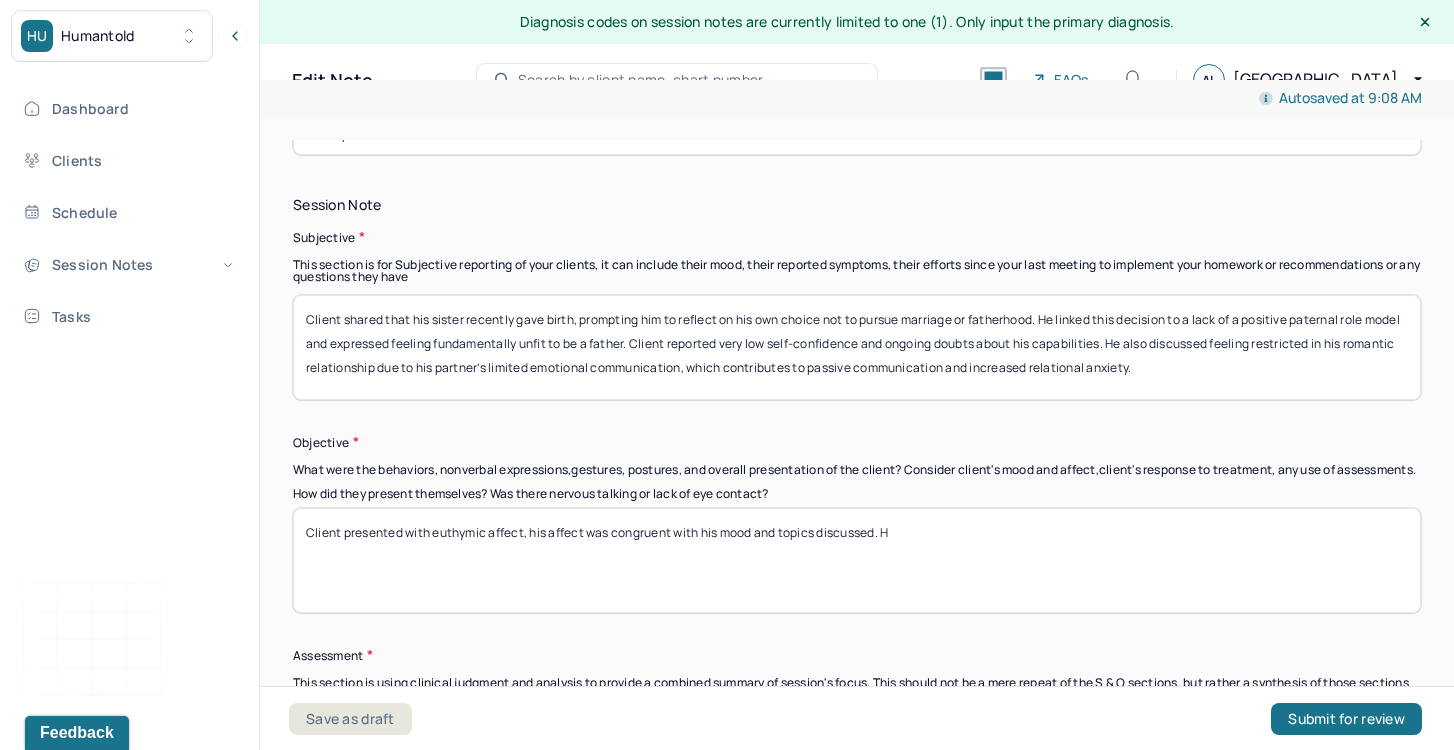 click on "Client presented with euthymic affect, his affect was congruent with his mood and topics discussed. H" at bounding box center (857, 560) 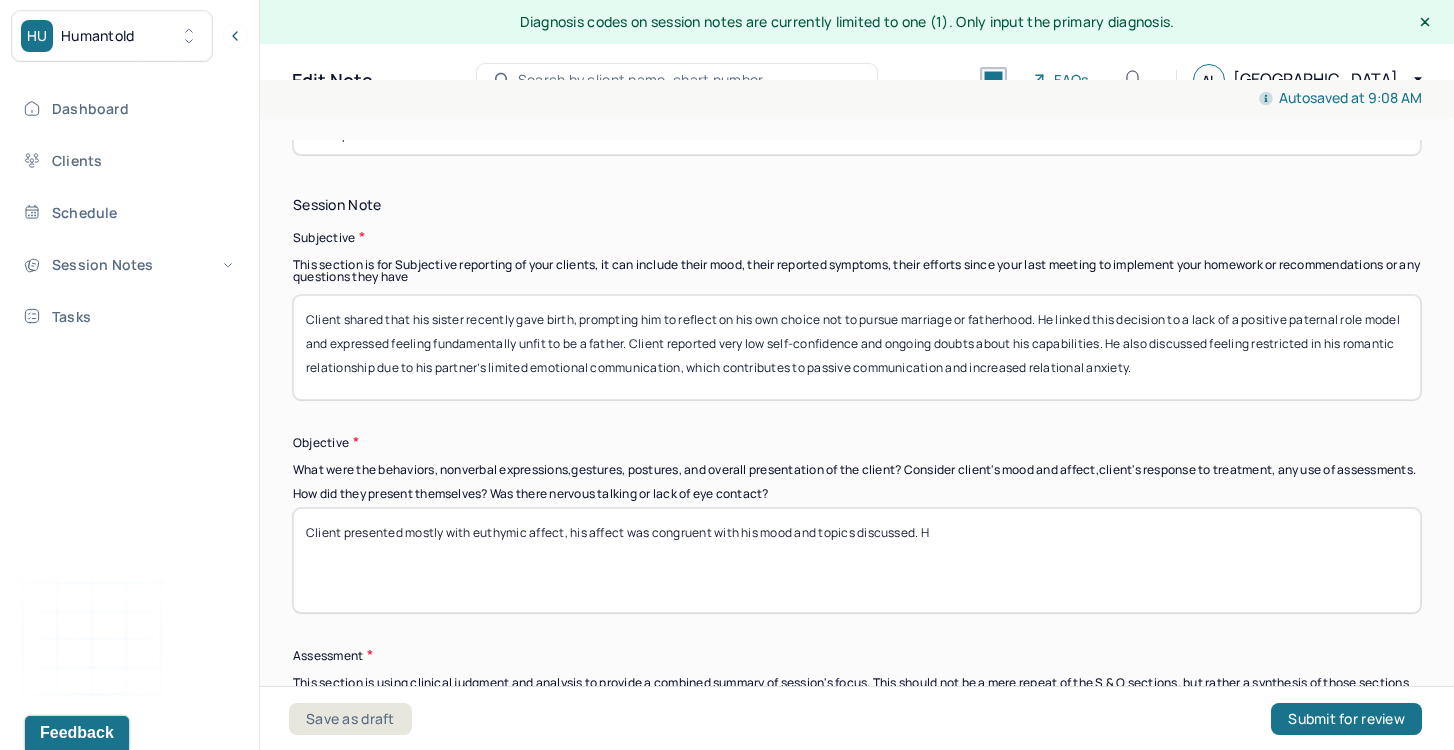 click on "Client presented with euthymic affect, his affect was congruent with his mood and topics discussed. H" at bounding box center [857, 560] 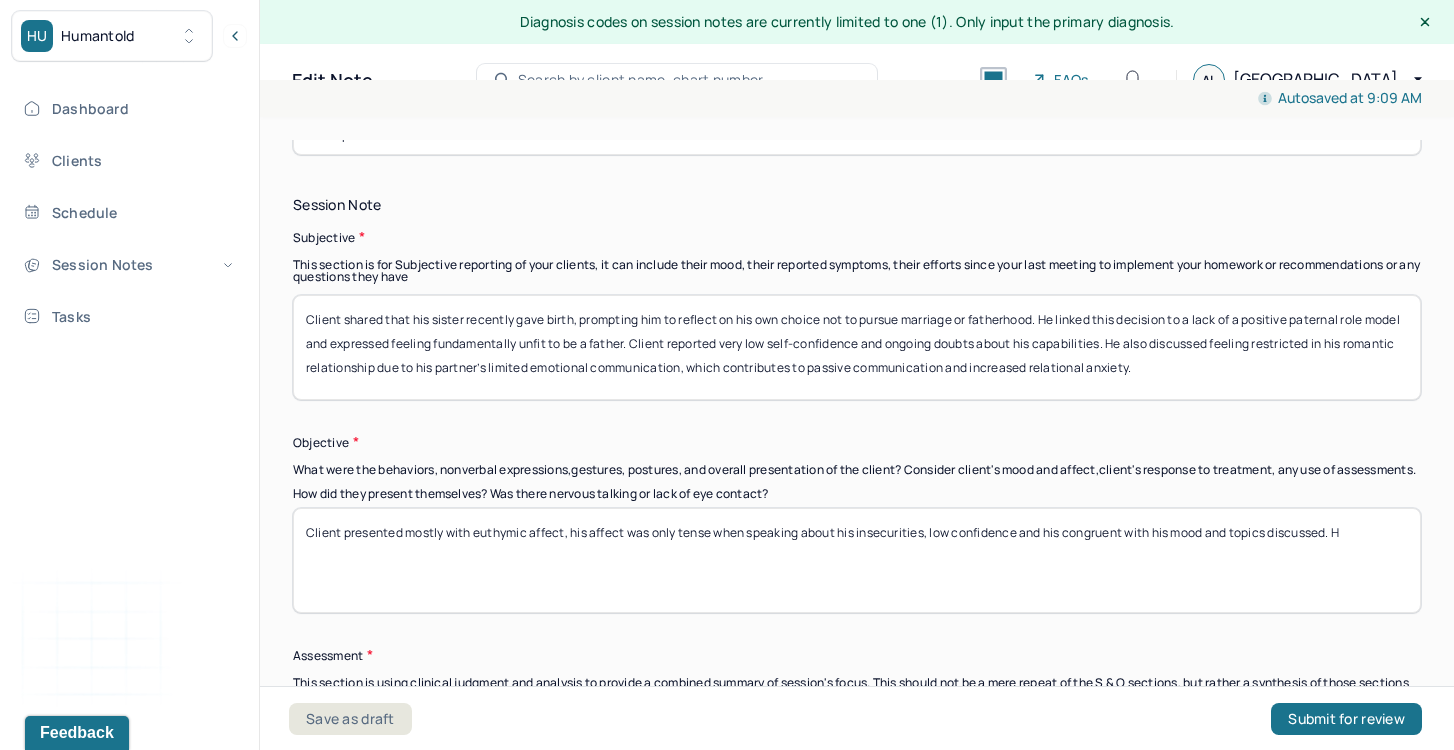 click on "Client presented mostly with euthymic affect, his affect was only tense when speaking about his insecurities, low confidence and his congruent with his mood and topics discussed. H" at bounding box center [857, 560] 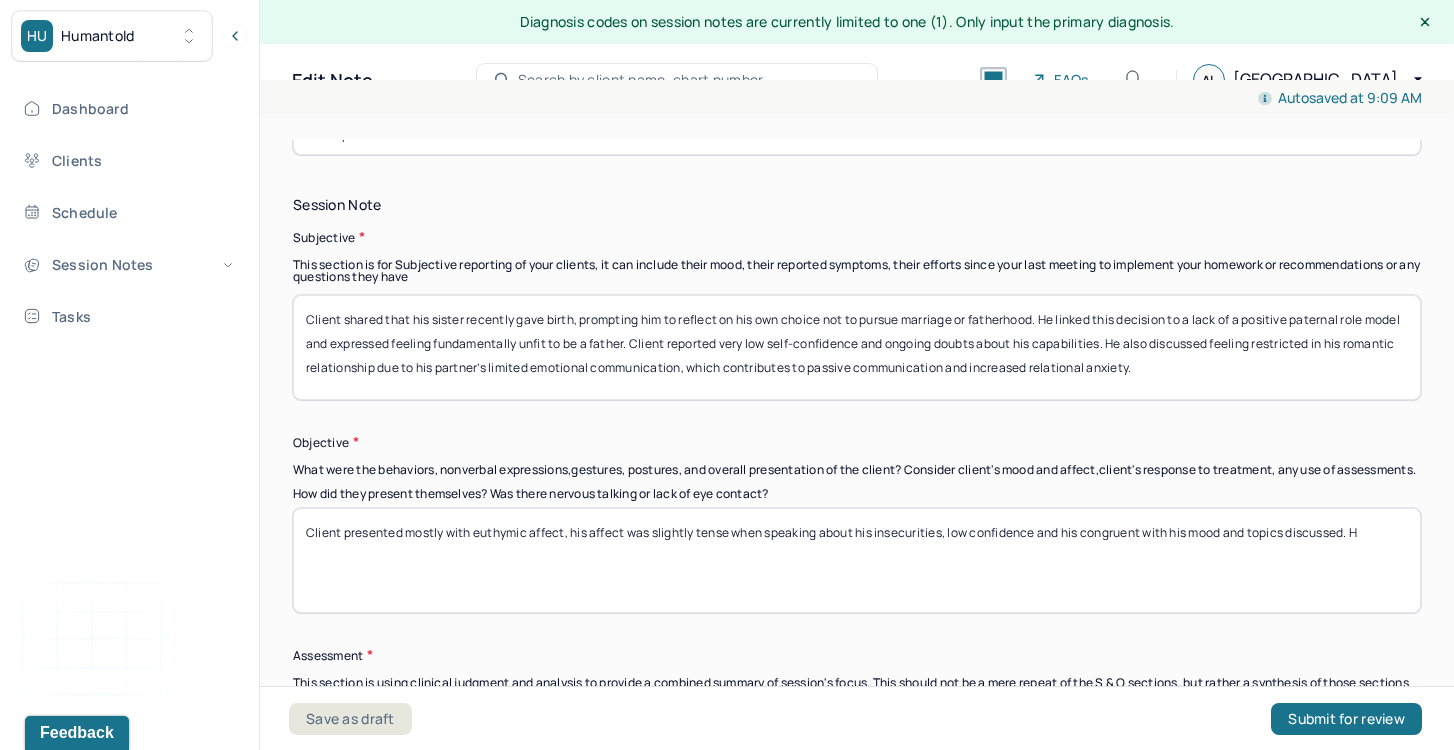 click on "Client presented mostly with euthymic affect, his affect was only tense when speaking about his insecurities, low confidence and his congruent with his mood and topics discussed. H" at bounding box center (857, 560) 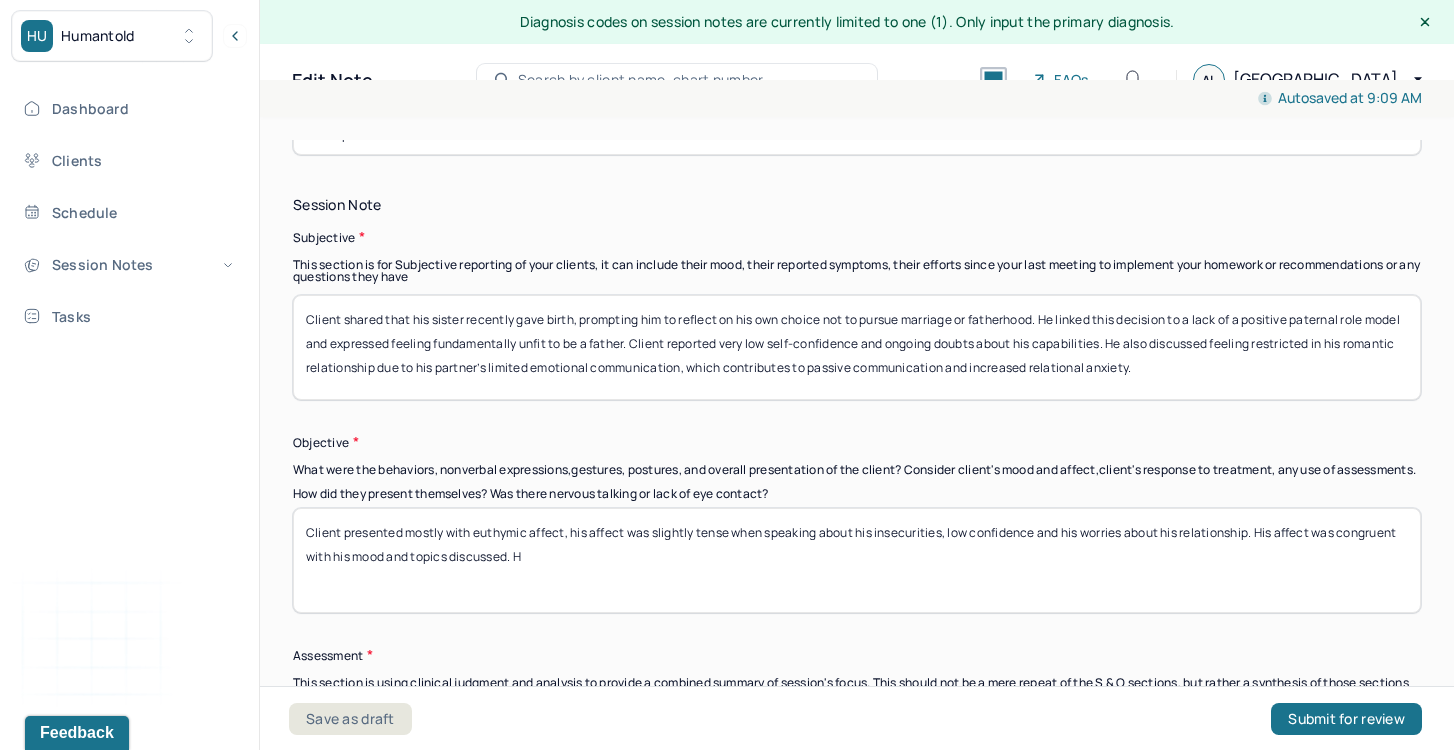 click on "Client presented mostly with euthymic affect, his affect was slightly tense when speaking about his insecurities, low confidence and his congruent with his mood and topics discussed. H" at bounding box center (857, 560) 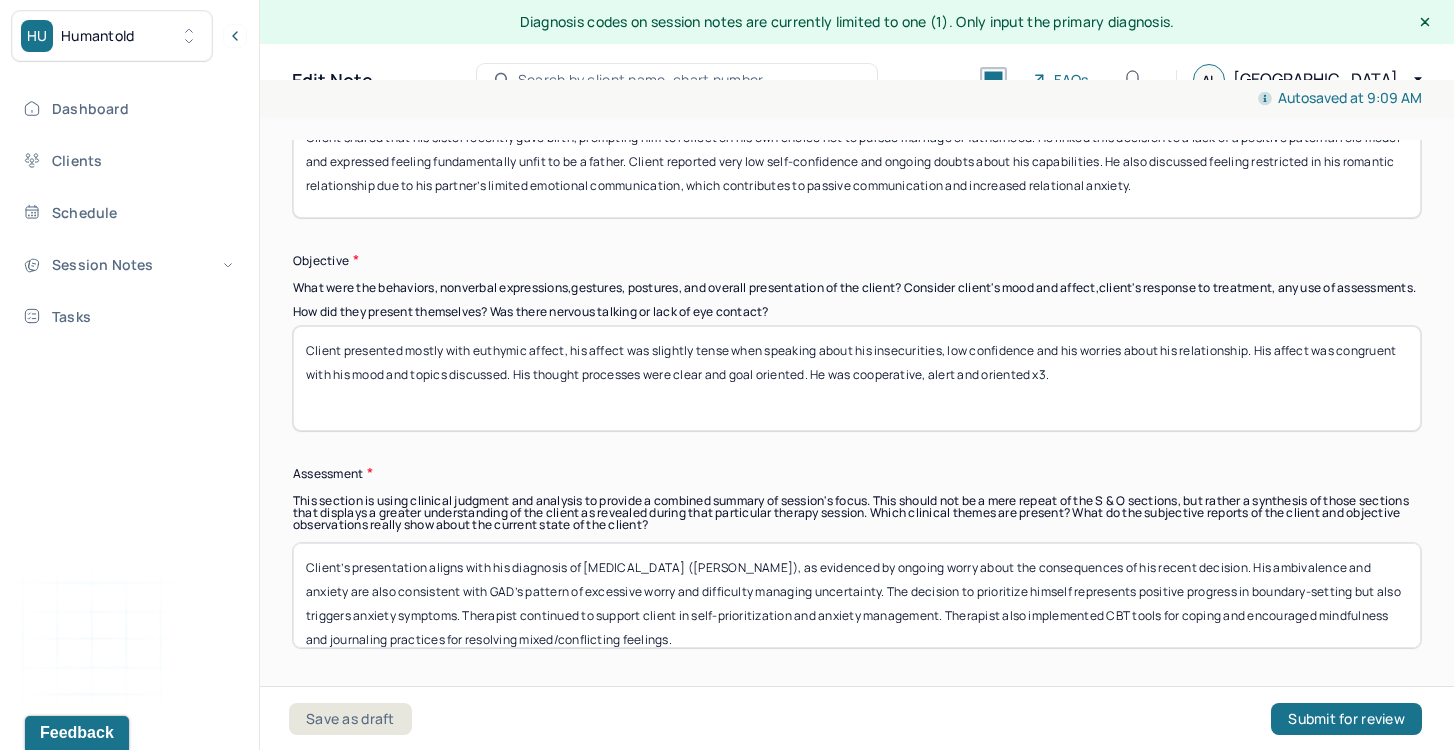 scroll, scrollTop: 1292, scrollLeft: 0, axis: vertical 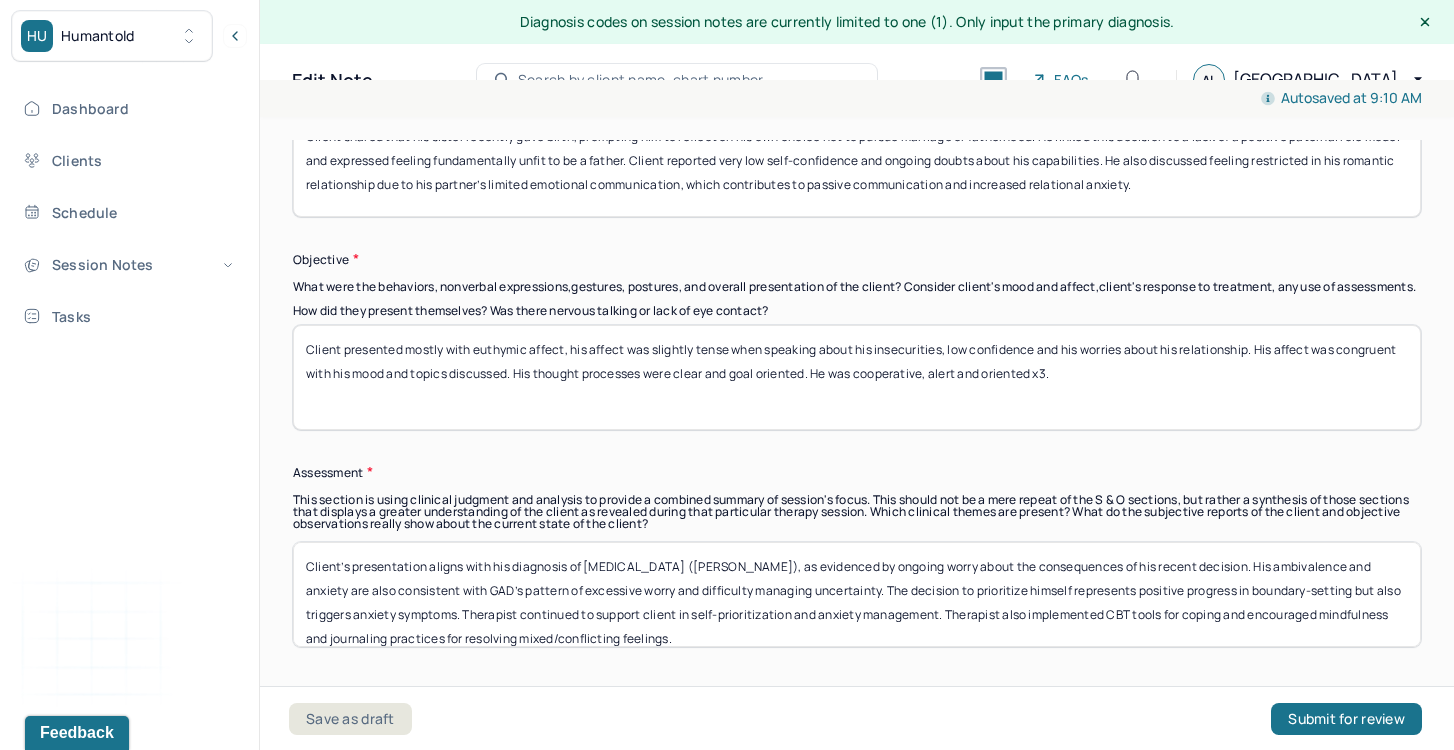 type on "Client presented mostly with euthymic affect, his affect was slightly tense when speaking about his insecurities, low confidence and his worries about his relationship. His affect was congruent with his mood and topics discussed. His thought processes were clear and goal oriented. He was cooperative, alert and oriented x3." 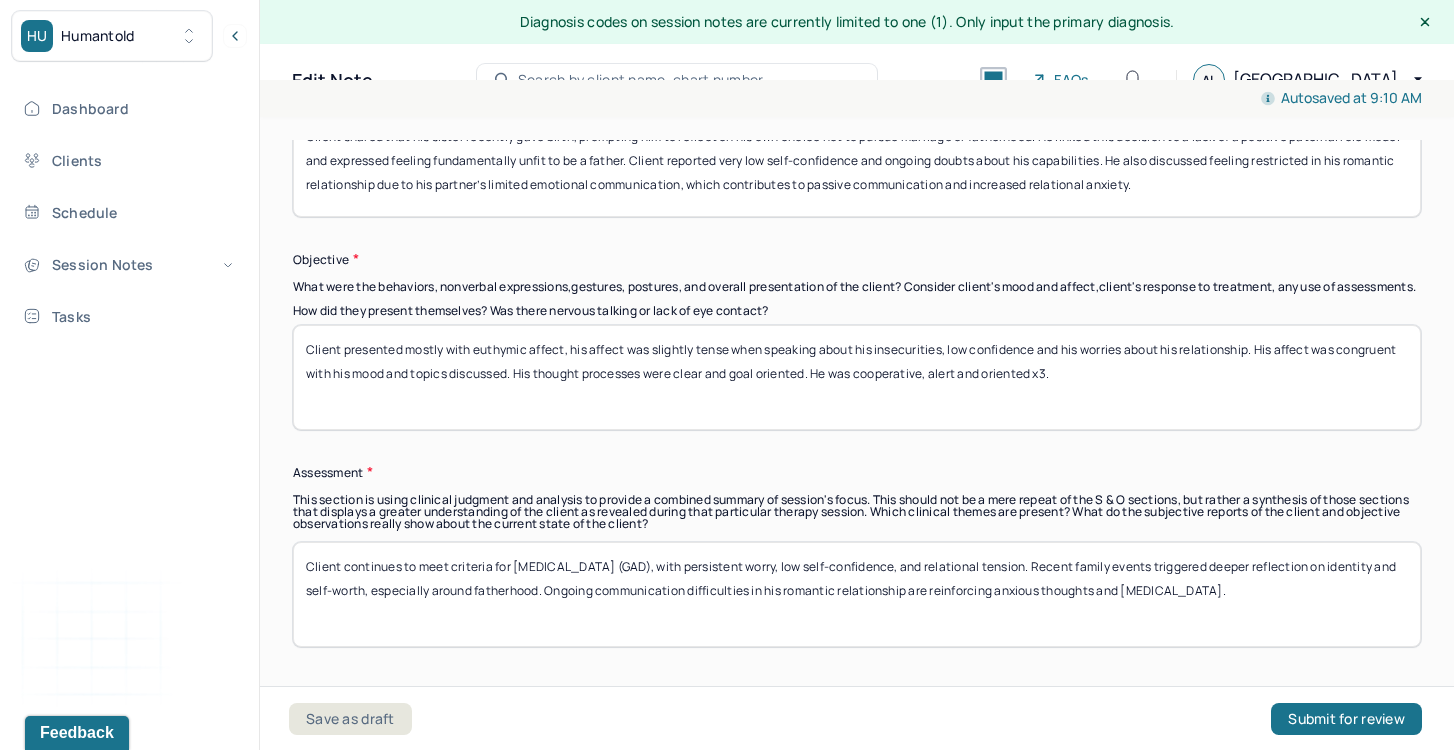 drag, startPoint x: 472, startPoint y: 589, endPoint x: 617, endPoint y: 604, distance: 145.7738 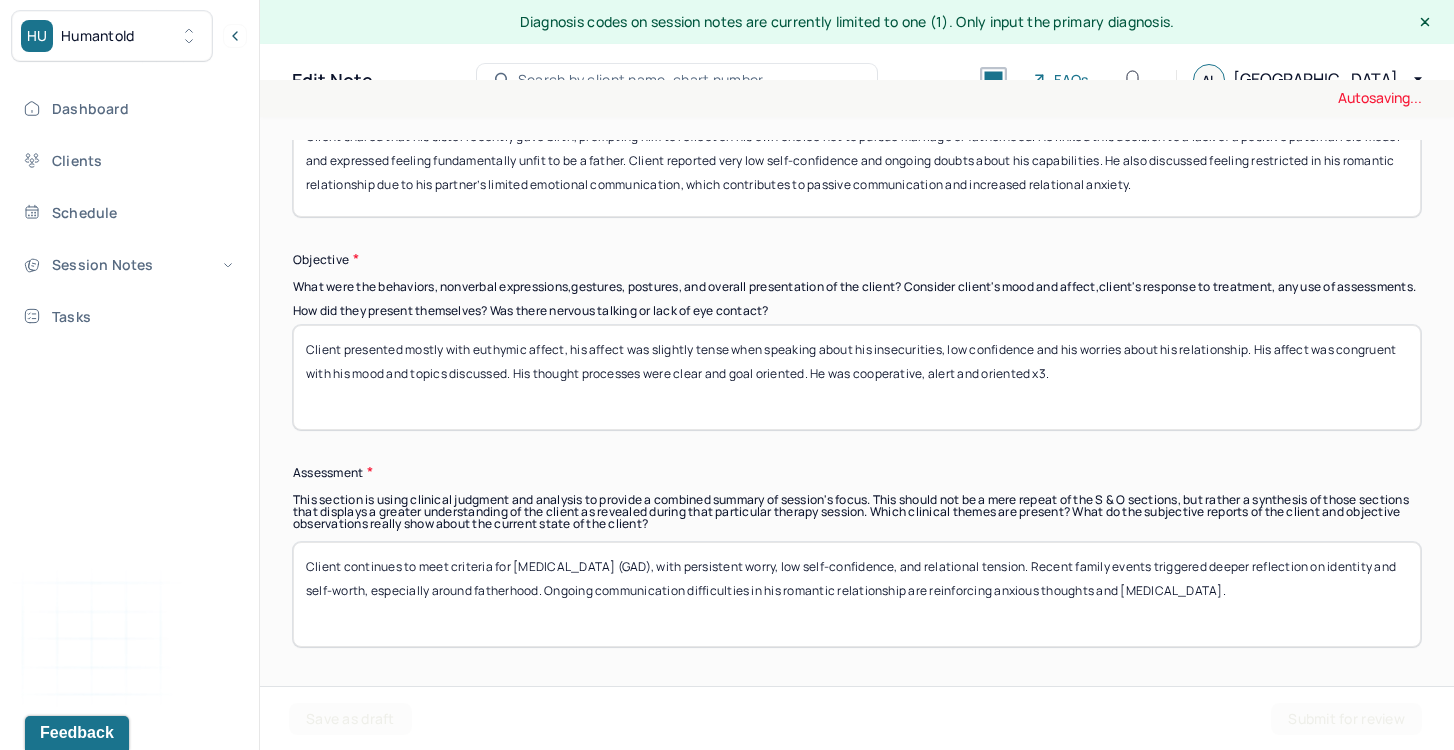 click on "Client’s presentation aligns with his diagnosis of [MEDICAL_DATA] ([PERSON_NAME]), as evidenced by ongoing worry about the consequences of his recent decision. His ambivalence and anxiety are also consistent with GAD’s pattern of excessive worry and difficulty managing uncertainty. The decision to prioritize himself represents positive progress in boundary-setting but also triggers anxiety symptoms. Therapist continued to support client in self-prioritization and anxiety management. Therapist also implemented CBT tools for coping and encouraged mindfulness and journaling practices for resolving mixed/conflicting feelings." at bounding box center (857, 594) 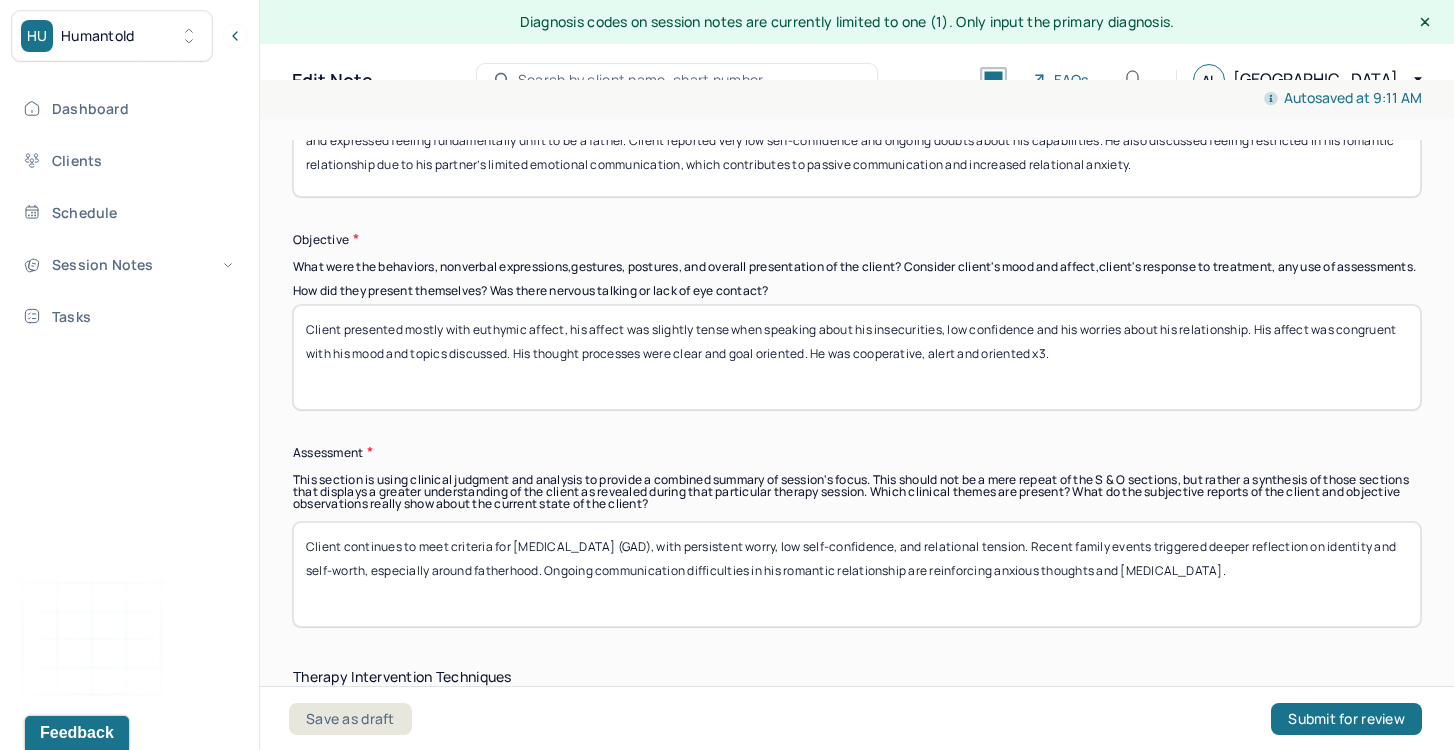 scroll, scrollTop: 1313, scrollLeft: 0, axis: vertical 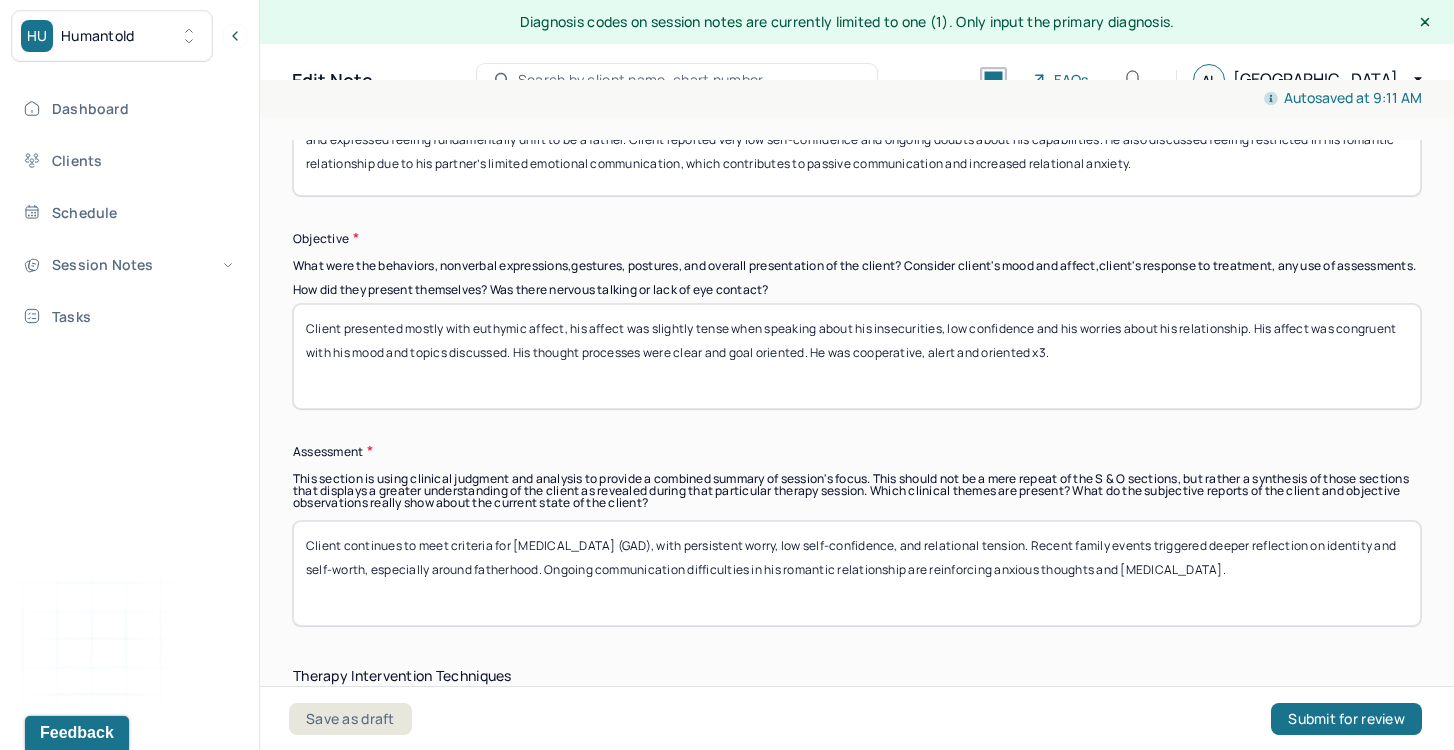 drag, startPoint x: 1295, startPoint y: 589, endPoint x: 1096, endPoint y: 560, distance: 201.10196 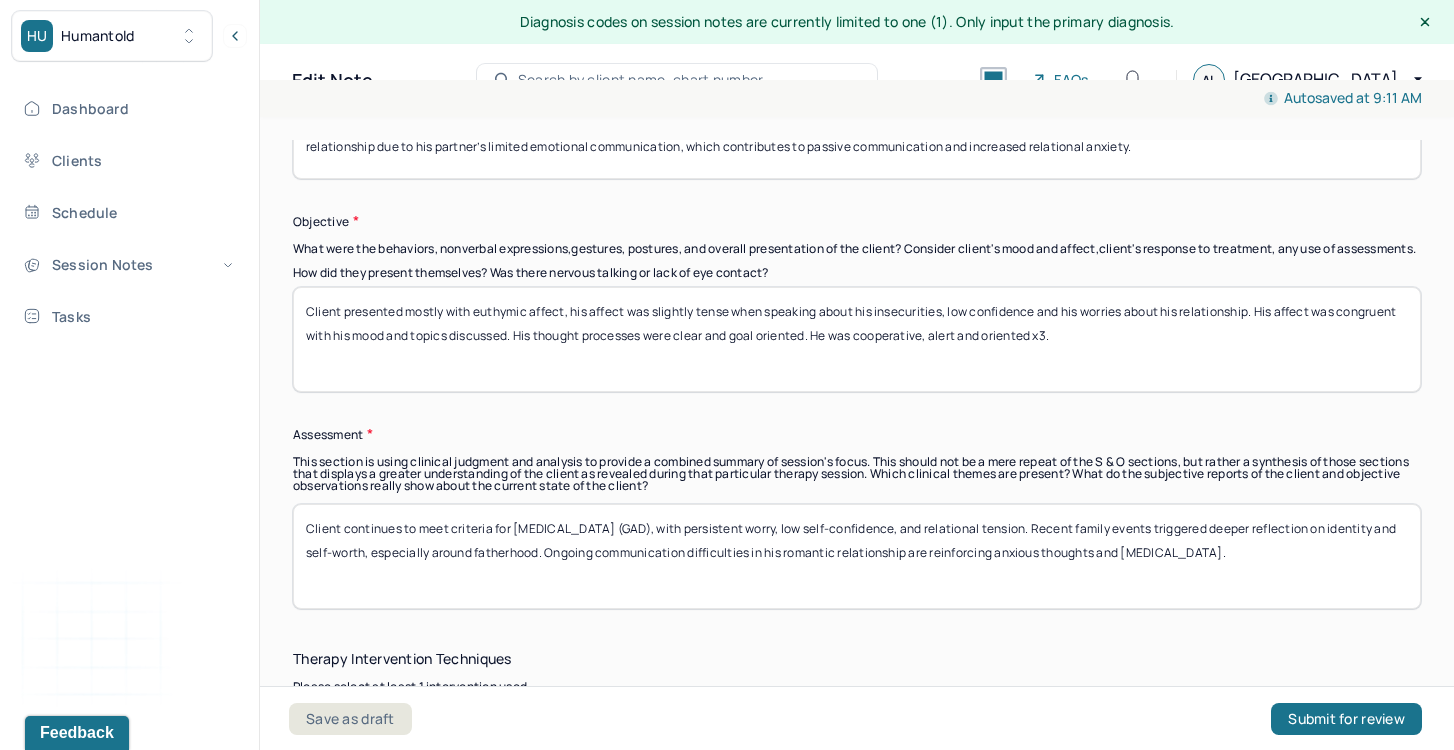 scroll, scrollTop: 1334, scrollLeft: 0, axis: vertical 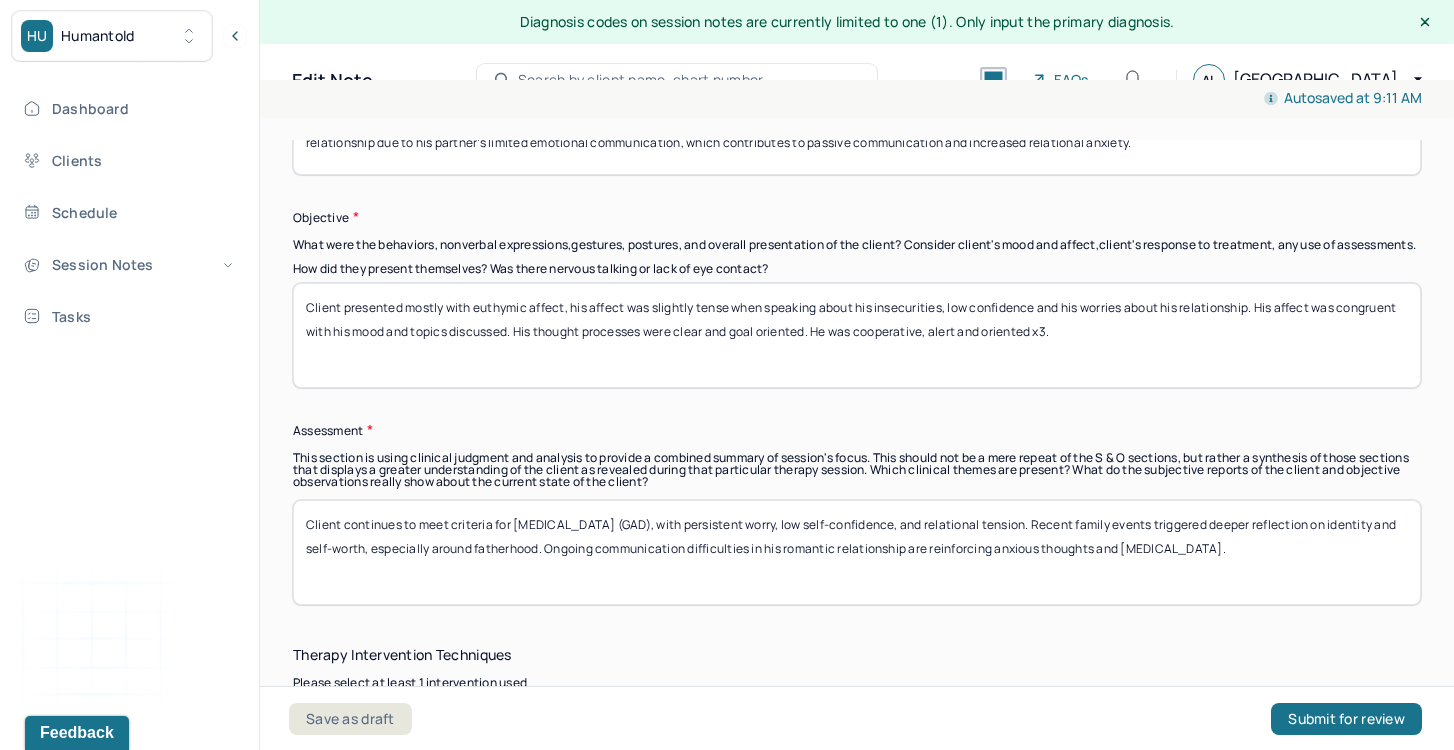drag, startPoint x: 631, startPoint y: 567, endPoint x: 830, endPoint y: 578, distance: 199.30379 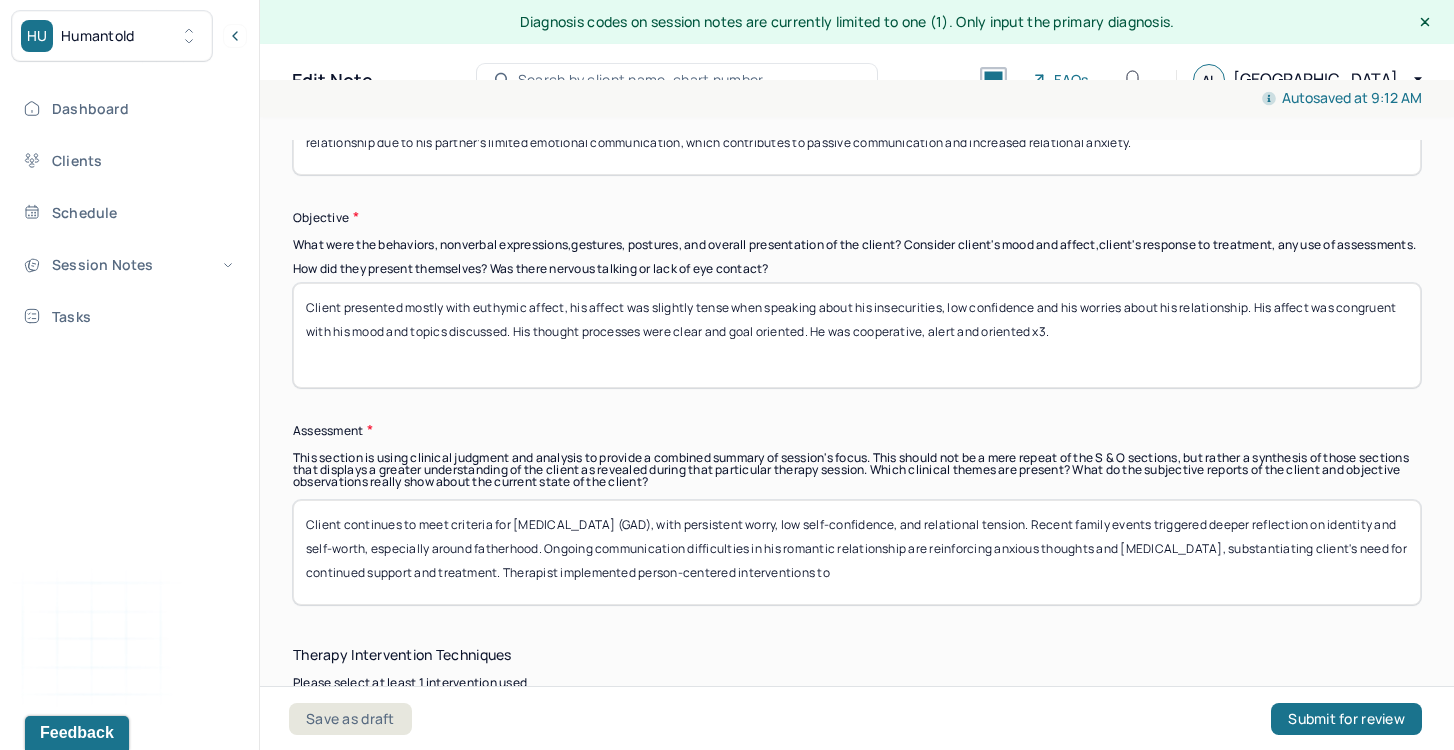 paste on "Exploration of early attachment models and their impact on current self-perceptio" 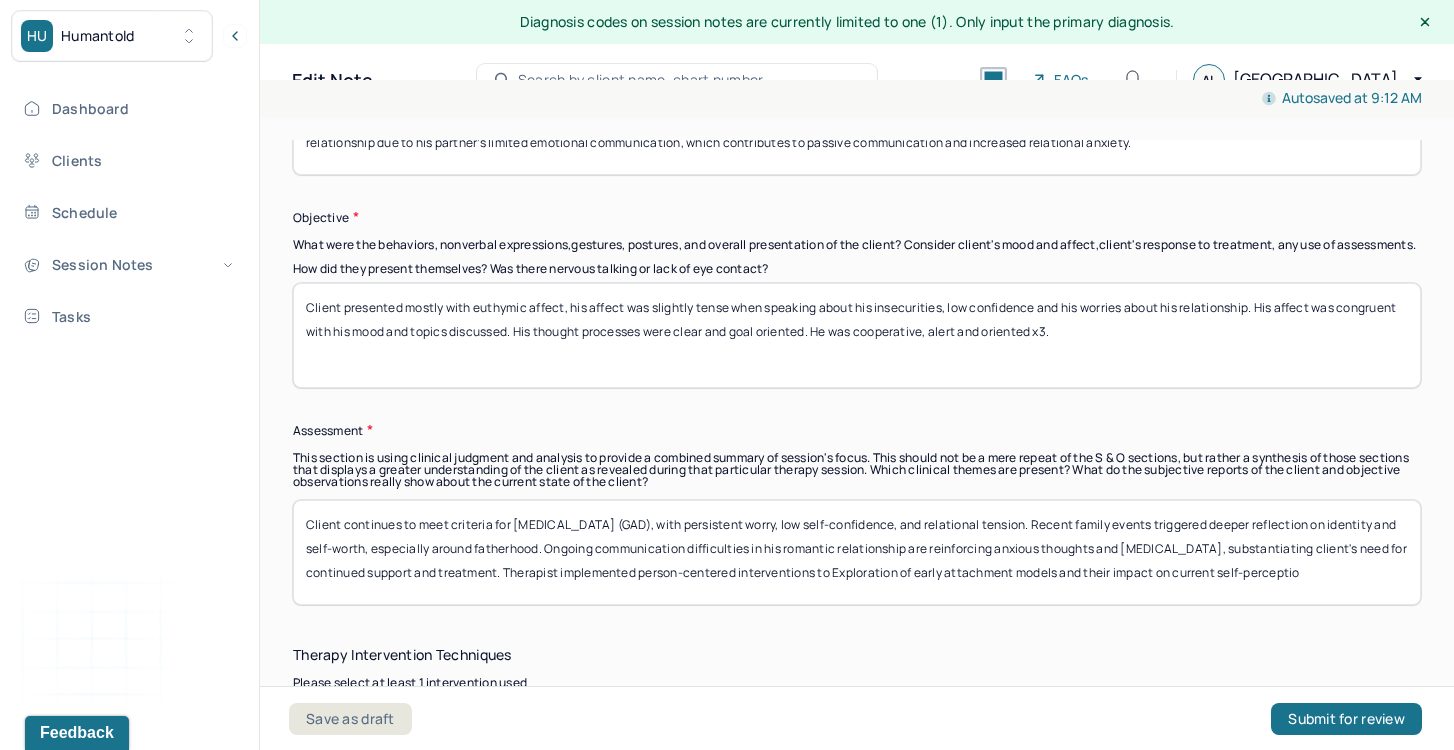 drag, startPoint x: 993, startPoint y: 593, endPoint x: 932, endPoint y: 592, distance: 61.008198 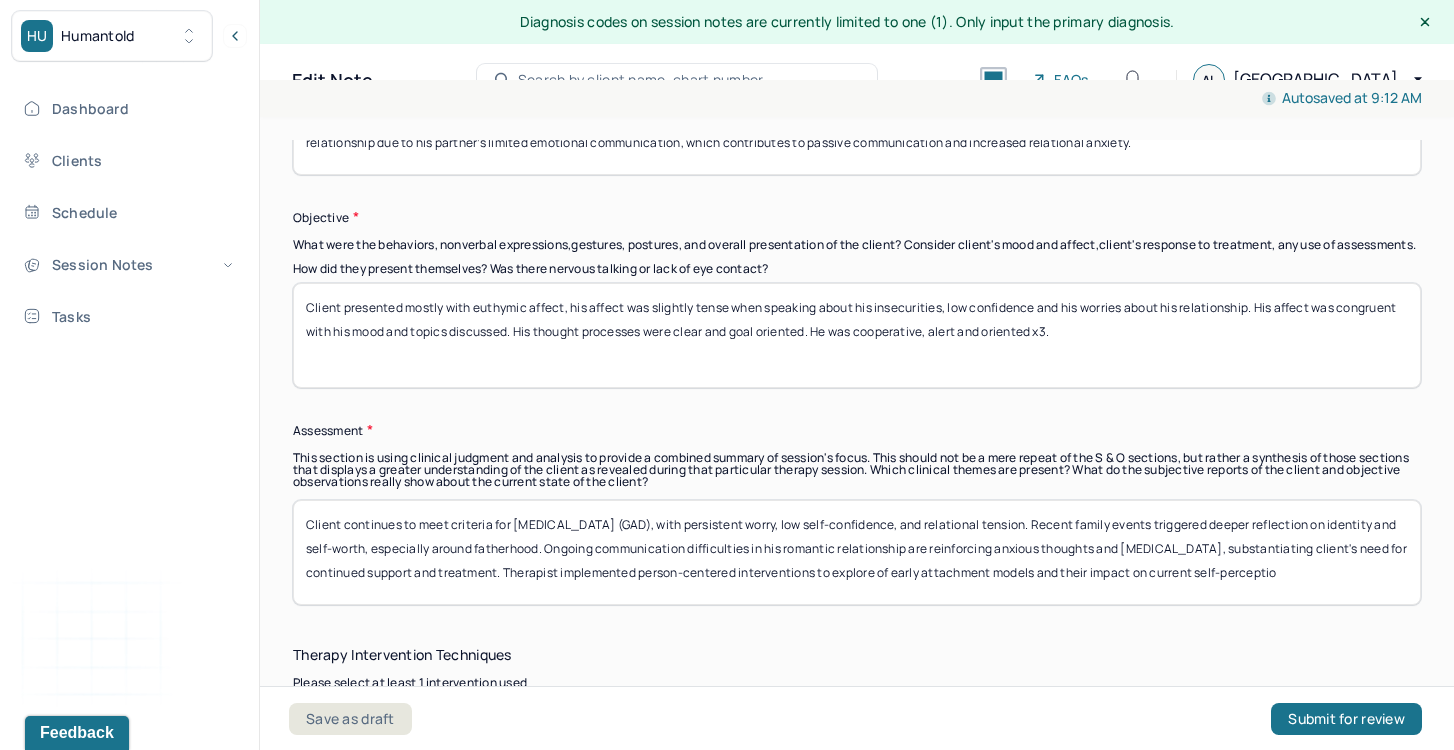 click on "Client continues to meet criteria for [MEDICAL_DATA] (GAD), with persistent worry, low self-confidence, and relational tension. Recent family events triggered deeper reflection on identity and self-worth, especially around fatherhood. Ongoing communication difficulties in his romantic relationship are reinforcing anxious thoughts and [MEDICAL_DATA], substantiating client's need for continued support and treatment. Therapist implemented person-centered interventions to Exploration of early attachment models and their impact on current self-perceptio" at bounding box center [857, 552] 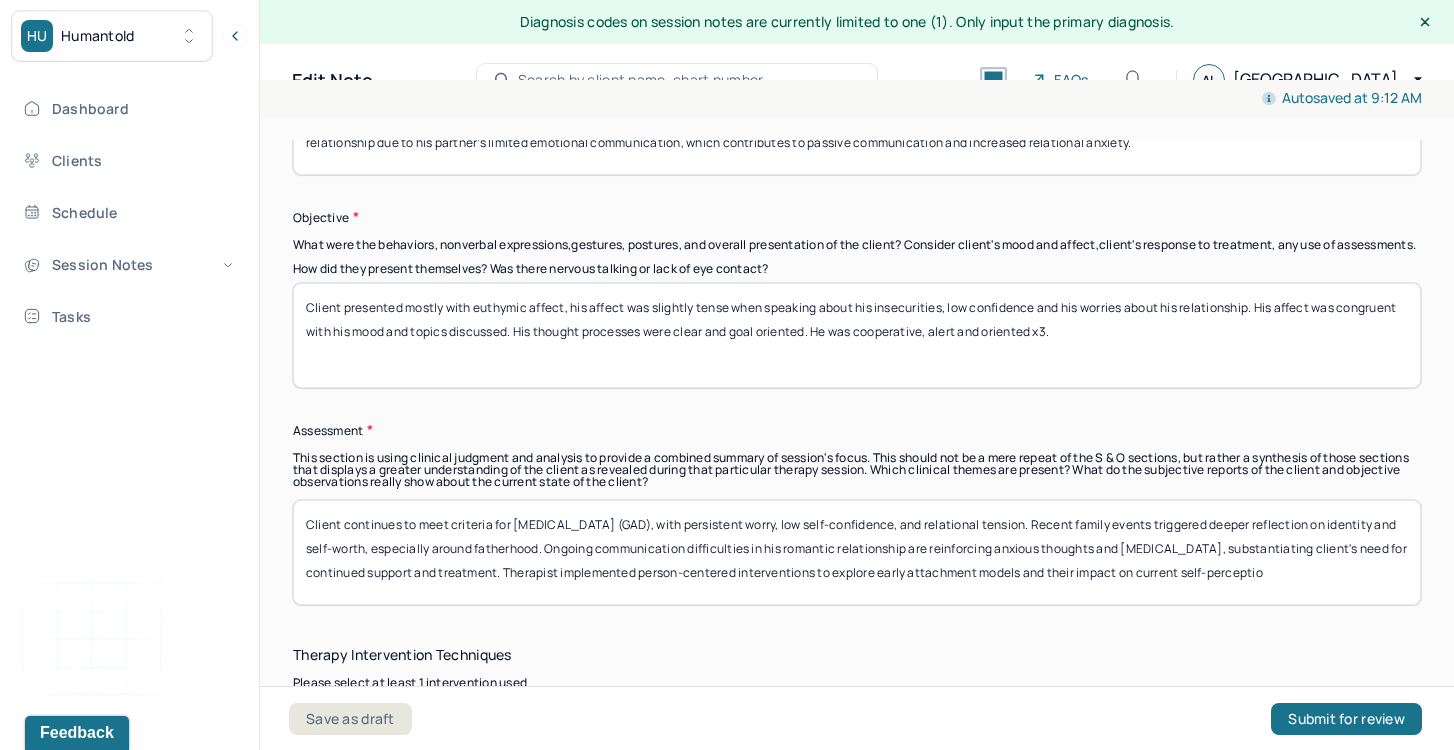 drag, startPoint x: 1112, startPoint y: 594, endPoint x: 1369, endPoint y: 605, distance: 257.2353 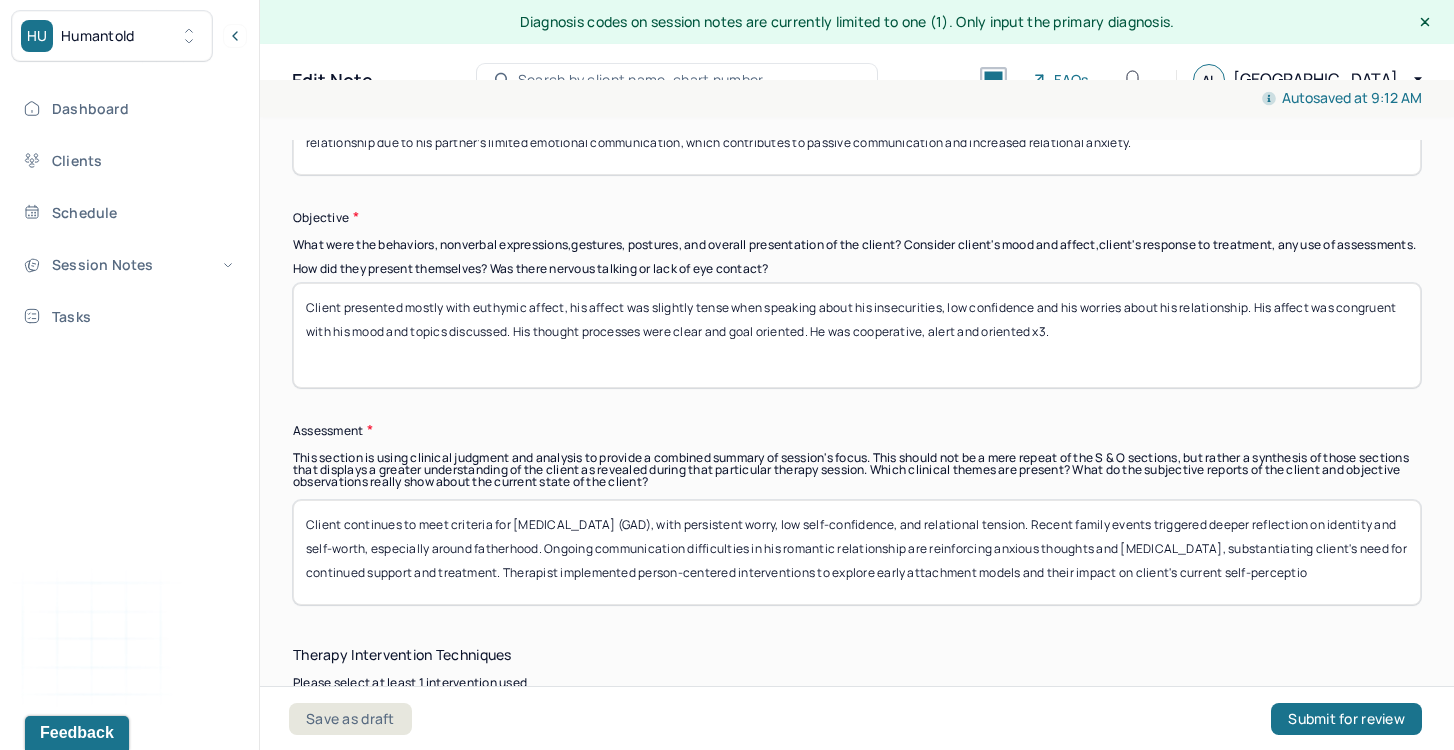 click on "Client continues to meet criteria for [MEDICAL_DATA] (GAD), with persistent worry, low self-confidence, and relational tension. Recent family events triggered deeper reflection on identity and self-worth, especially around fatherhood. Ongoing communication difficulties in his romantic relationship are reinforcing anxious thoughts and [MEDICAL_DATA], substantiating client's need for continued support and treatment. Therapist implemented person-centered interventions to explore early attachment models and their impact on current self-perceptio" at bounding box center [857, 552] 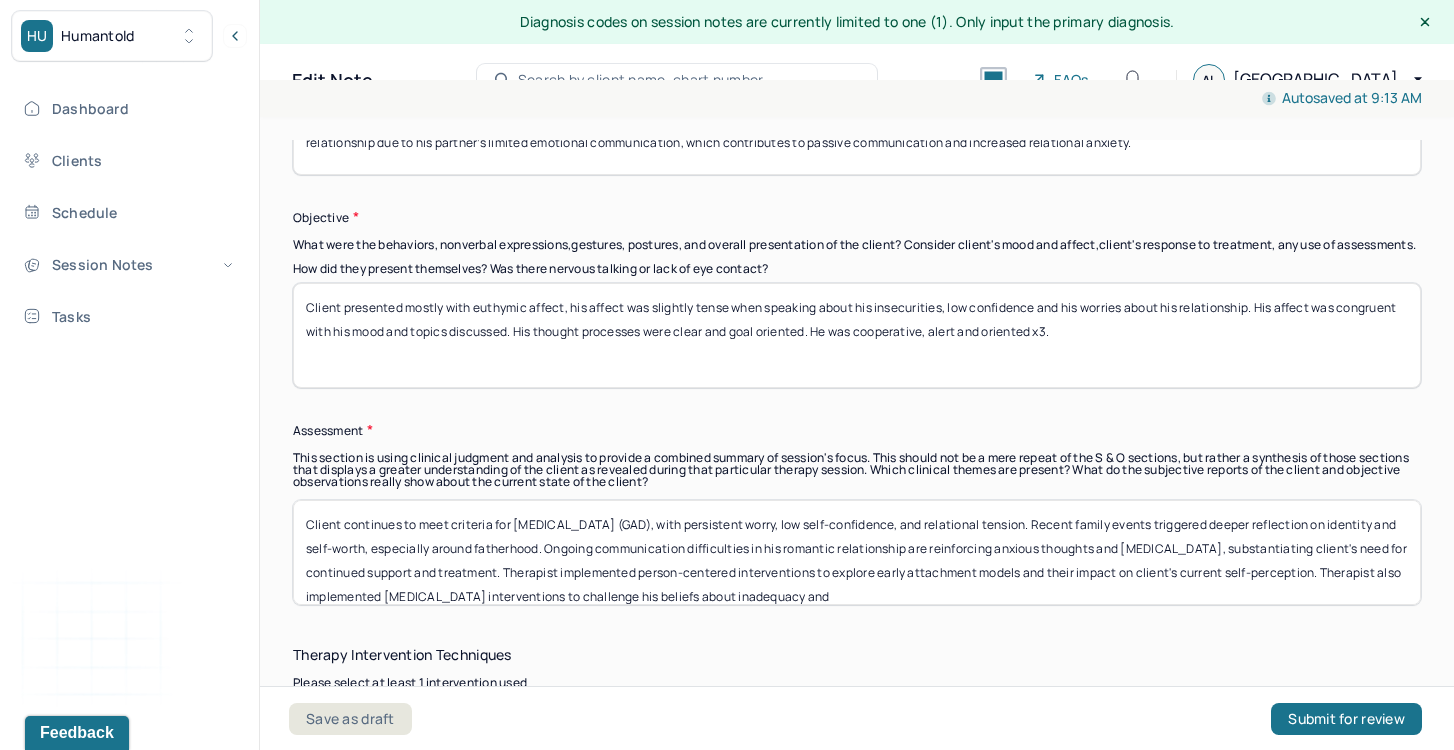 click on "Client continues to meet criteria for [MEDICAL_DATA] (GAD), with persistent worry, low self-confidence, and relational tension. Recent family events triggered deeper reflection on identity and self-worth, especially around fatherhood. Ongoing communication difficulties in his romantic relationship are reinforcing anxious thoughts and [MEDICAL_DATA], substantiating client's need for continued support and treatment. Therapist implemented person-centered interventions to explore early attachment models and their impact on client's current self-perception. Therapist also implemented [MEDICAL_DATA] interventions to challenge his beliefs about inadequacy and" at bounding box center [857, 552] 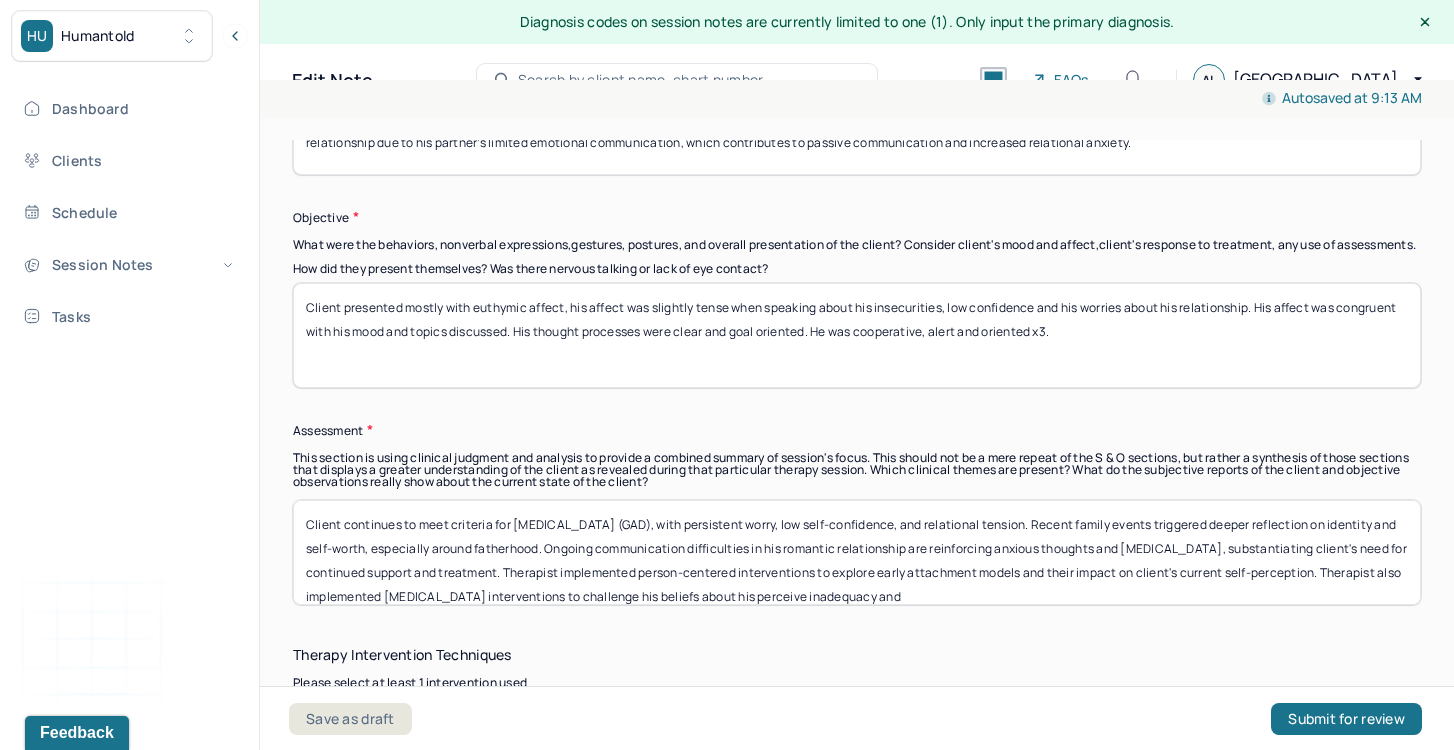 click on "Client continues to meet criteria for [MEDICAL_DATA] (GAD), with persistent worry, low self-confidence, and relational tension. Recent family events triggered deeper reflection on identity and self-worth, especially around fatherhood. Ongoing communication difficulties in his romantic relationship are reinforcing anxious thoughts and [MEDICAL_DATA], substantiating client's need for continued support and treatment. Therapist implemented person-centered interventions to explore early attachment models and their impact on client's current self-perception. Therapist also implemented [MEDICAL_DATA] interventions to challenge his beliefs about inadequacy and" at bounding box center (857, 552) 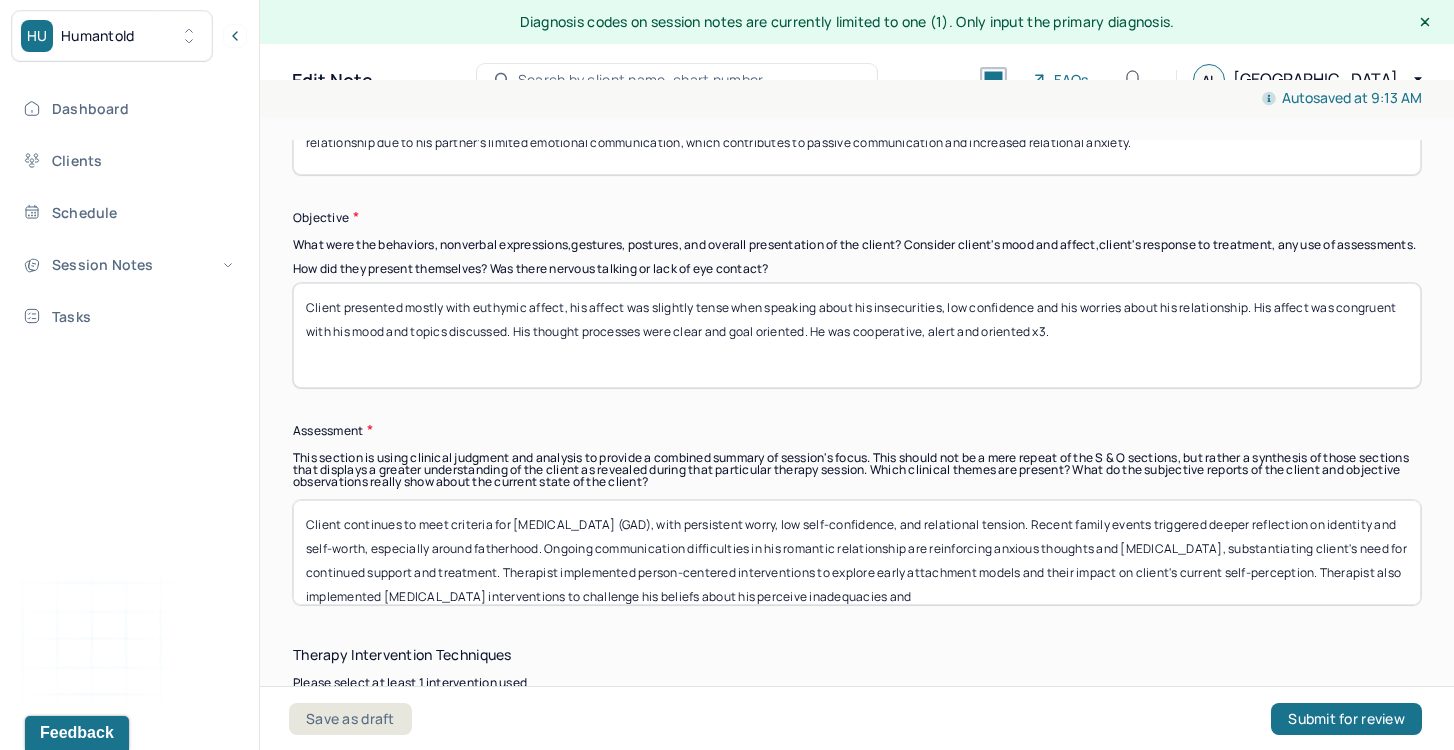 click on "Client continues to meet criteria for [MEDICAL_DATA] (GAD), with persistent worry, low self-confidence, and relational tension. Recent family events triggered deeper reflection on identity and self-worth, especially around fatherhood. Ongoing communication difficulties in his romantic relationship are reinforcing anxious thoughts and [MEDICAL_DATA], substantiating client's need for continued support and treatment. Therapist implemented person-centered interventions to explore early attachment models and their impact on client's current self-perception. Therapist also implemented [MEDICAL_DATA] interventions to challenge his beliefs about inadequacy and" at bounding box center [857, 552] 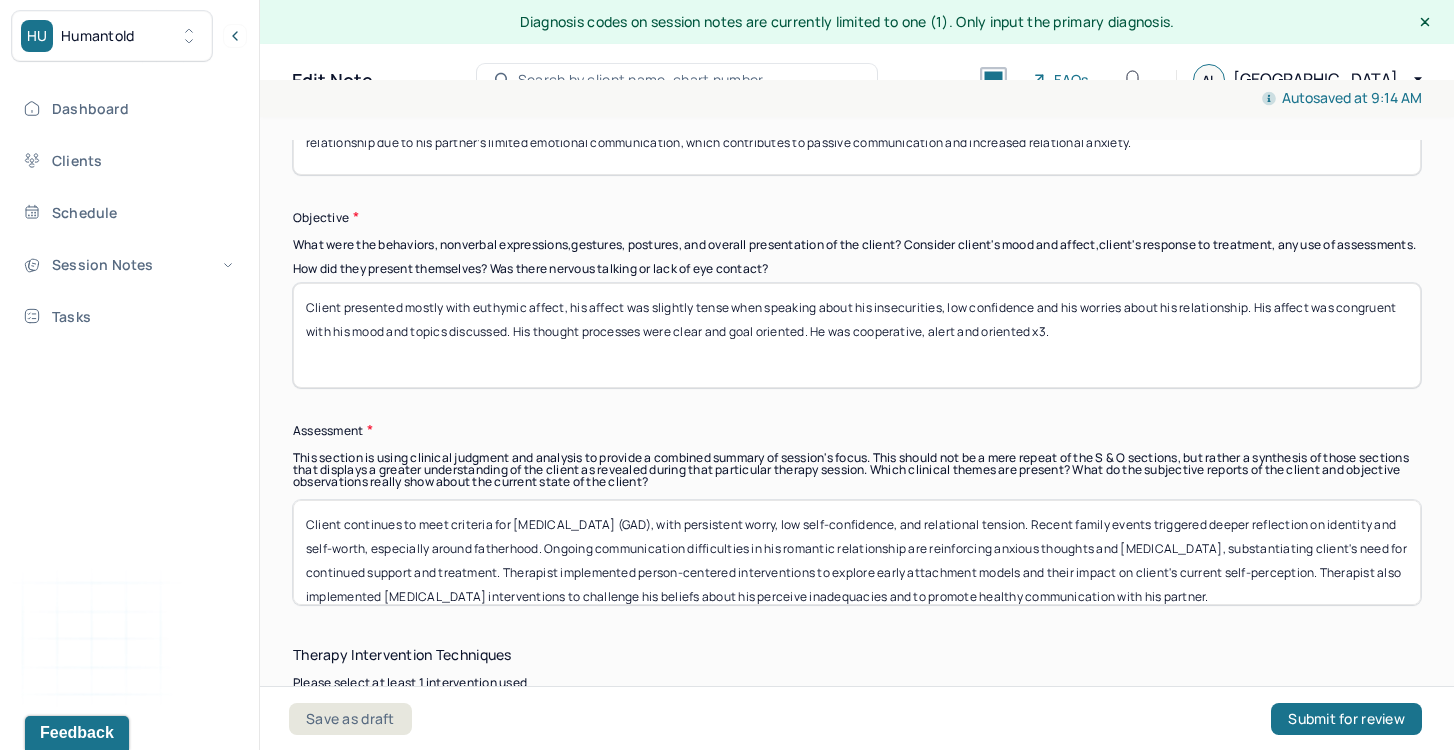 click on "Client continues to meet criteria for [MEDICAL_DATA] (GAD), with persistent worry, low self-confidence, and relational tension. Recent family events triggered deeper reflection on identity and self-worth, especially around fatherhood. Ongoing communication difficulties in his romantic relationship are reinforcing anxious thoughts and [MEDICAL_DATA], substantiating client's need for continued support and treatment. Therapist implemented person-centered interventions to explore early attachment models and their impact on client's current self-perception. Therapist also implemented [MEDICAL_DATA] interventions to challenge his beliefs about his perceive inadequacies and to promote healthy communication with his partner." at bounding box center [857, 552] 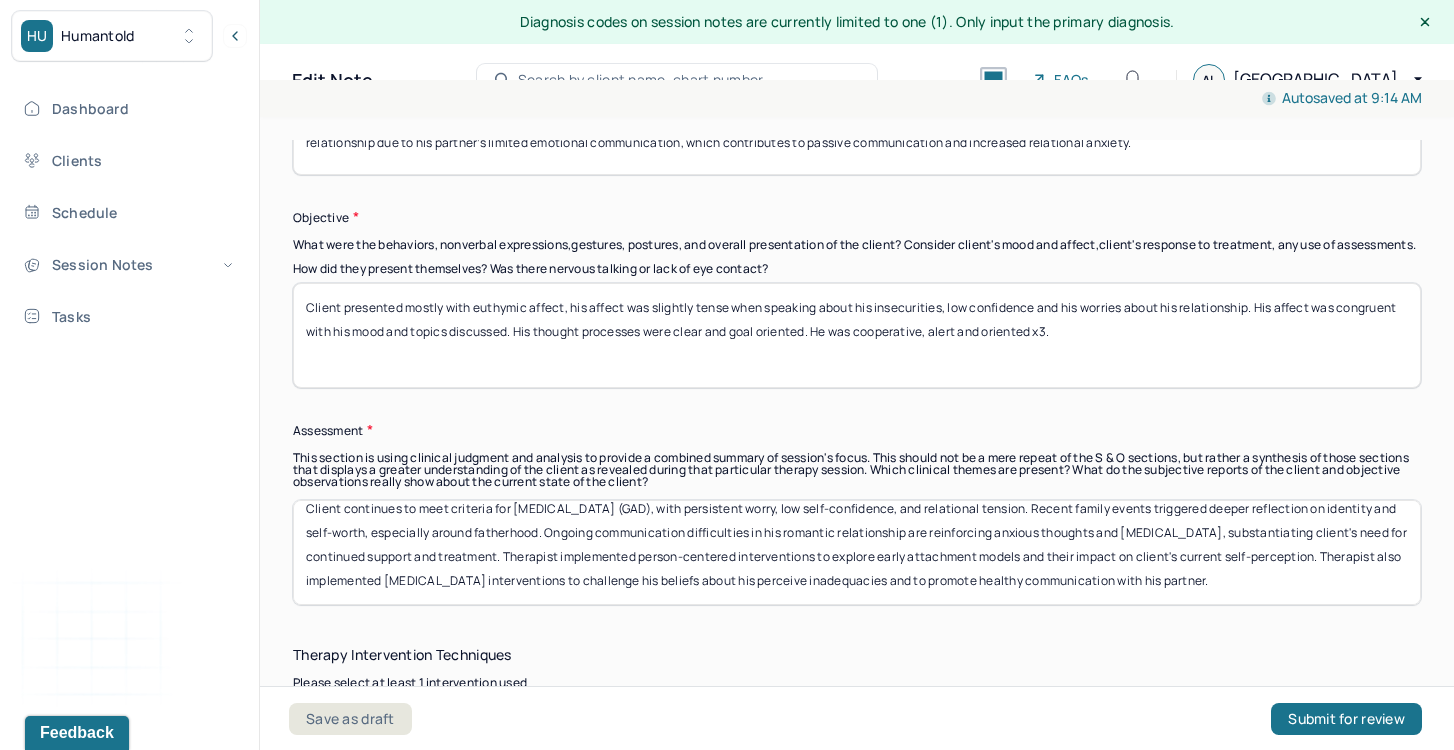 click on "Client continues to meet criteria for [MEDICAL_DATA] (GAD), with persistent worry, low self-confidence, and relational tension. Recent family events triggered deeper reflection on identity and self-worth, especially around fatherhood. Ongoing communication difficulties in his romantic relationship are reinforcing anxious thoughts and [MEDICAL_DATA], substantiating client's need for continued support and treatment. Therapist implemented person-centered interventions to explore early attachment models and their impact on client's current self-perception. Therapist also implemented [MEDICAL_DATA] interventions to challenge his beliefs about his perceive inadequacies and to promote healthy communication with his partner." at bounding box center (857, 552) 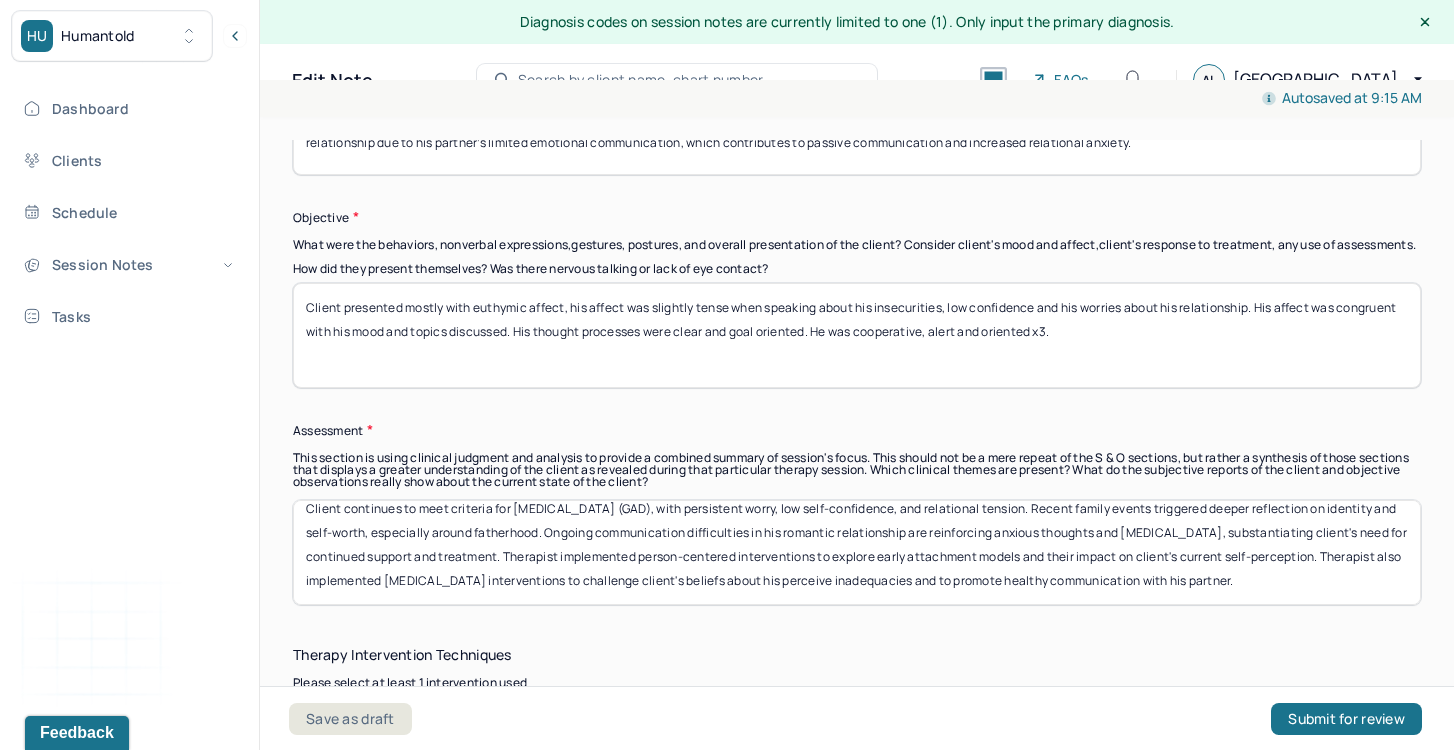 click on "Client continues to meet criteria for [MEDICAL_DATA] (GAD), with persistent worry, low self-confidence, and relational tension. Recent family events triggered deeper reflection on identity and self-worth, especially around fatherhood. Ongoing communication difficulties in his romantic relationship are reinforcing anxious thoughts and [MEDICAL_DATA], substantiating client's need for continued support and treatment. Therapist implemented person-centered interventions to explore early attachment models and their impact on client's current self-perception. Therapist also implemented [MEDICAL_DATA] interventions to challenge client's beliefs about his perceive inadequacies and to promote healthy communication with his partner." at bounding box center [857, 552] 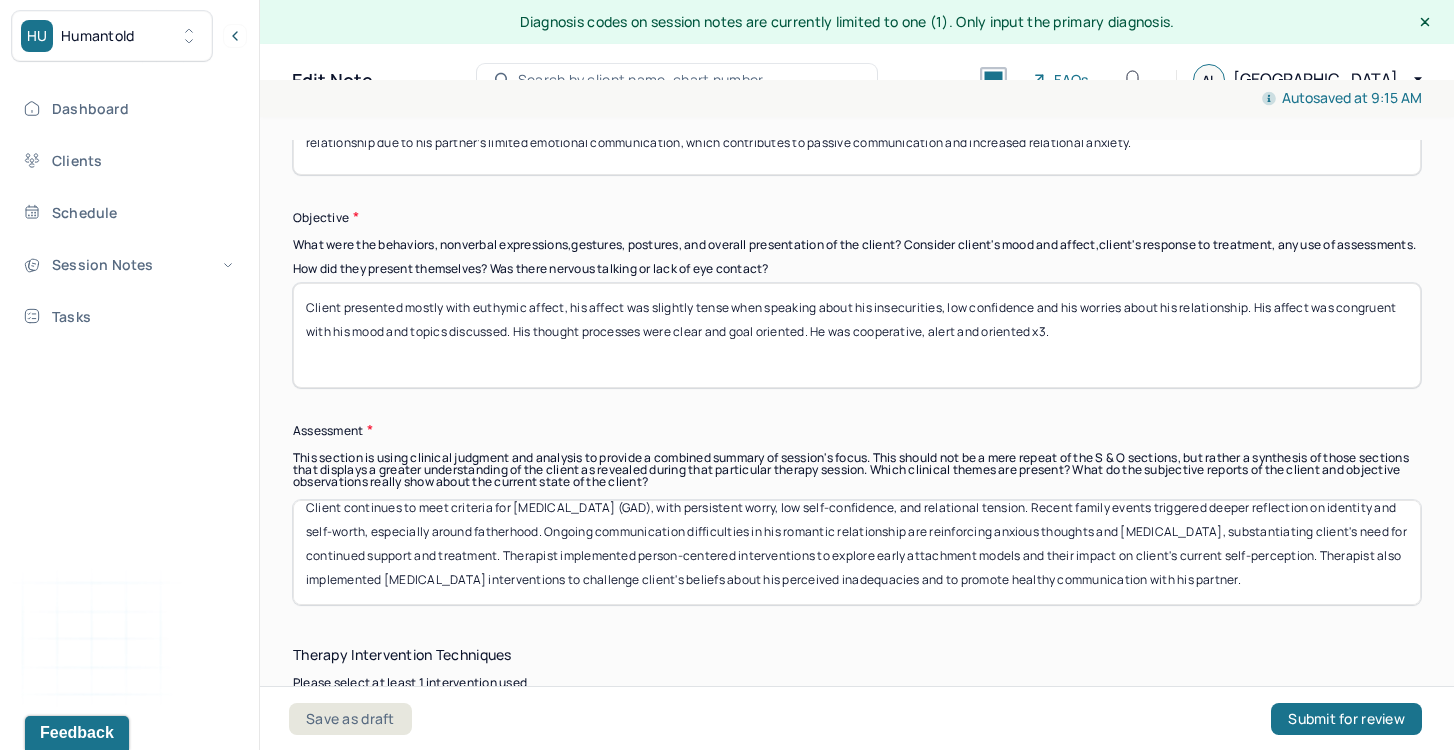 scroll, scrollTop: 40, scrollLeft: 0, axis: vertical 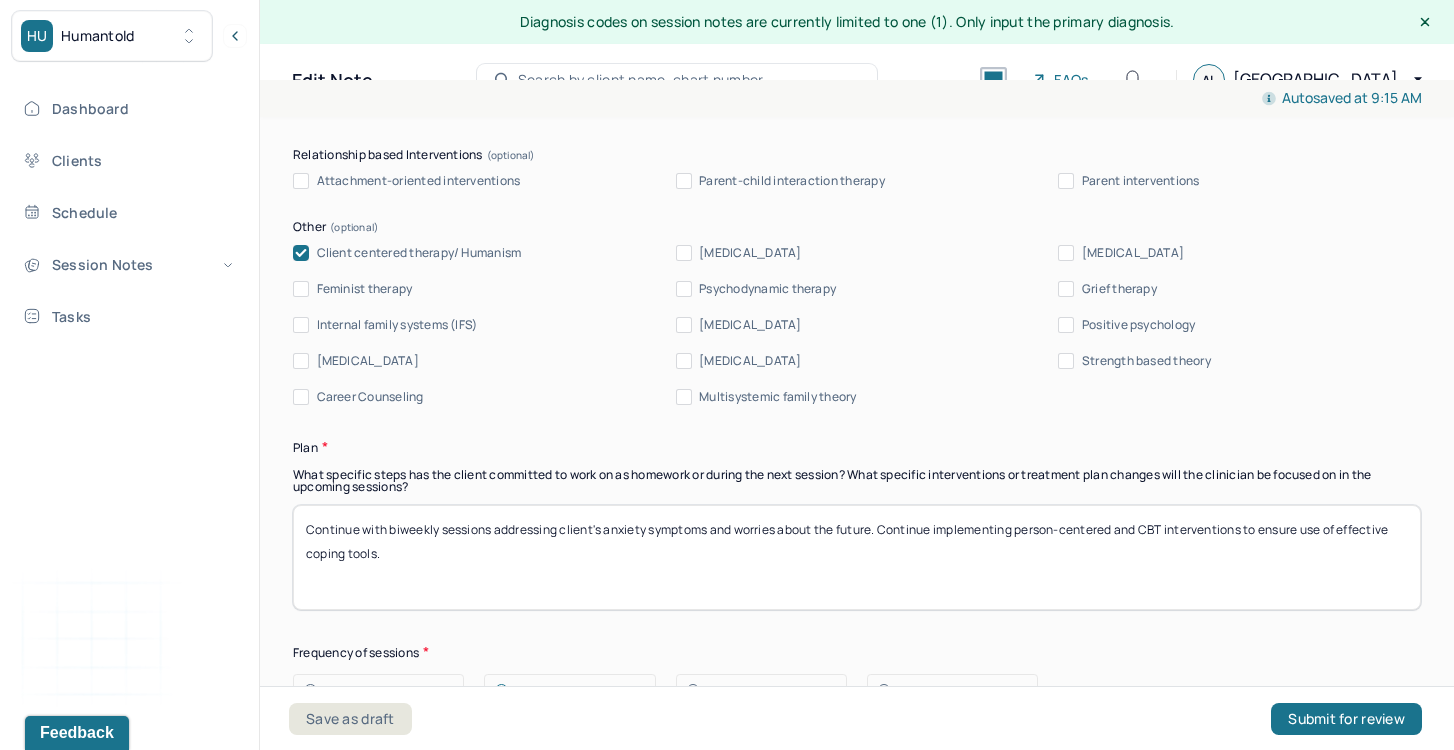 type on "Client continues to meet criteria for [MEDICAL_DATA] (GAD), with persistent worry, low self-confidence, and relational tension. Recent family events triggered deeper reflection on identity and self-worth, especially around fatherhood. Ongoing communication difficulties in his romantic relationship are reinforcing anxious thoughts and [MEDICAL_DATA], substantiating client's need for continued support and treatment. Therapist implemented person-centered interventions to explore early attachment models and their impact on client's current self-perception. Therapist also implemented [MEDICAL_DATA] interventions to challenge client's beliefs about his perceived inadequacies and to promote healthy communication with his partner." 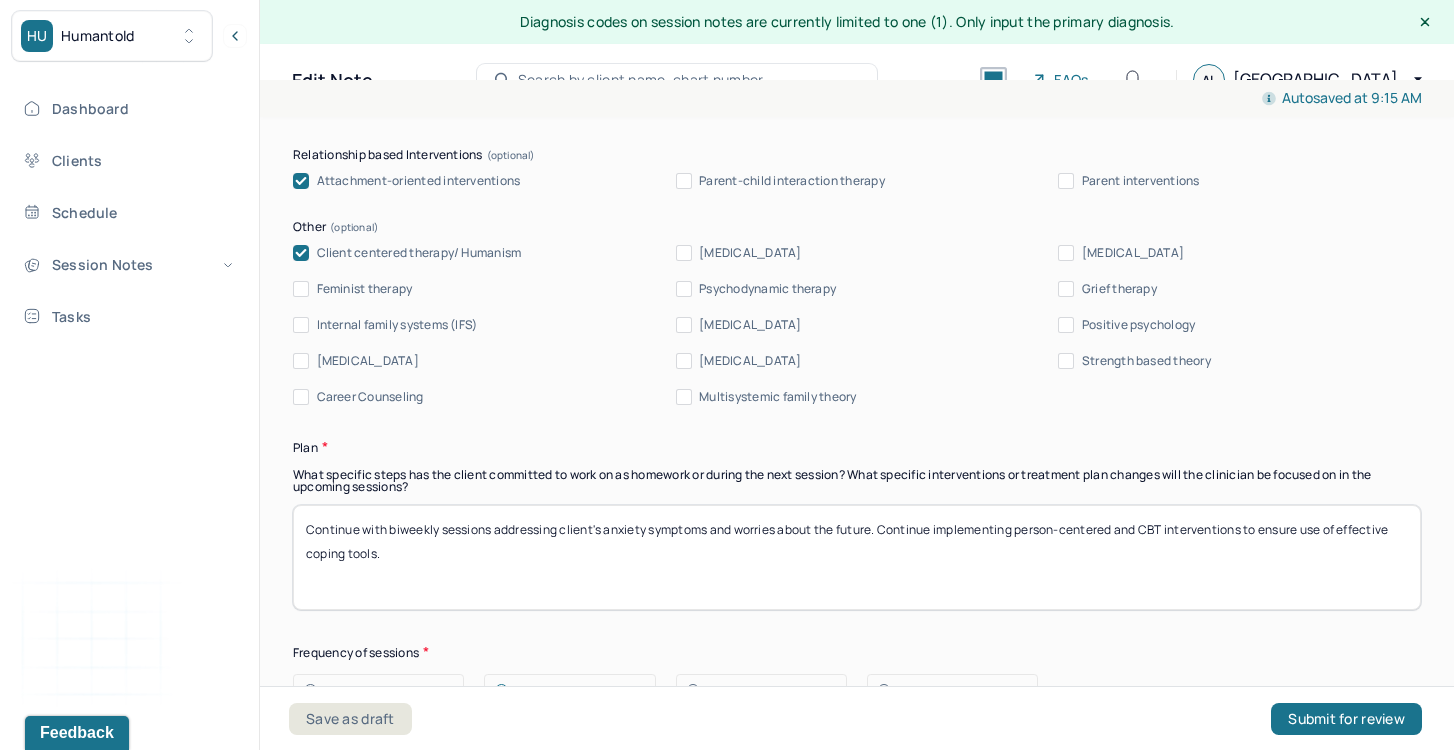 click on "Continue with biweekly sessions addressing client's anxiety symptoms and worries about the future. Continue implementing person-centered and CBT interventions to ensure use of effective coping tools." at bounding box center [857, 557] 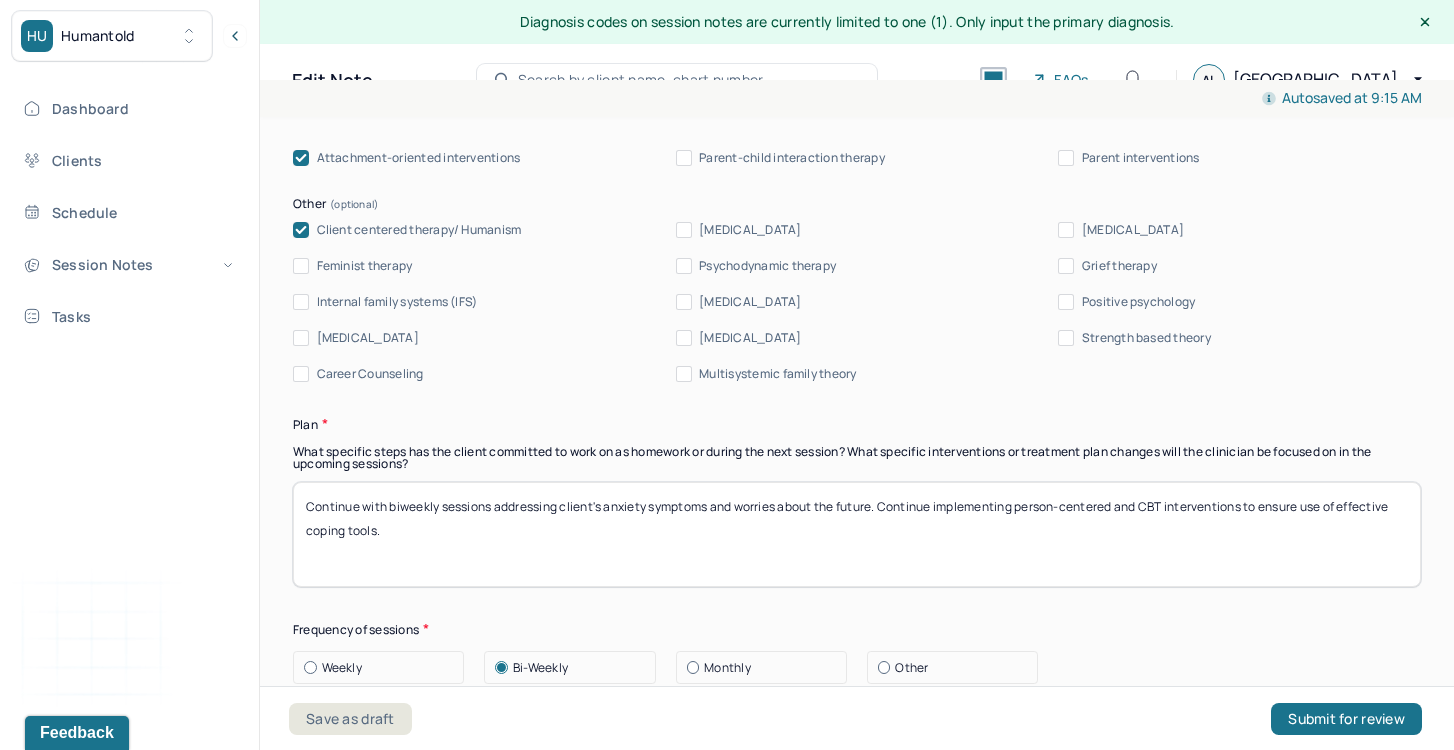 drag, startPoint x: 715, startPoint y: 527, endPoint x: 879, endPoint y: 527, distance: 164 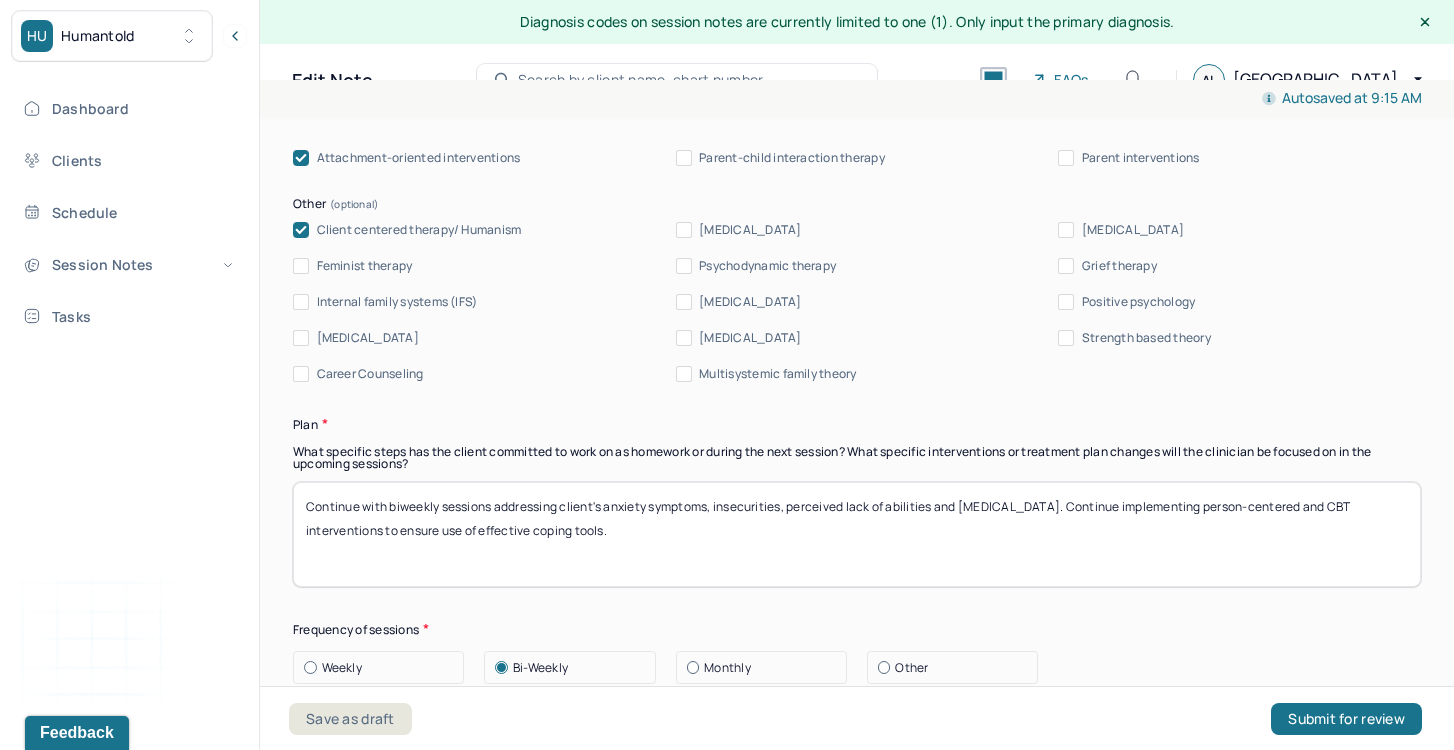 drag, startPoint x: 1077, startPoint y: 565, endPoint x: 399, endPoint y: 538, distance: 678.5374 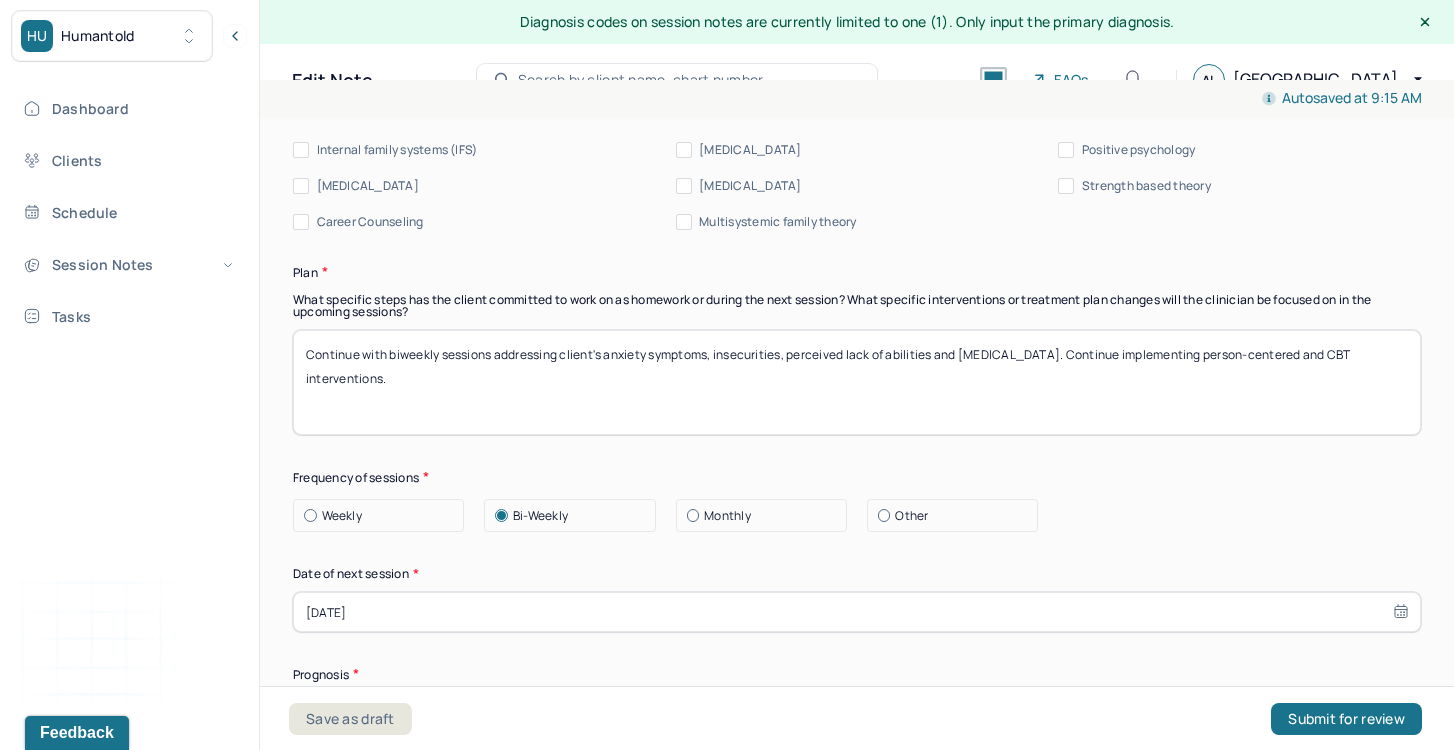 scroll, scrollTop: 2204, scrollLeft: 0, axis: vertical 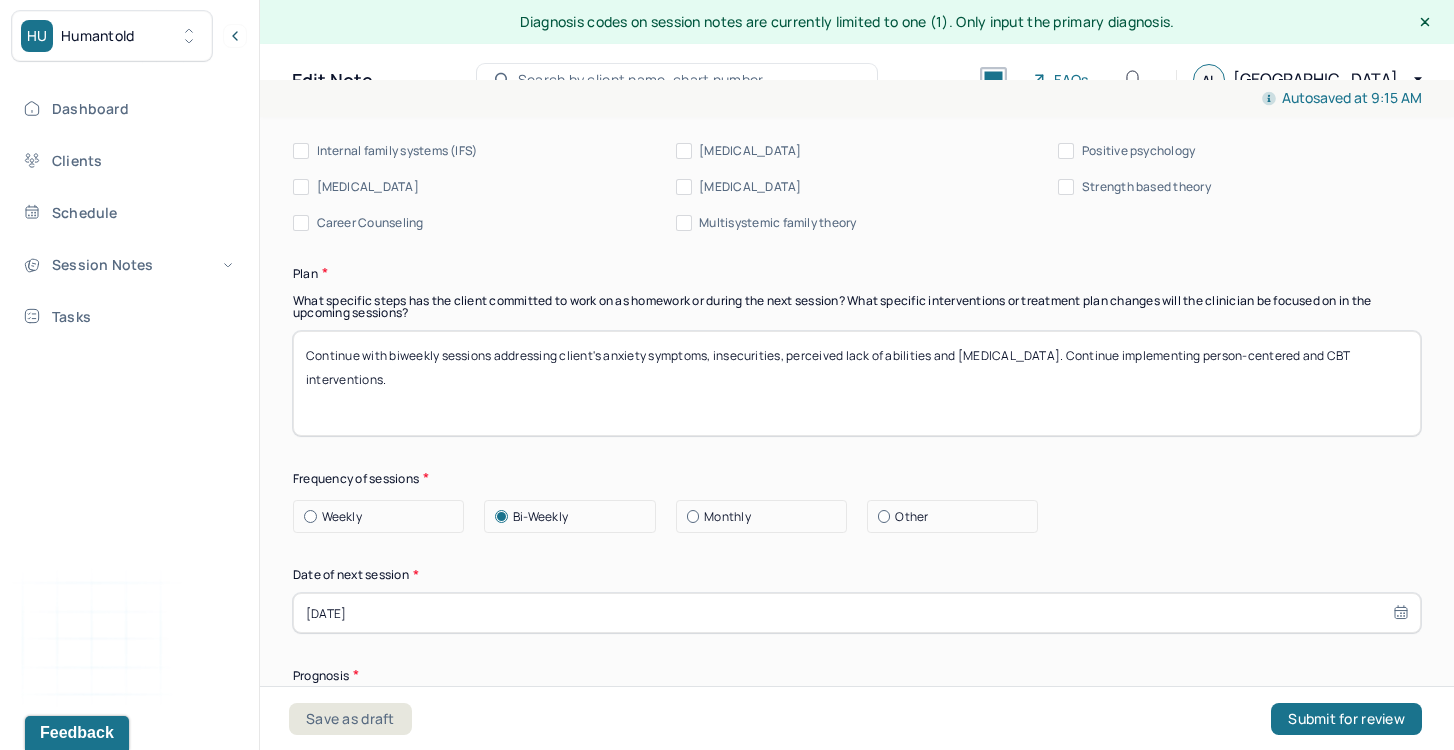 type on "Continue with biweekly sessions addressing client's anxiety symptoms, insecurities, perceived lack of abilities and [MEDICAL_DATA]. Continue implementing person-centered and CBT interventions." 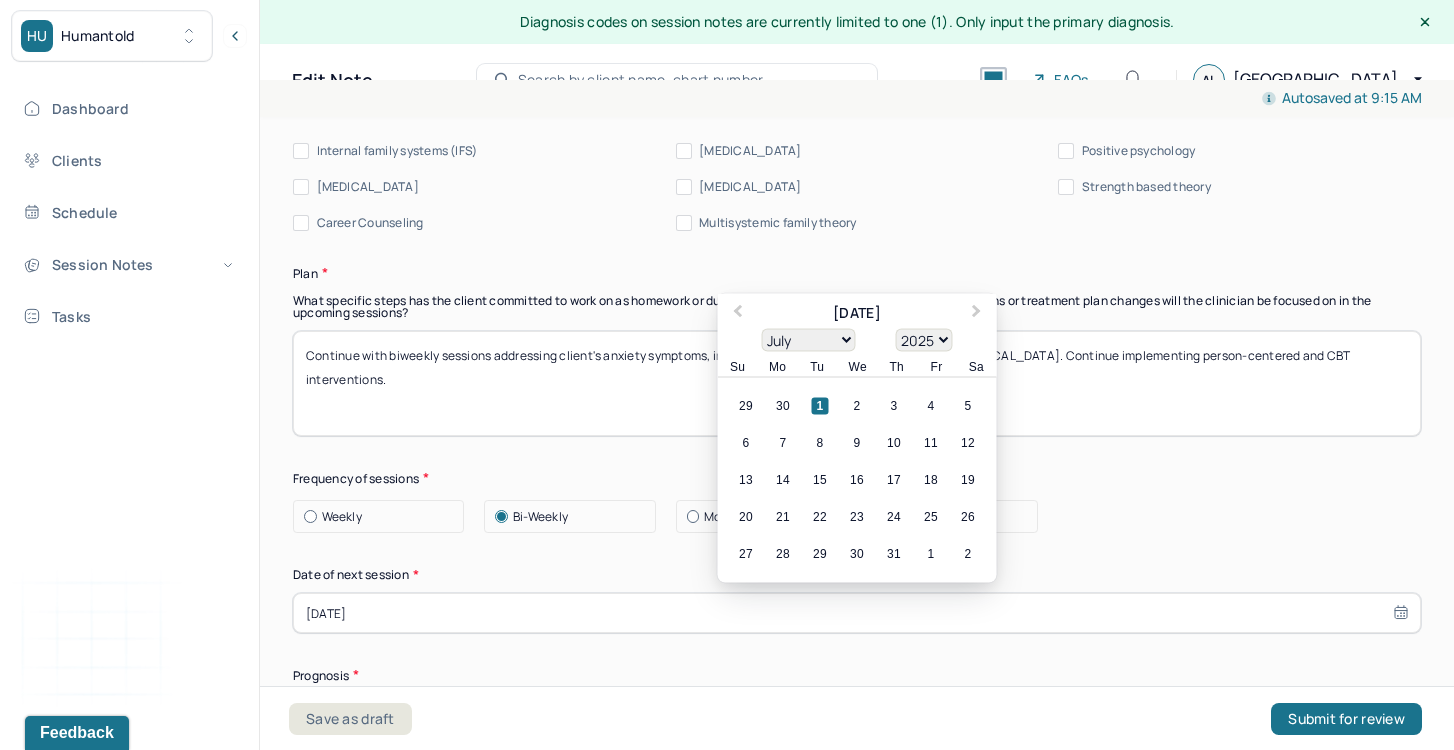 click on "[DATE]" at bounding box center (857, 613) 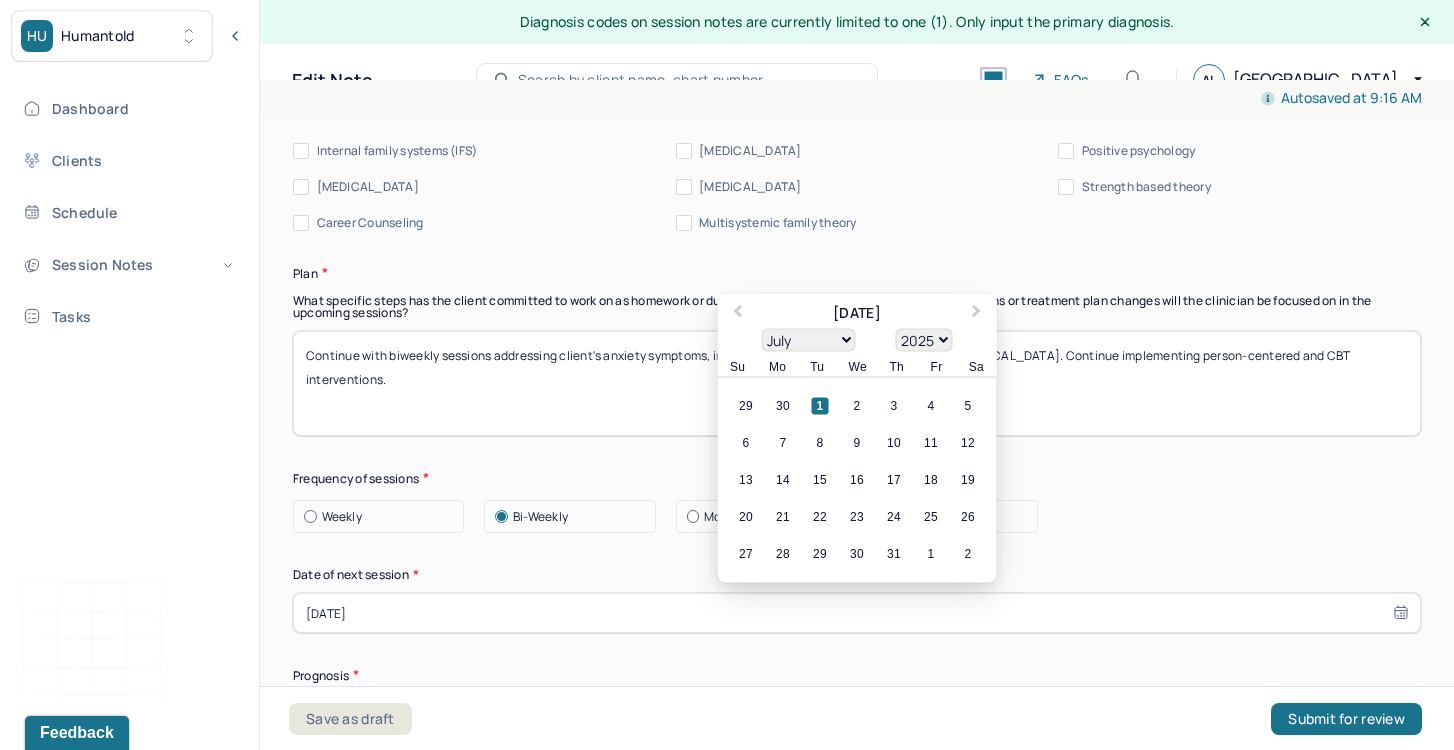 click on "20 21 22 23 24 25 26" at bounding box center [857, 517] 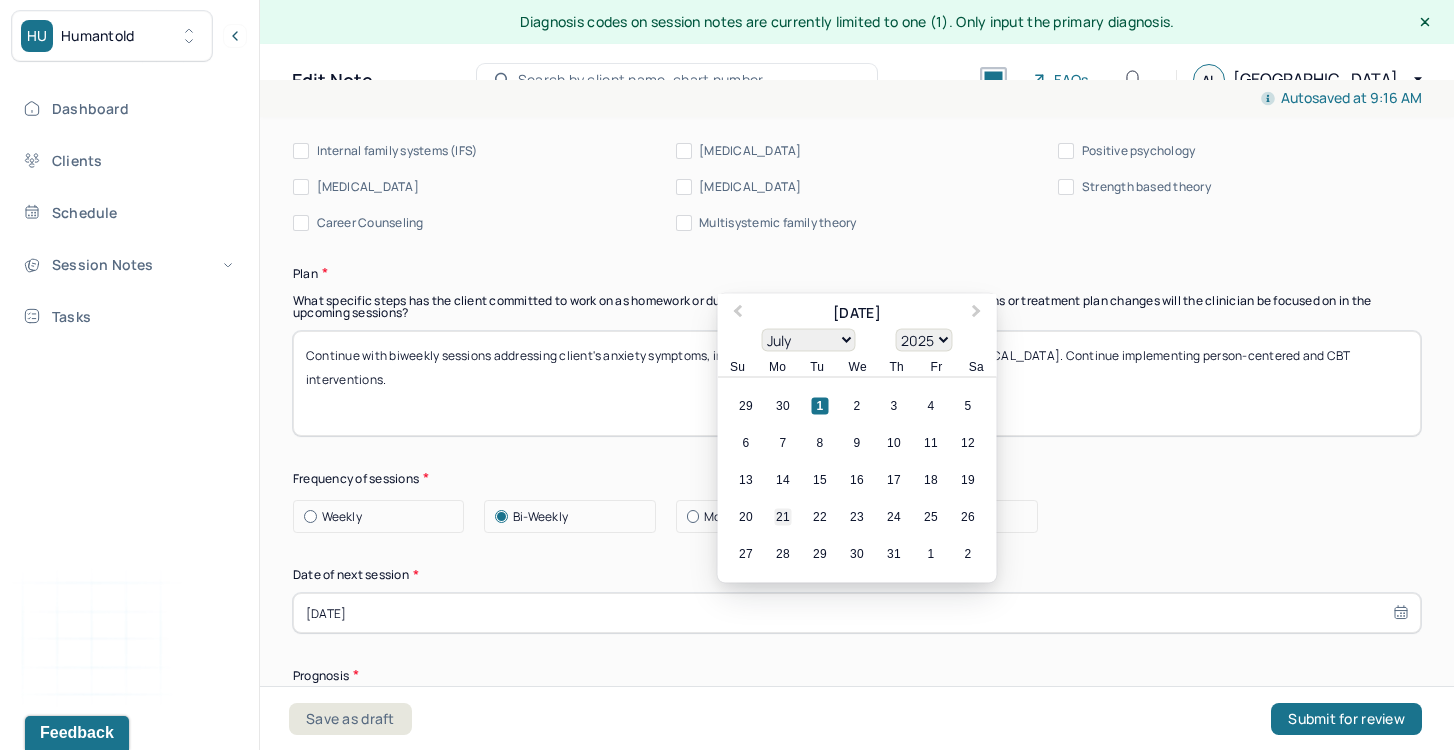 click on "21" at bounding box center (783, 517) 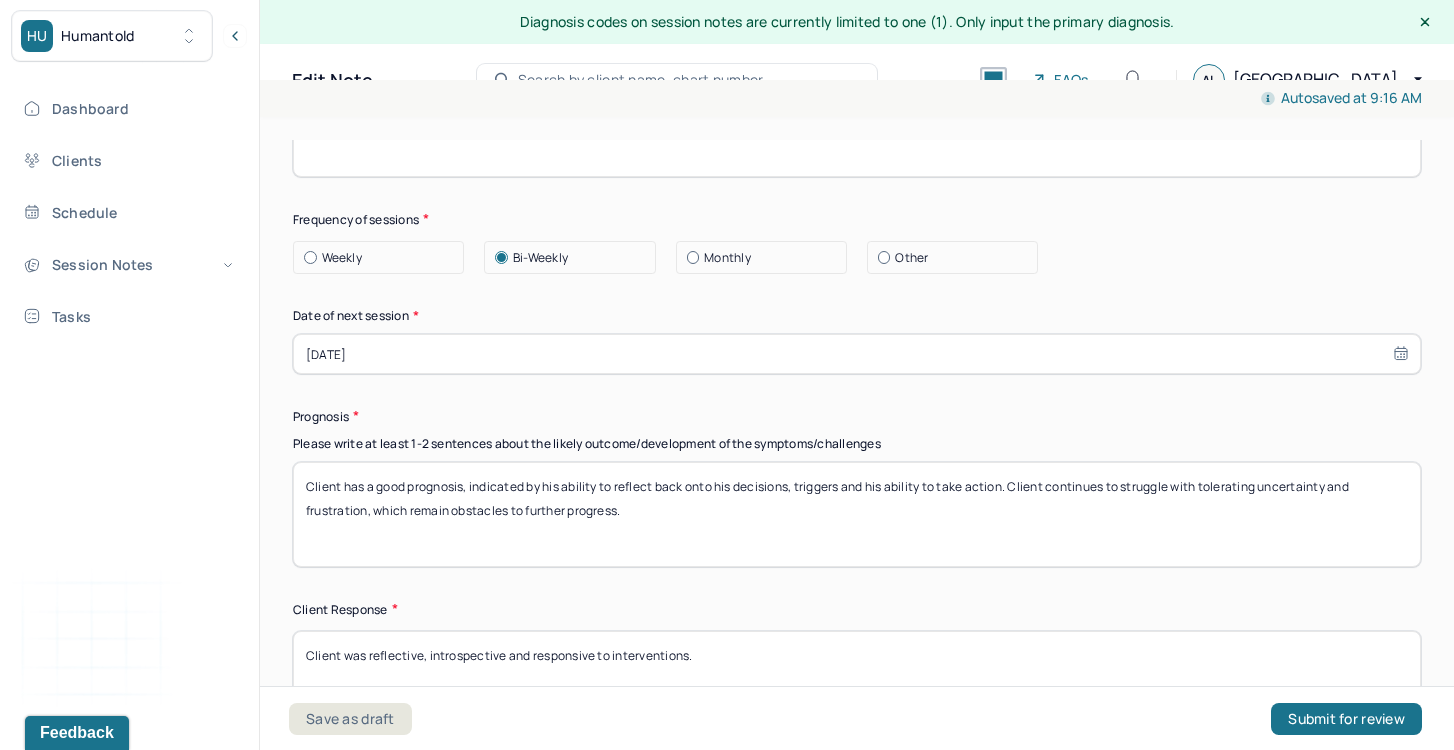 scroll, scrollTop: 2462, scrollLeft: 0, axis: vertical 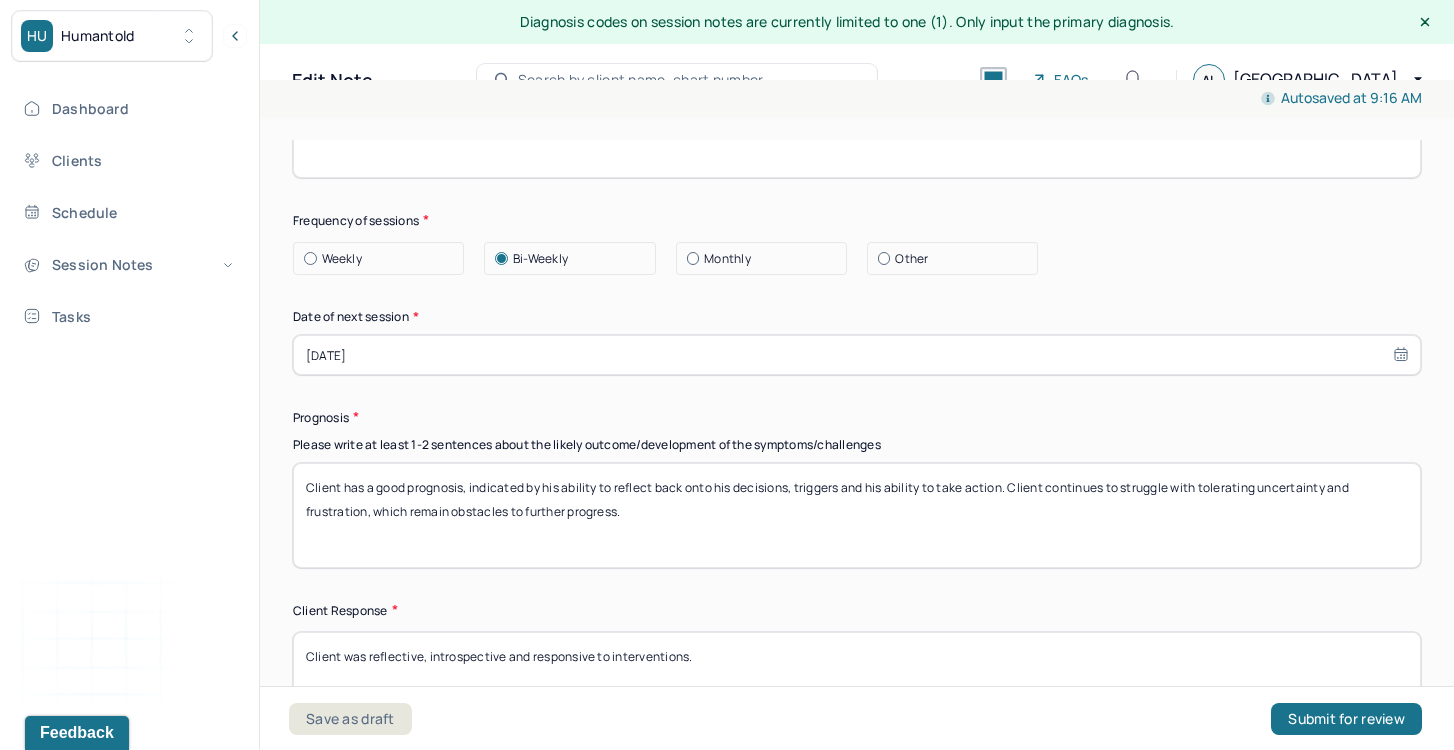 click on "Client has a good prognosis, indicated by his ability to reflect back onto his decisions, triggers and his ability to take action. Client continues to struggle with tolerating uncertainty and frustration, which remain obstacles to further progress." at bounding box center [857, 515] 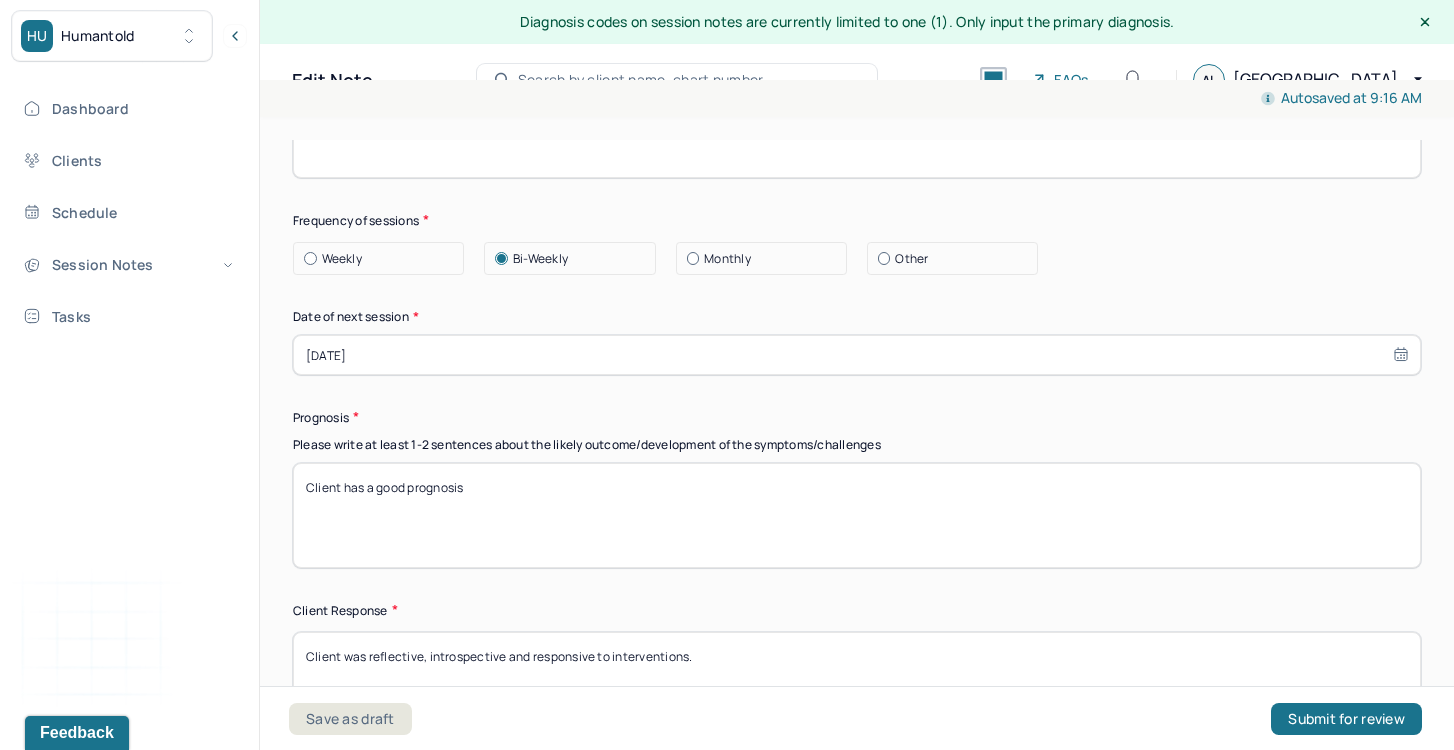 click on "Client has a good prognosis" at bounding box center [857, 515] 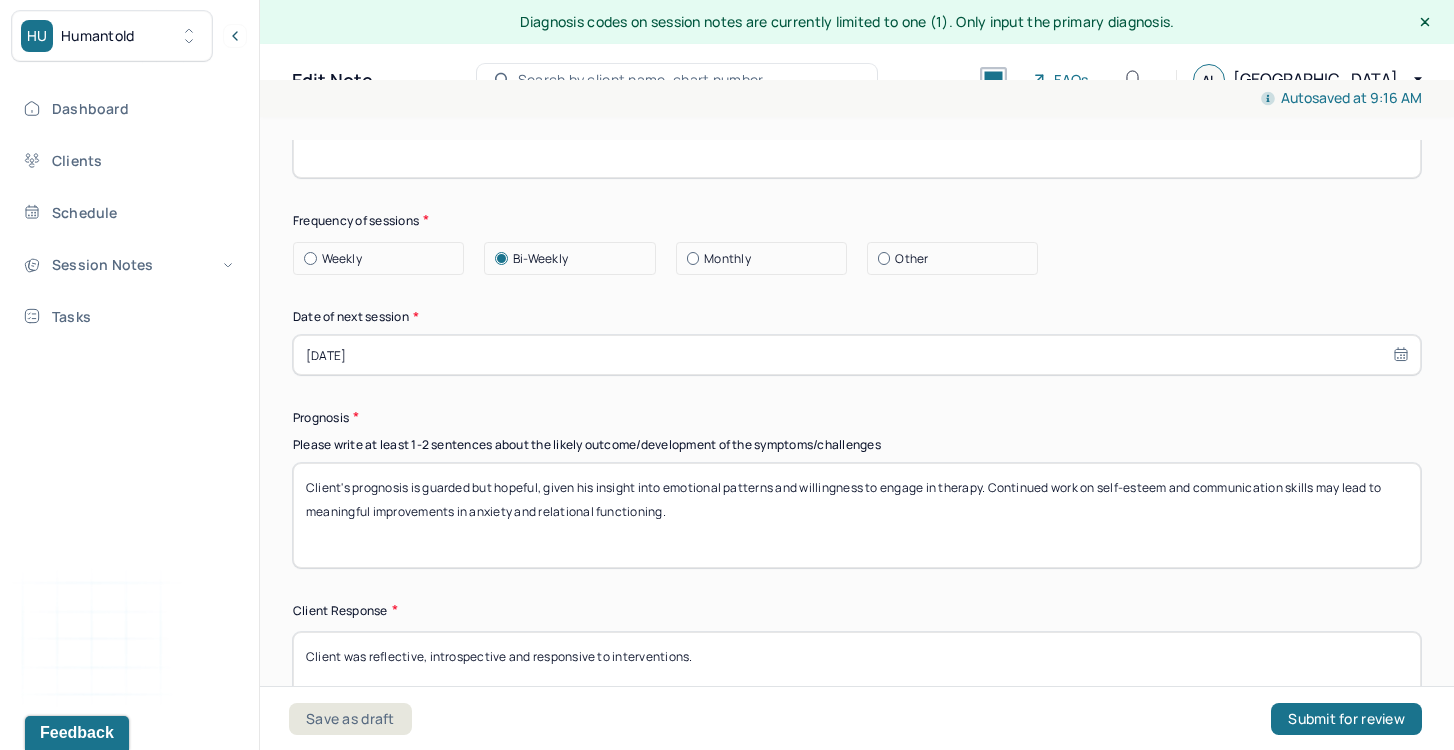 drag, startPoint x: 424, startPoint y: 509, endPoint x: 547, endPoint y: 509, distance: 123 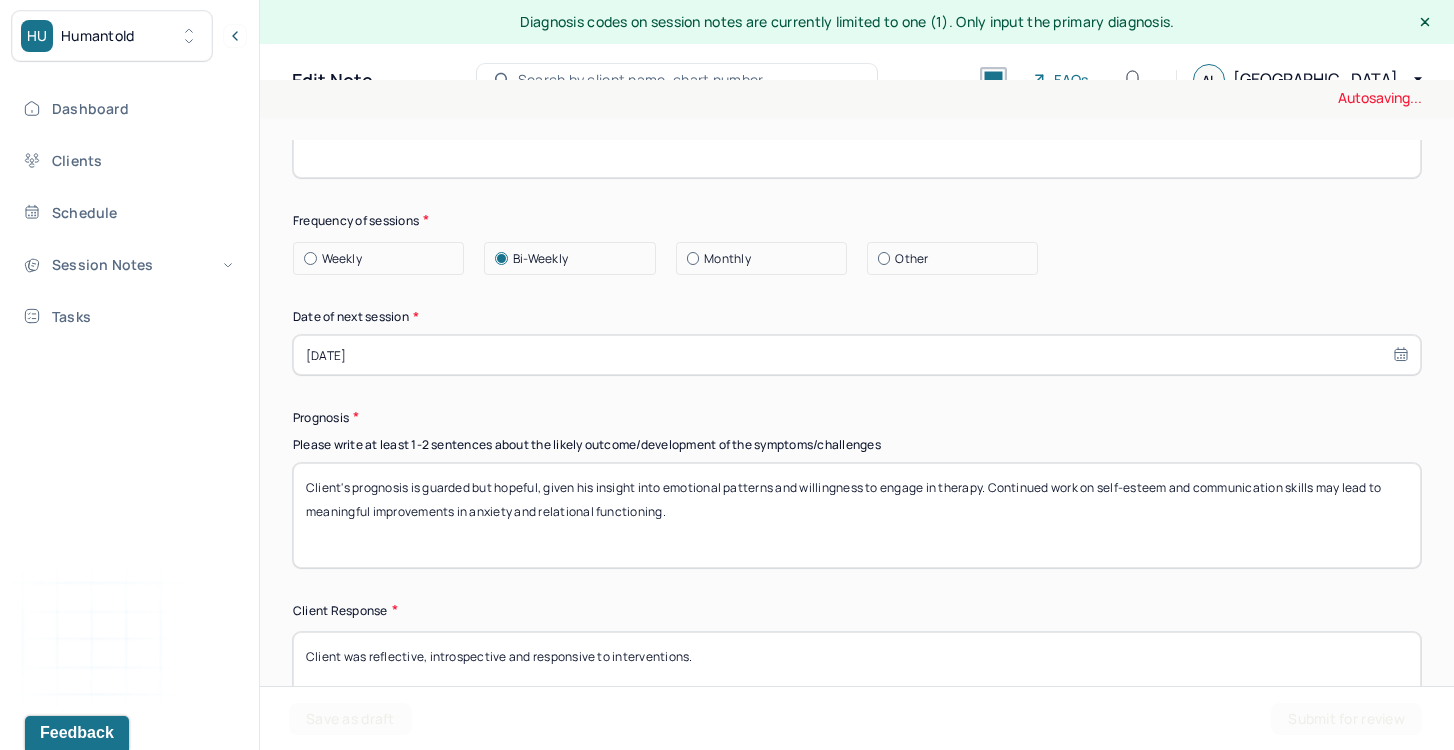 click on "Client has a good prognosis" at bounding box center [857, 515] 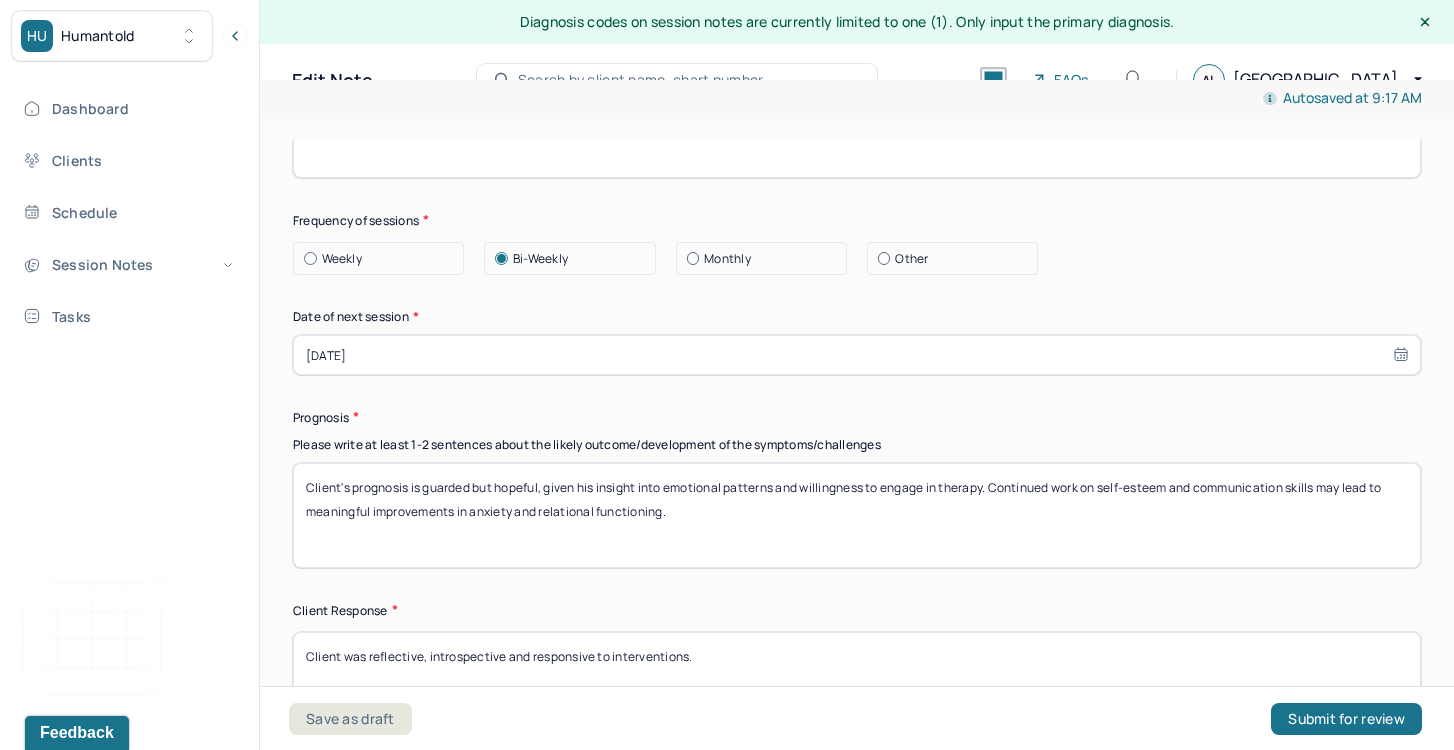 drag, startPoint x: 543, startPoint y: 509, endPoint x: 343, endPoint y: 506, distance: 200.02249 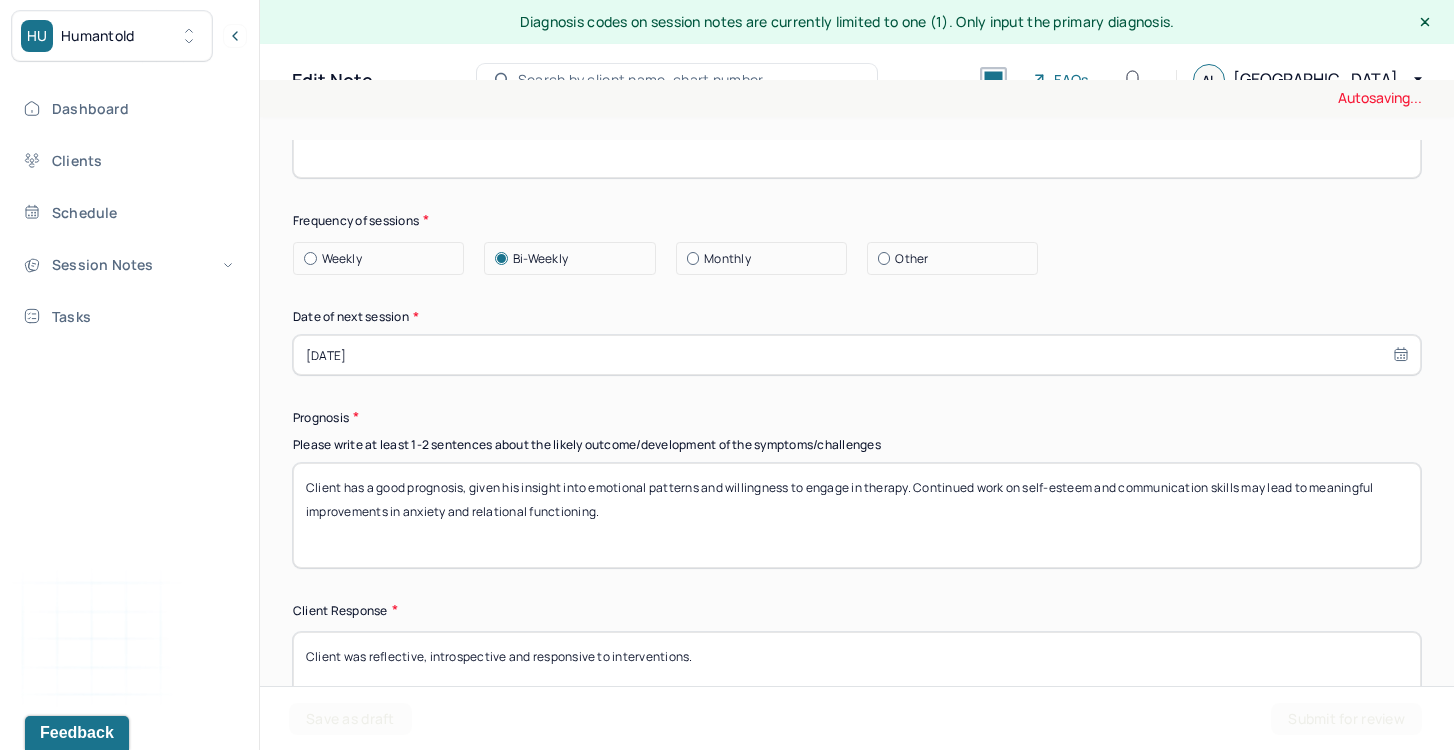 drag, startPoint x: 591, startPoint y: 502, endPoint x: 946, endPoint y: 512, distance: 355.1408 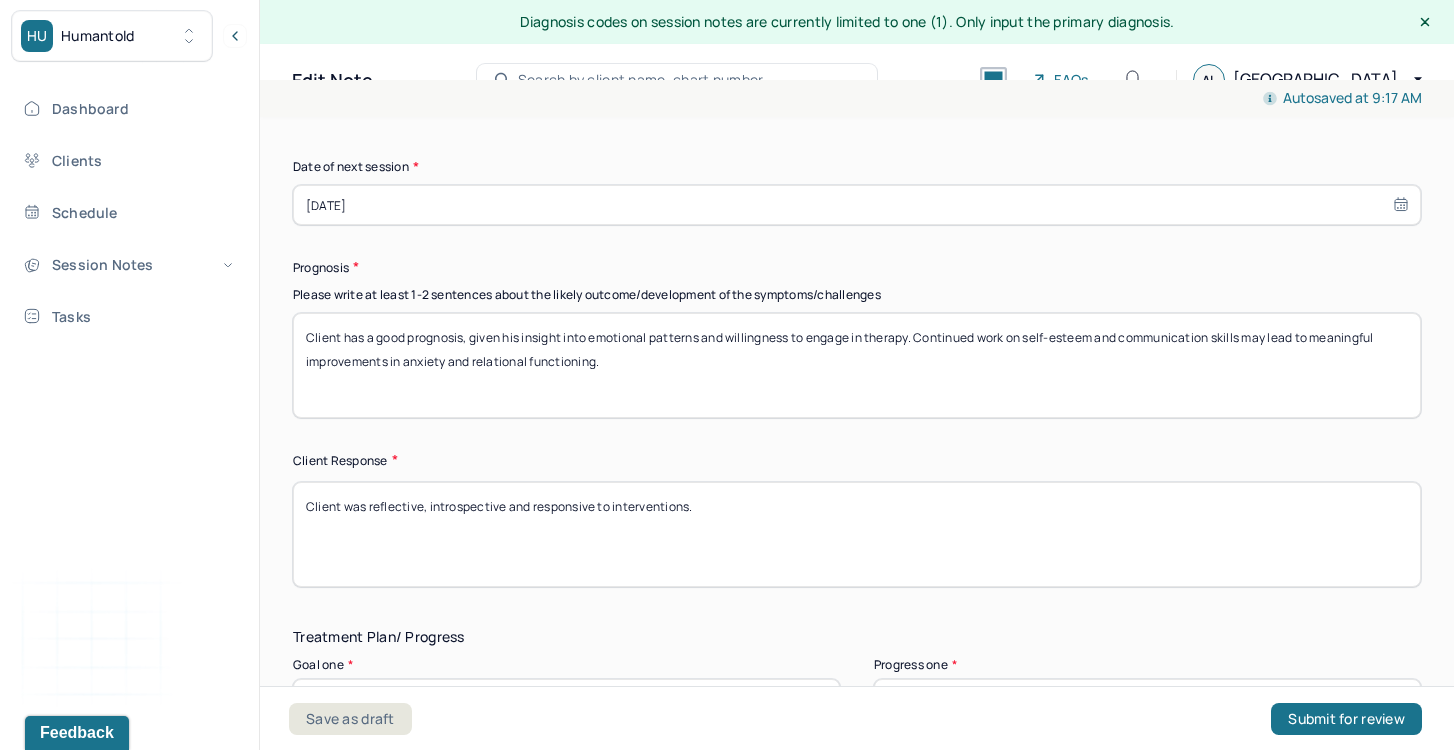scroll, scrollTop: 2635, scrollLeft: 0, axis: vertical 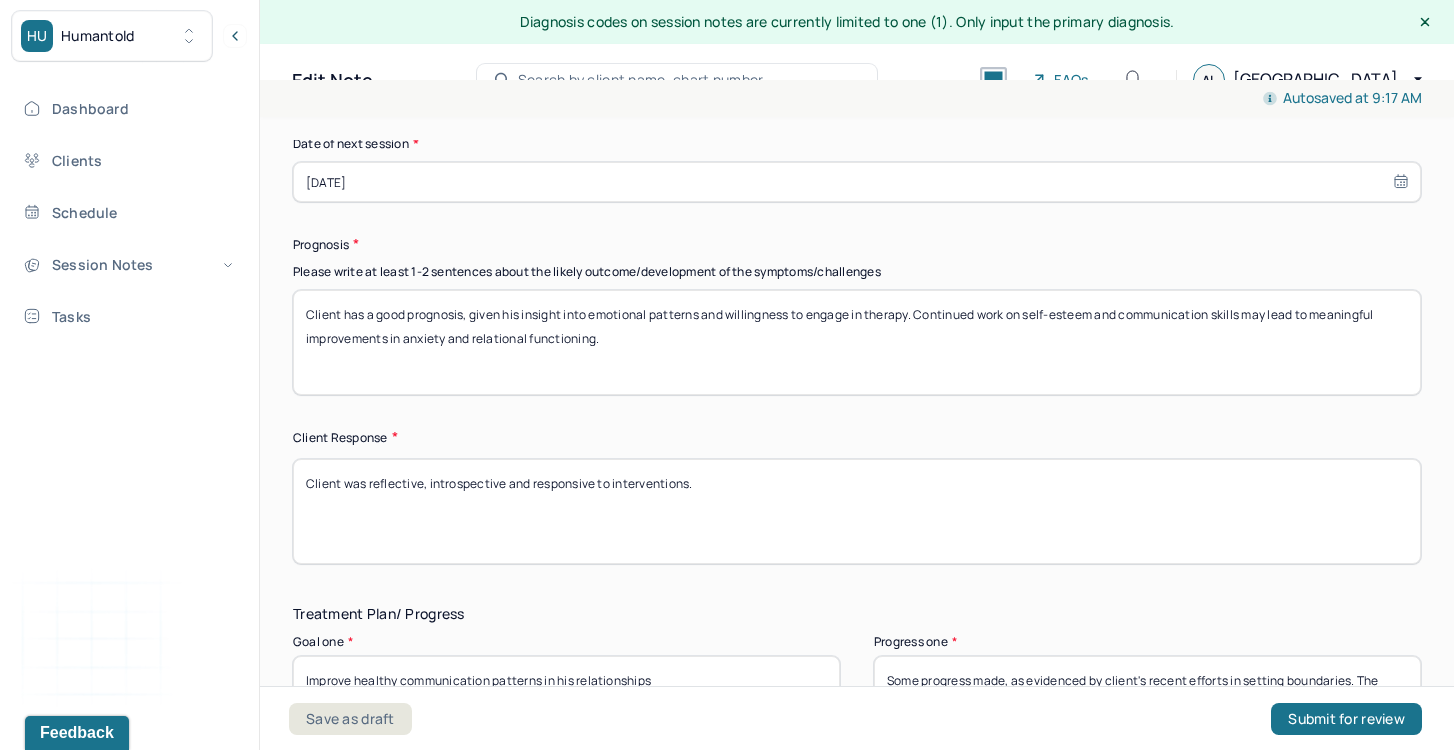 type on "Client has a good prognosis, given his insight into emotional patterns and willingness to engage in therapy. Continued work on self-esteem and communication skills may lead to meaningful improvements in anxiety and relational functioning." 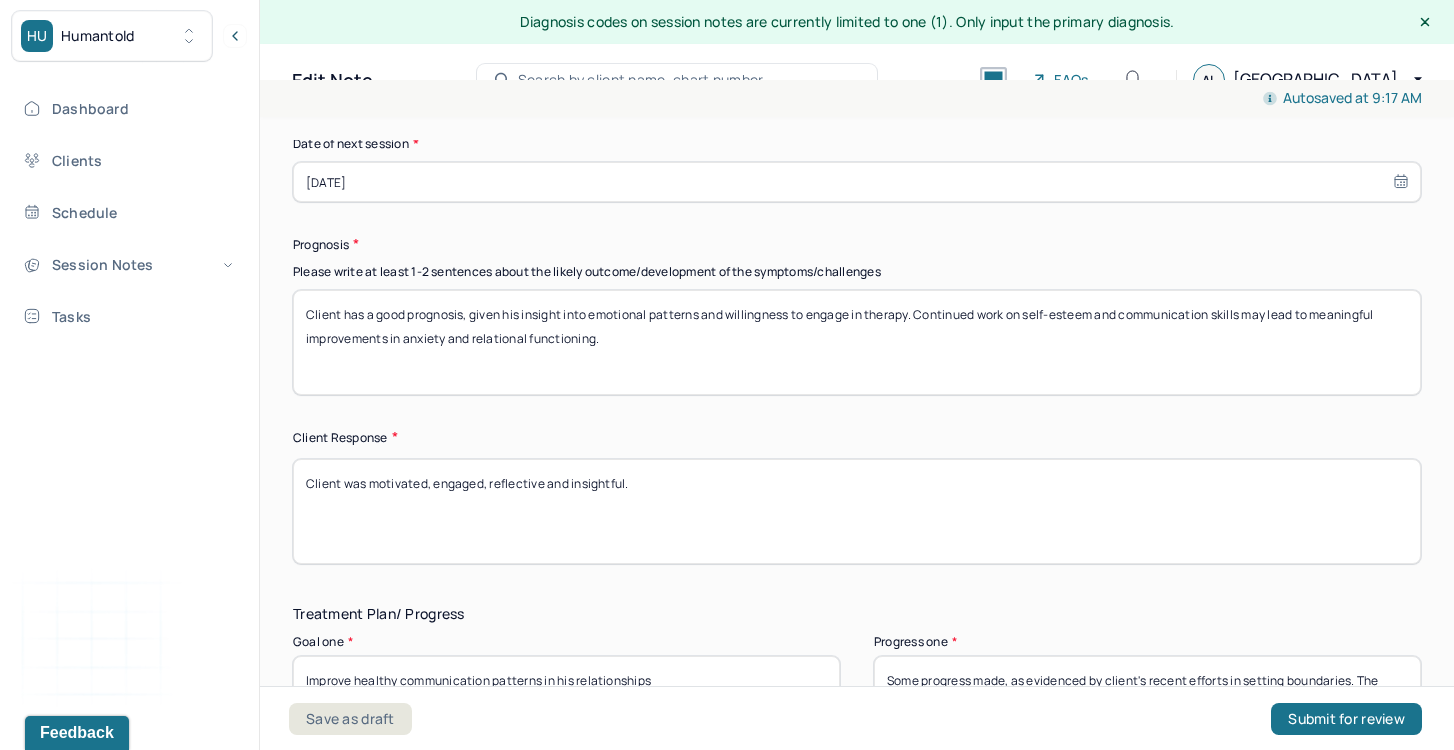 click on "Client was motivated, reflective and insightful." at bounding box center [857, 511] 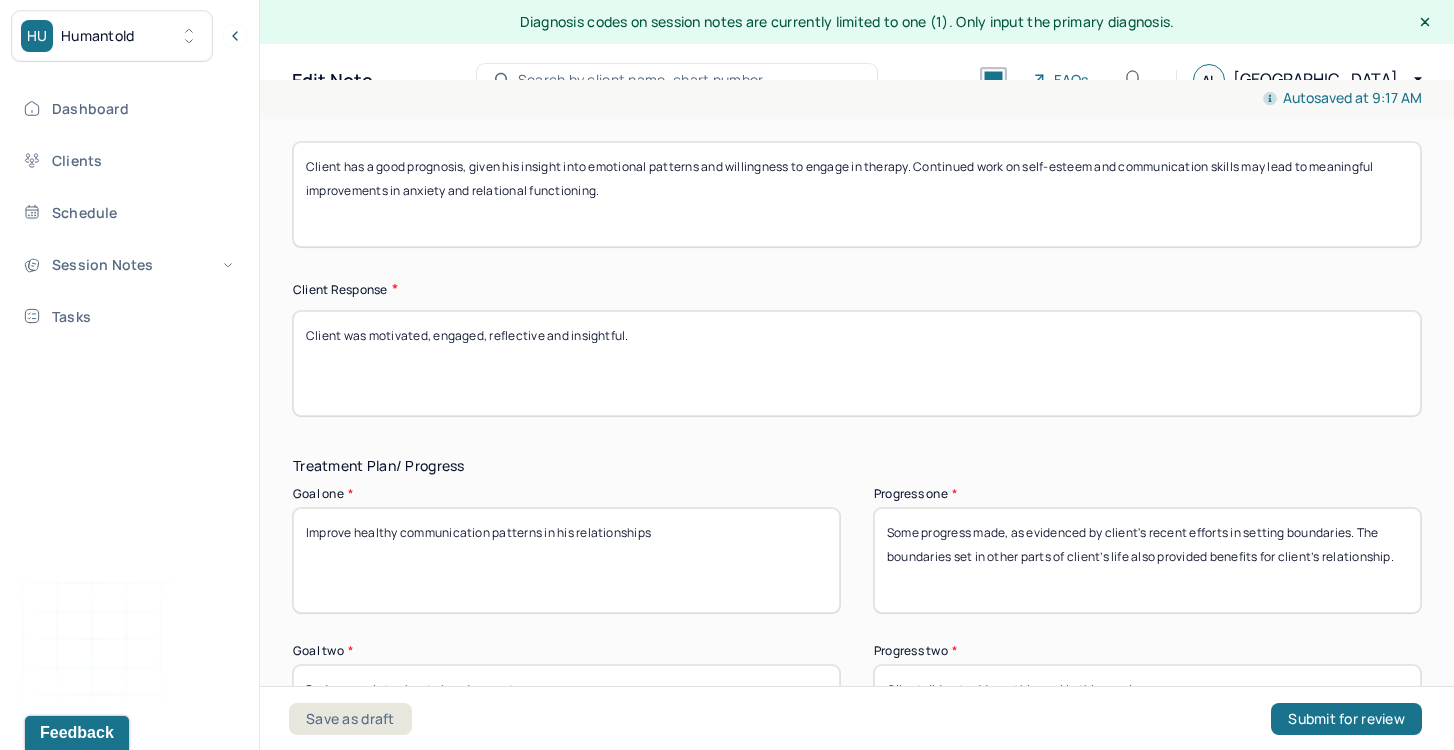 scroll, scrollTop: 2865, scrollLeft: 0, axis: vertical 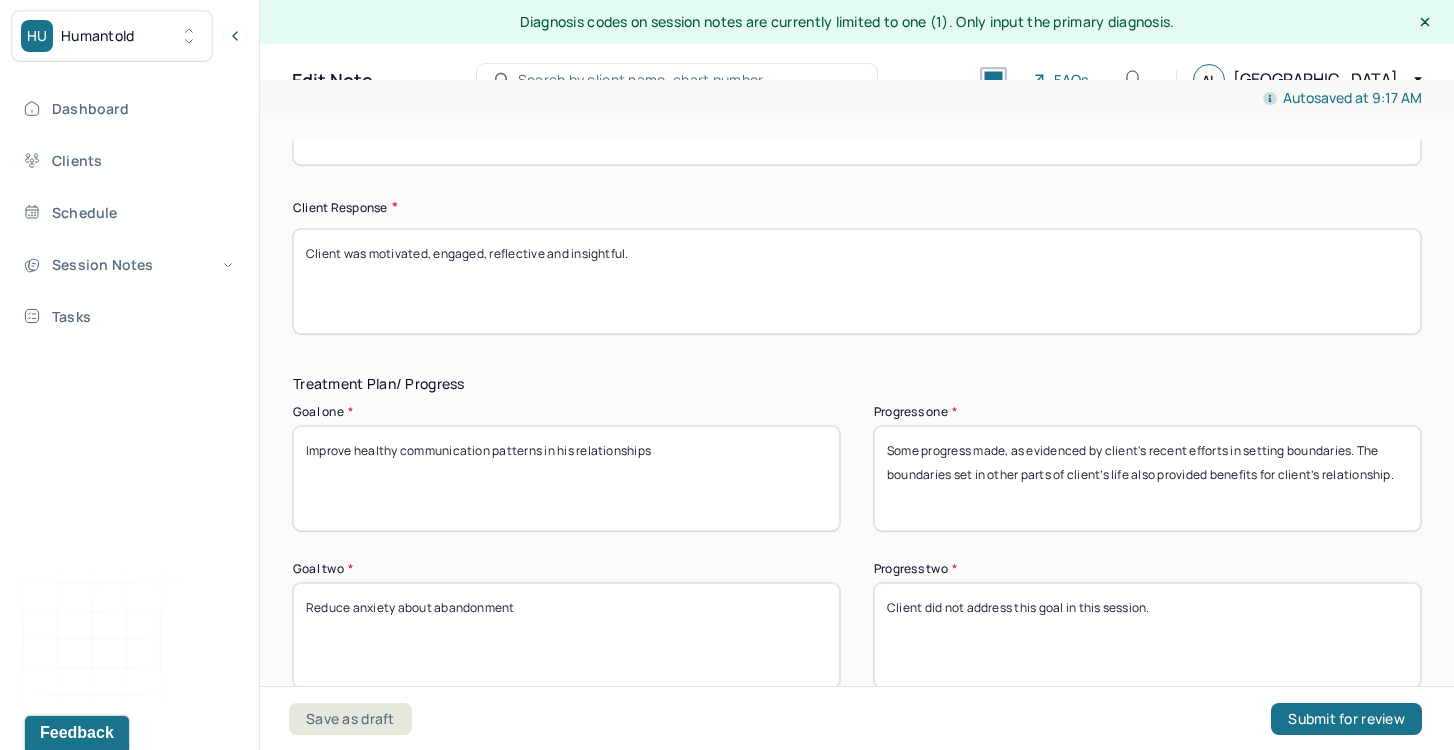 type on "Client was motivated, engaged, reflective and insightful." 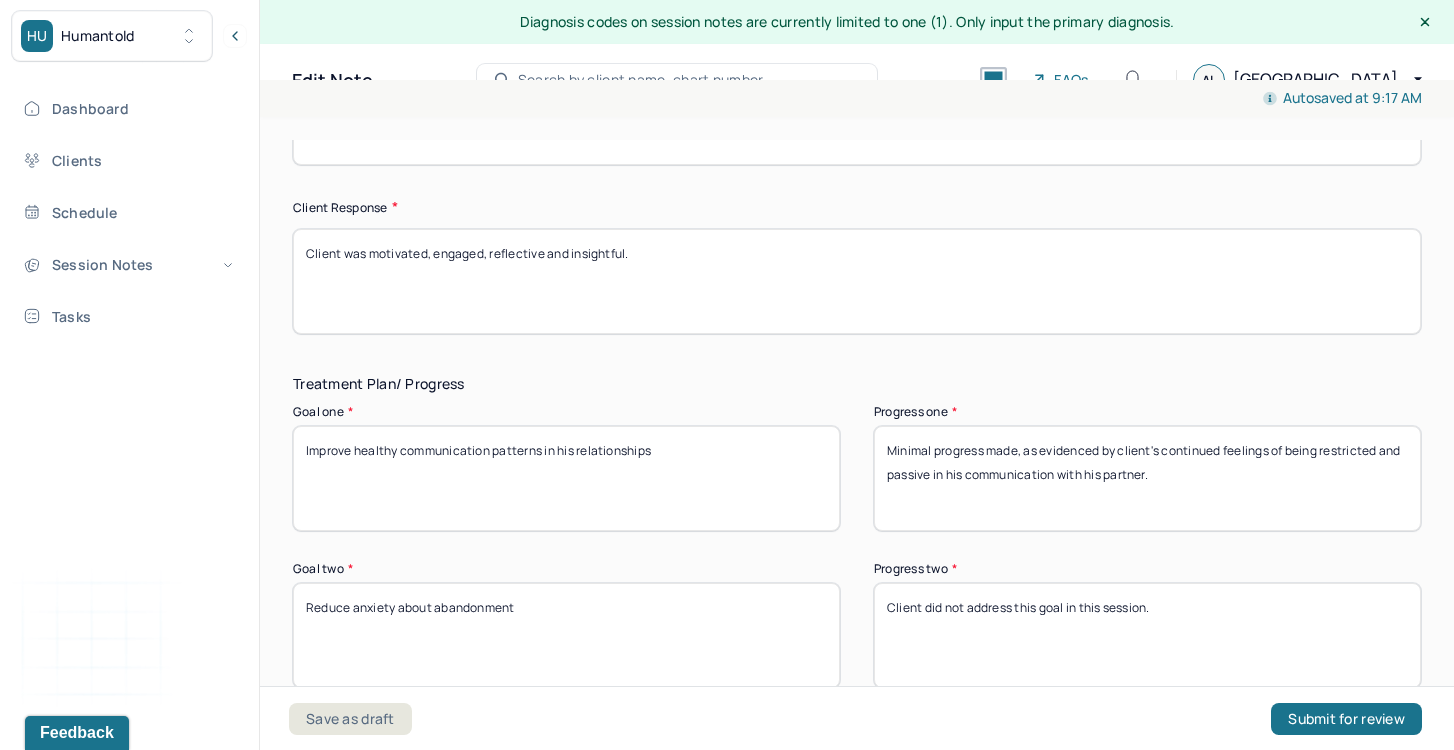 type on "Minimal progress made, as evidenced by client's continued feelings of being restricted and passive in his communication with his partner." 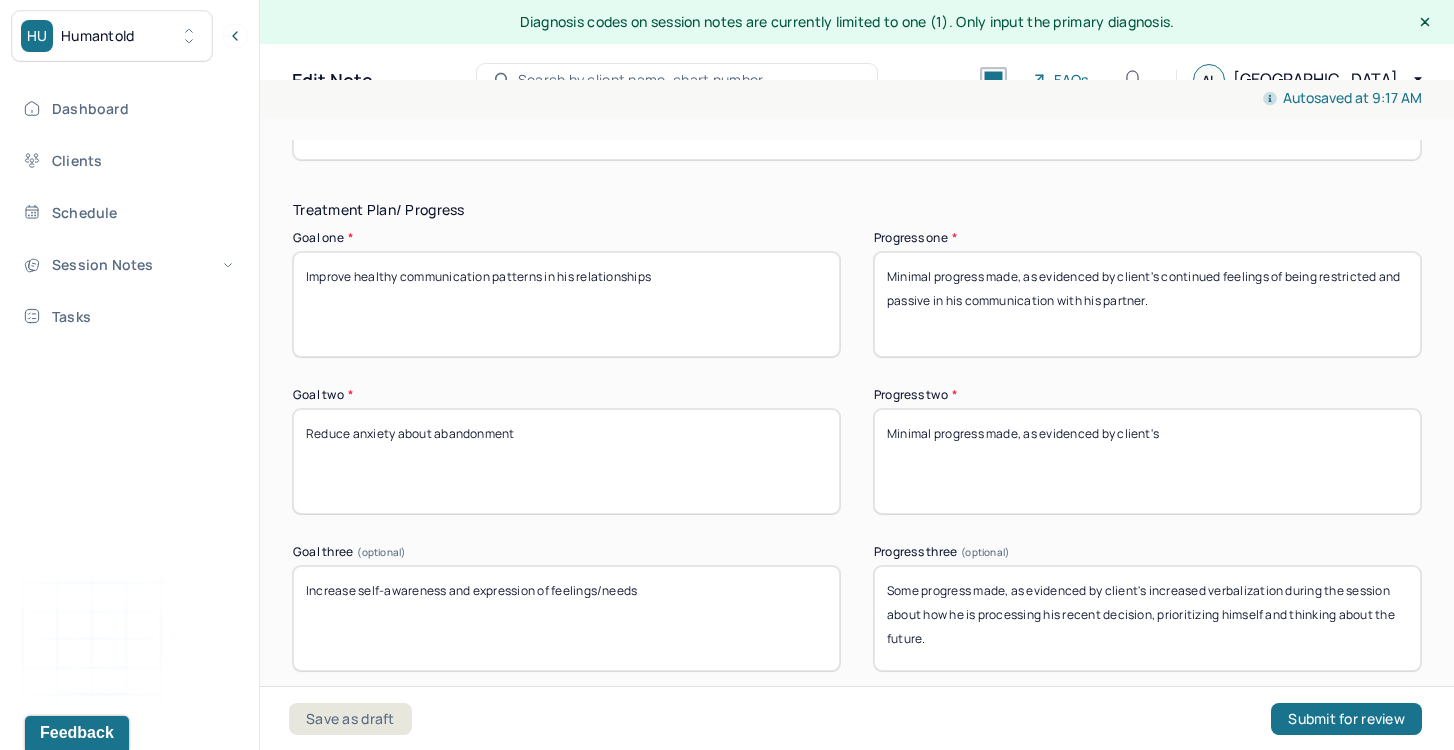 scroll, scrollTop: 3040, scrollLeft: 0, axis: vertical 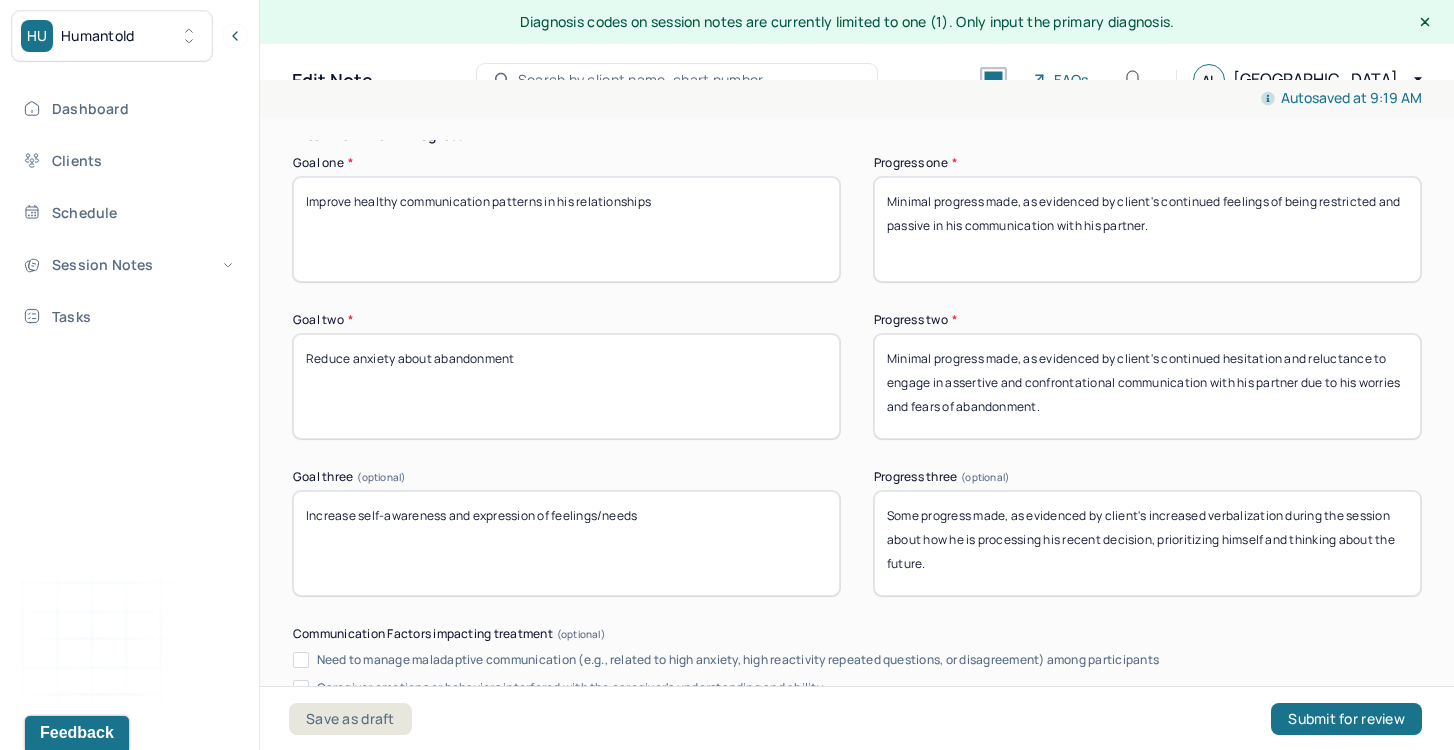 type on "Minimal progress made, as evidenced by client's continued hesitation and reluctance to engage in assertive and confrontational communication with his partner due to his worries and fears of abandonment." 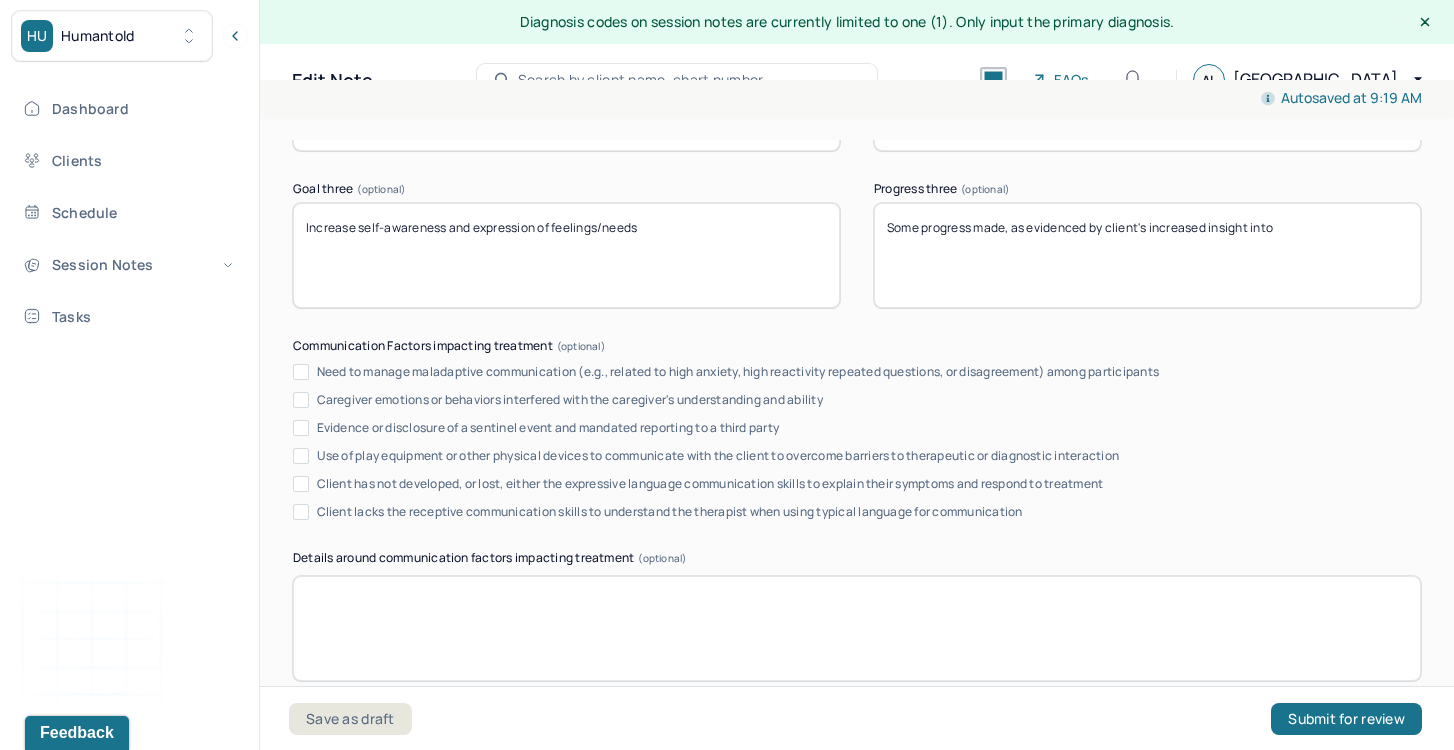 scroll, scrollTop: 3409, scrollLeft: 0, axis: vertical 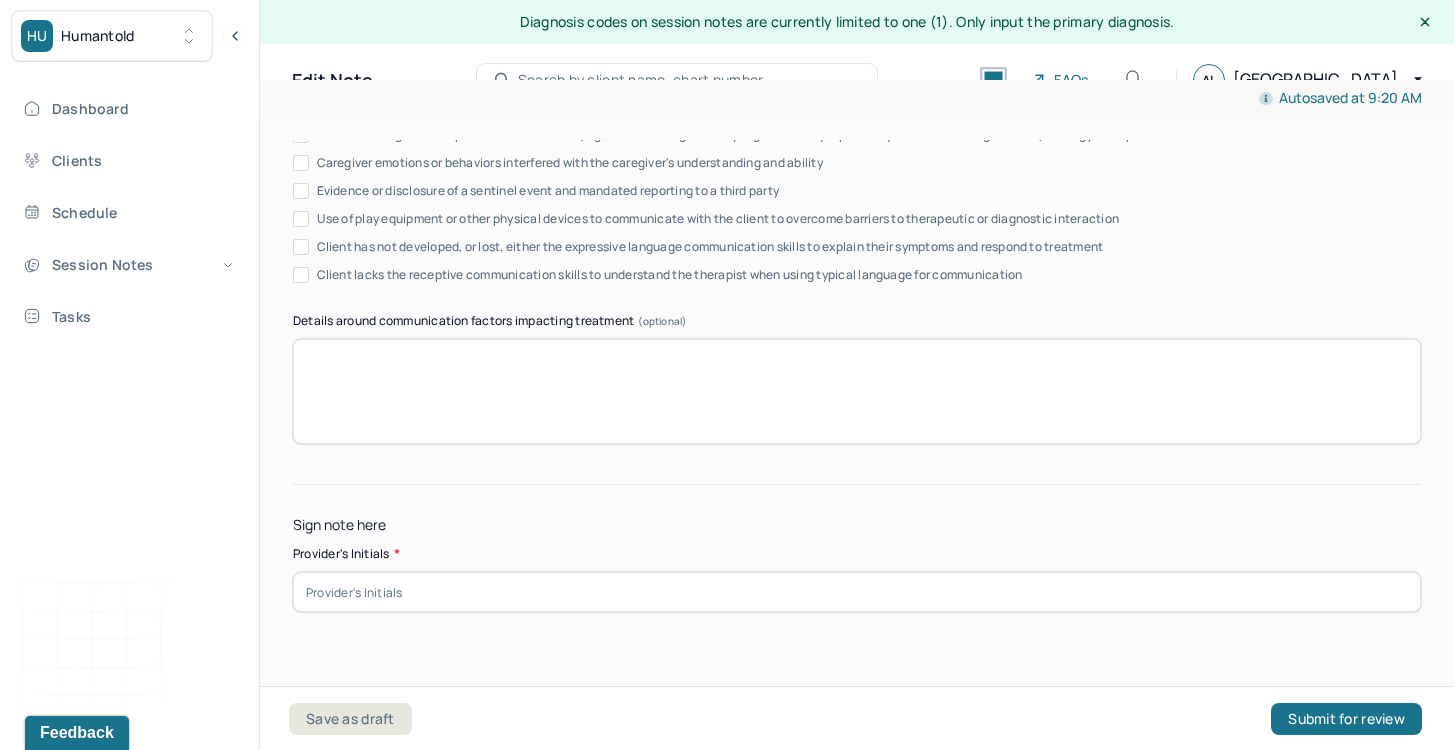 type on "Some progress made, as evidenced by client's increased insight into his familial dynamics that informed his major decisions in adulthood and how these dynamics, lack of a parental role has contributed to his sense of confidence." 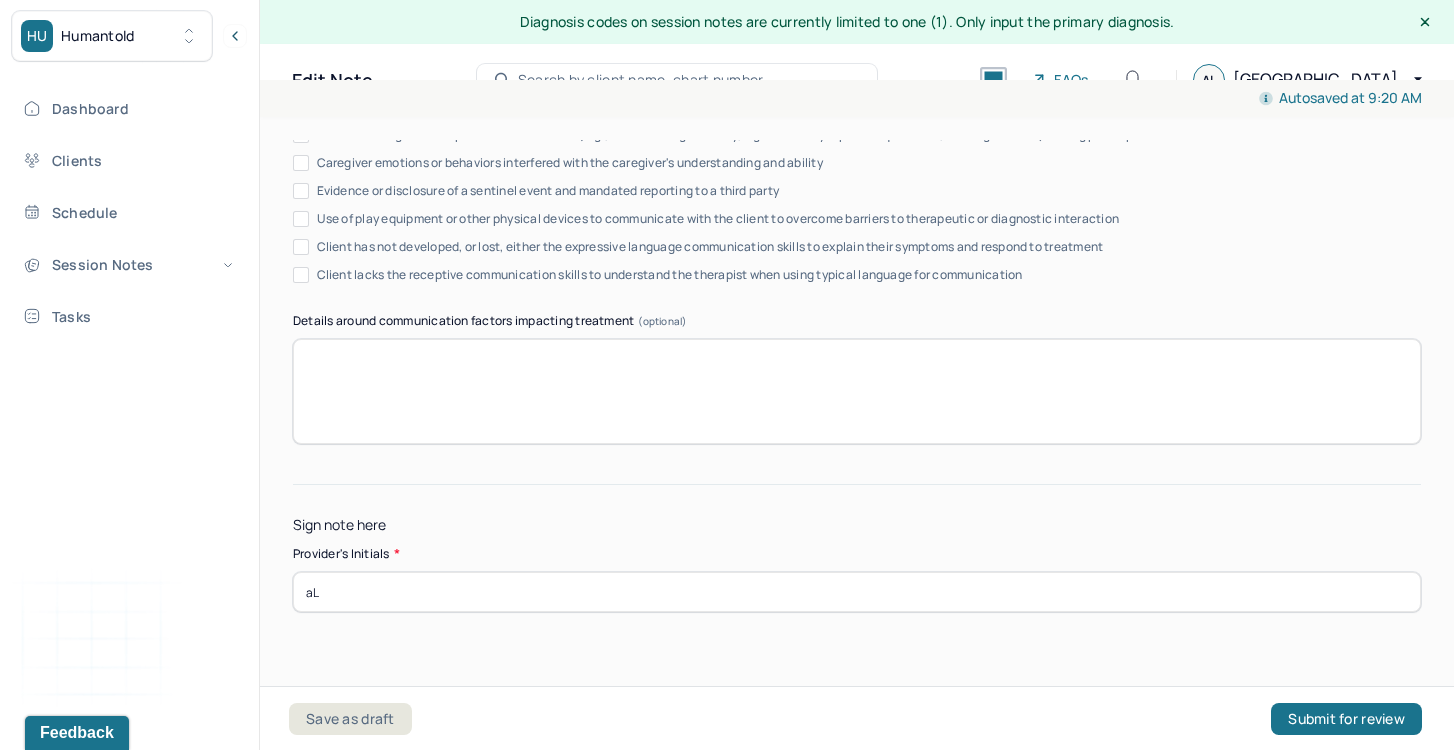 type on "a" 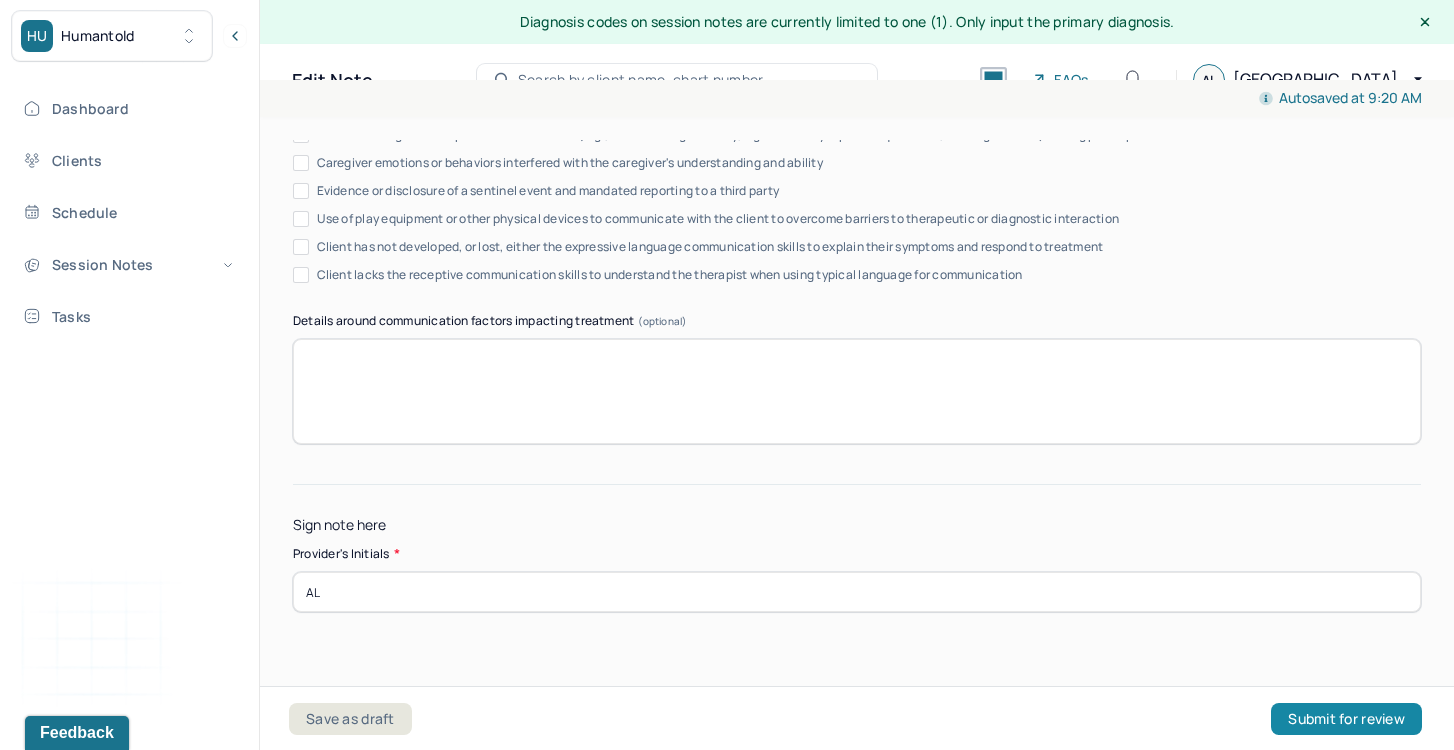 type on "AL" 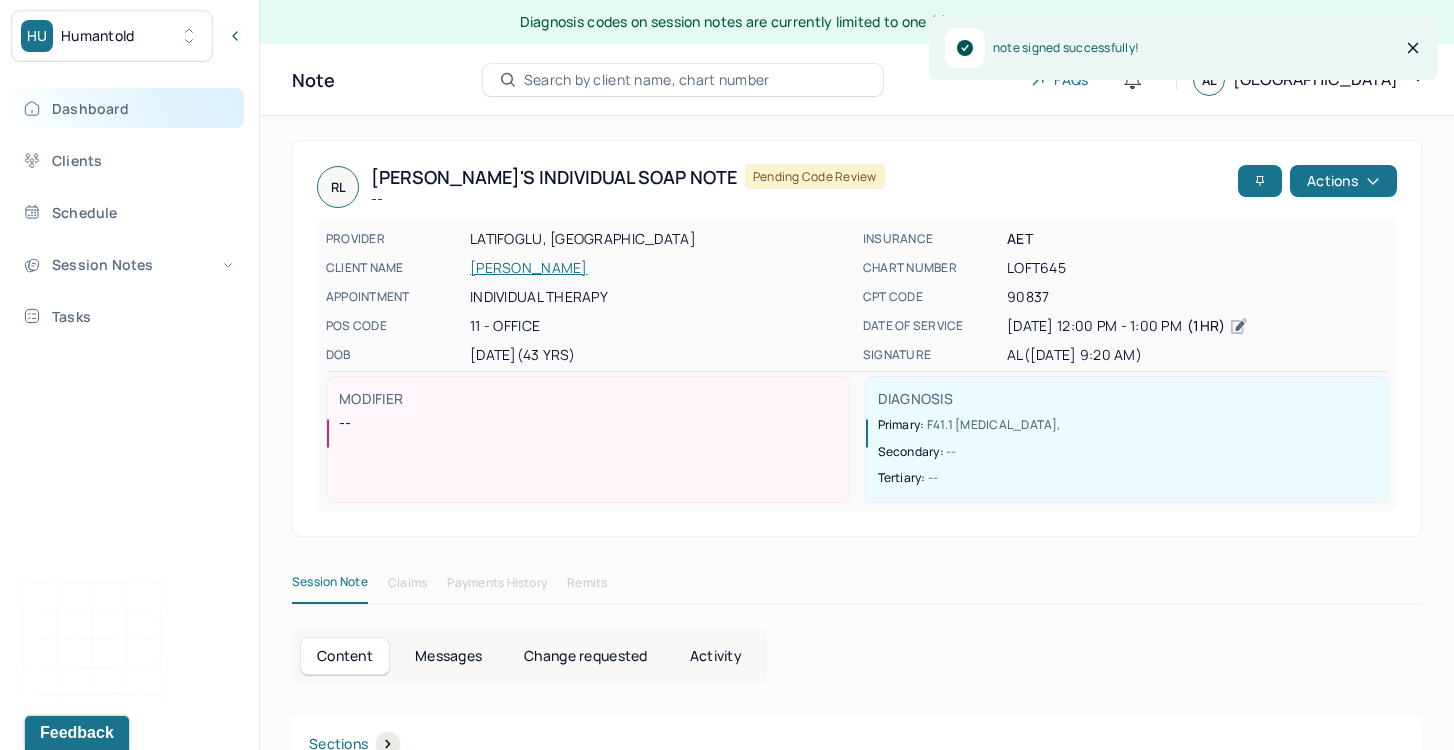 click on "Dashboard" at bounding box center [128, 108] 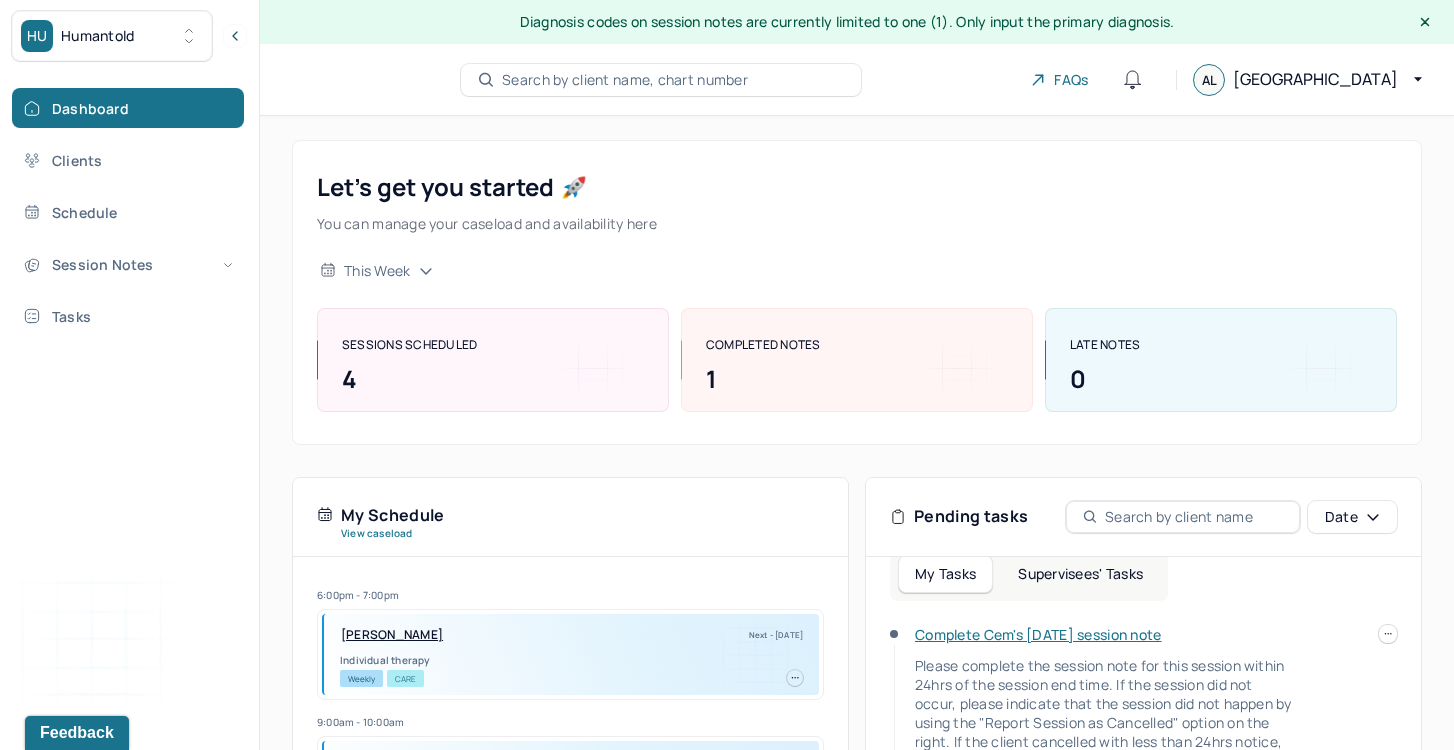 scroll, scrollTop: 0, scrollLeft: 0, axis: both 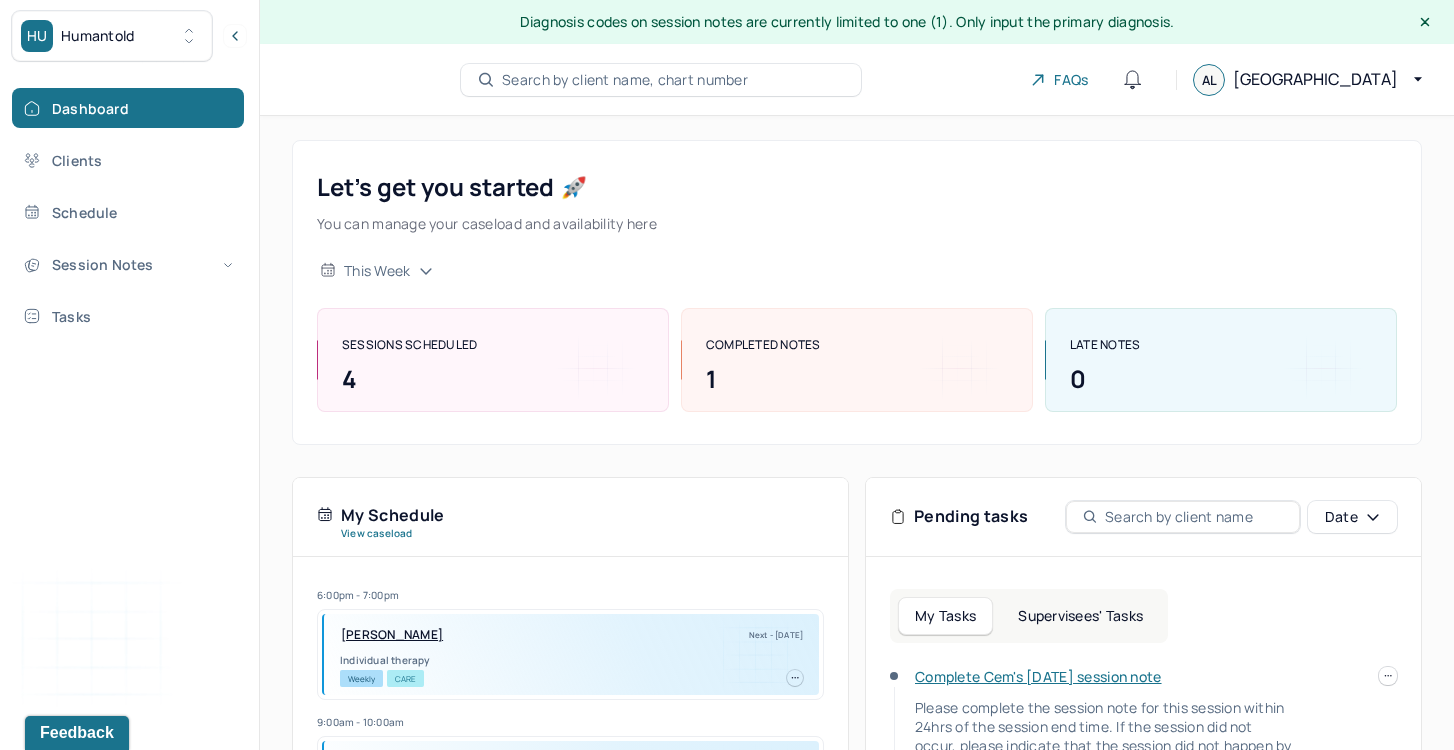 click at bounding box center [1388, 676] 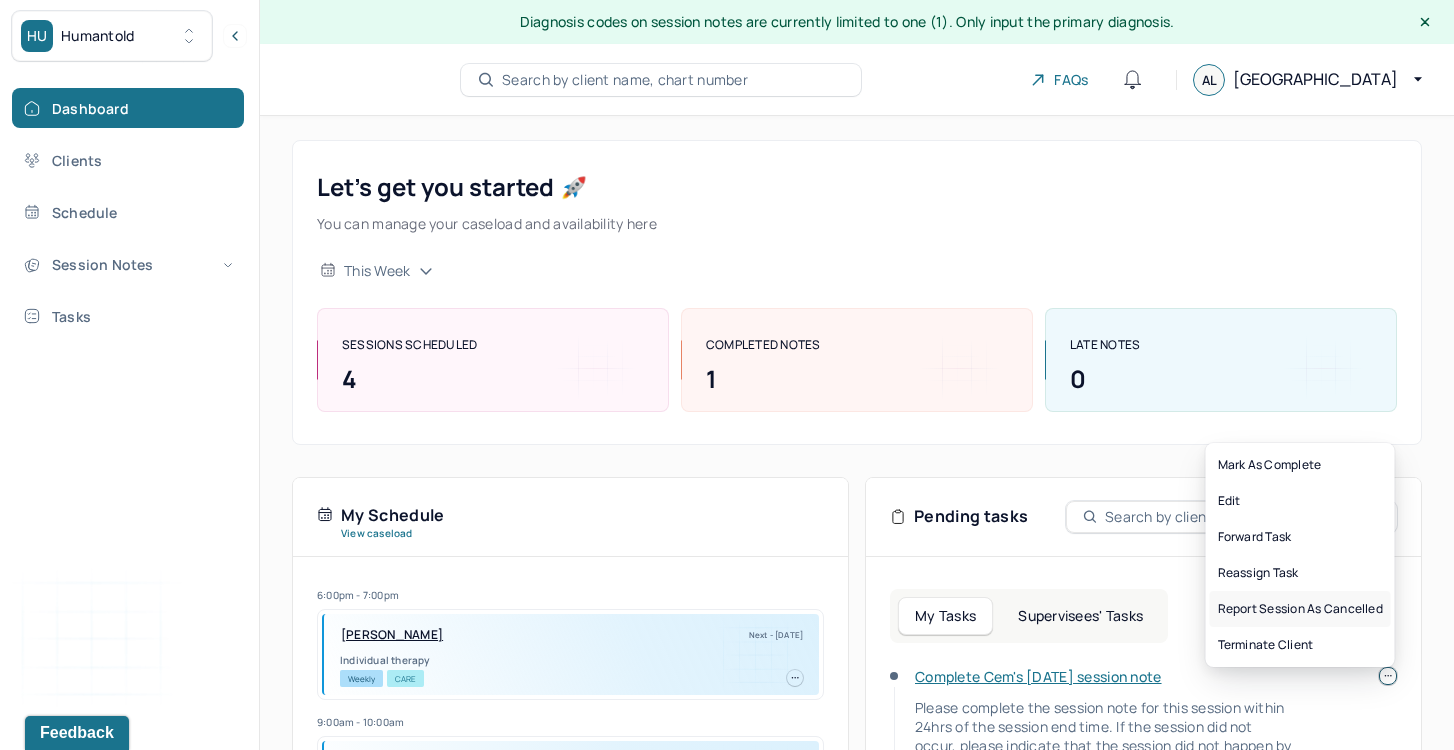 click on "Report session as cancelled" at bounding box center [1300, 609] 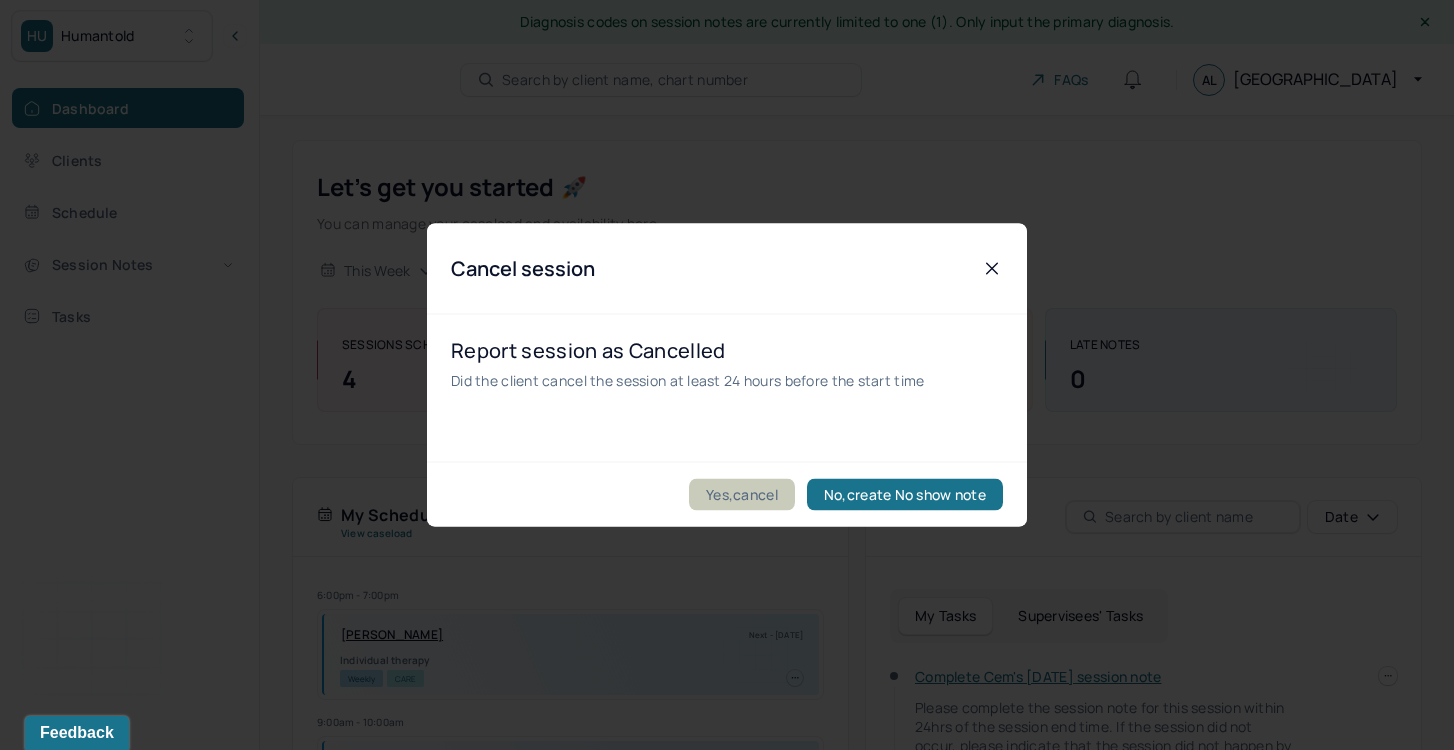 click on "Yes,cancel" at bounding box center [742, 495] 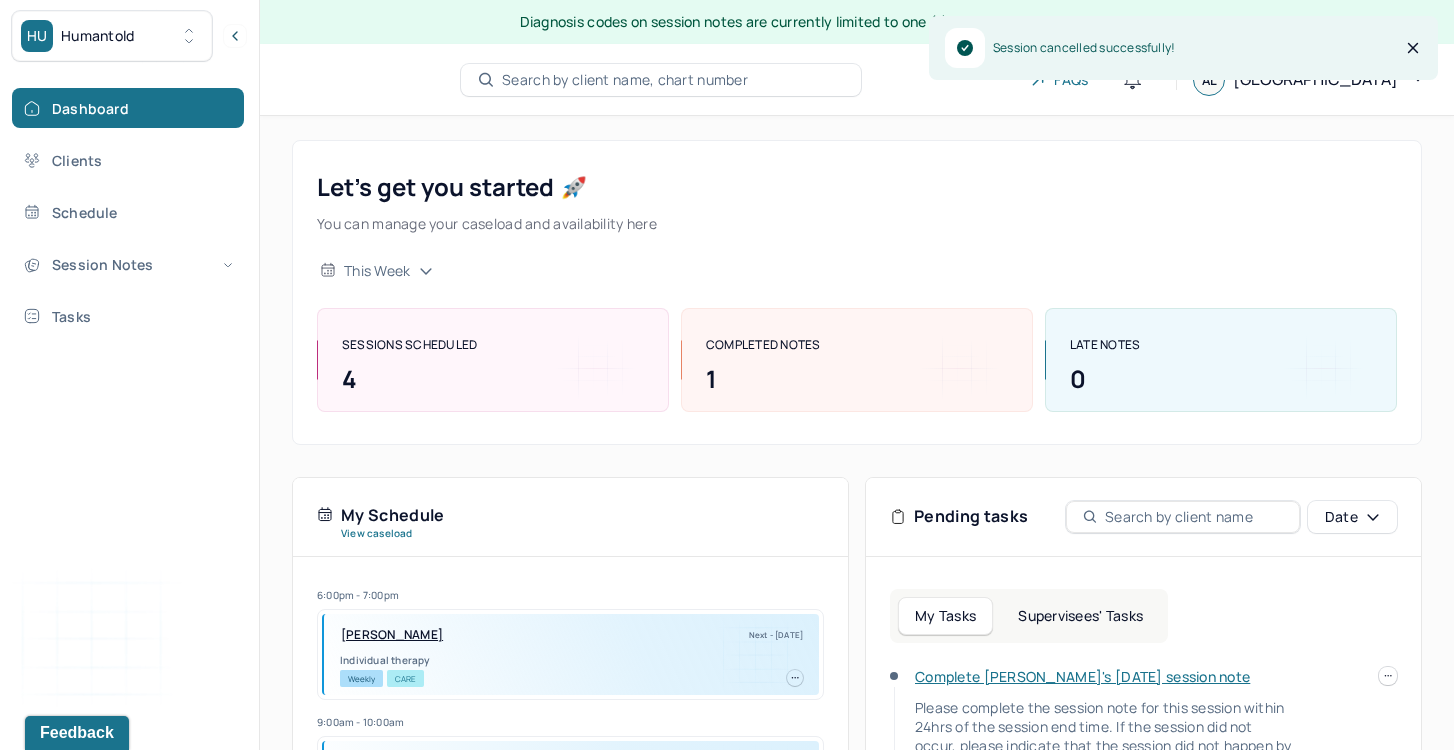 scroll, scrollTop: 119, scrollLeft: 0, axis: vertical 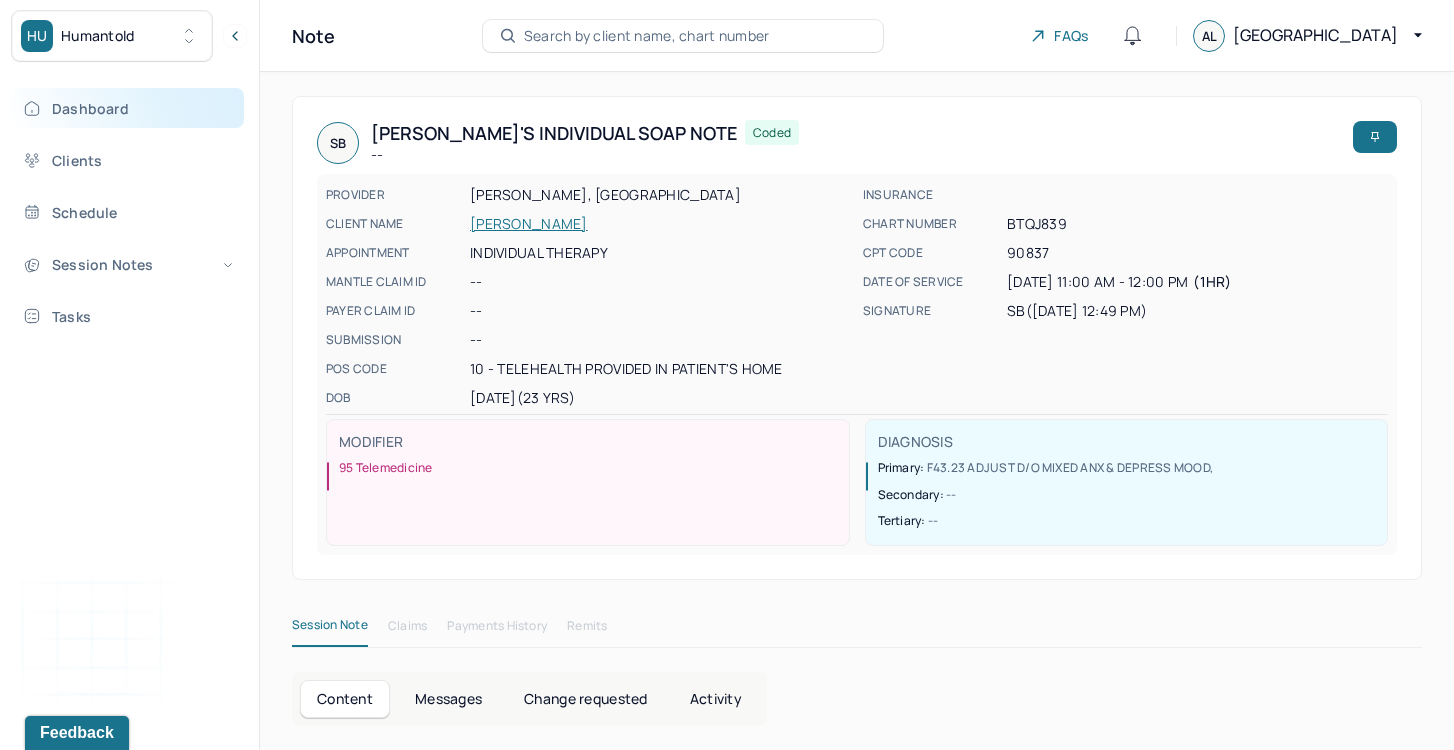 click on "Dashboard" at bounding box center [128, 108] 